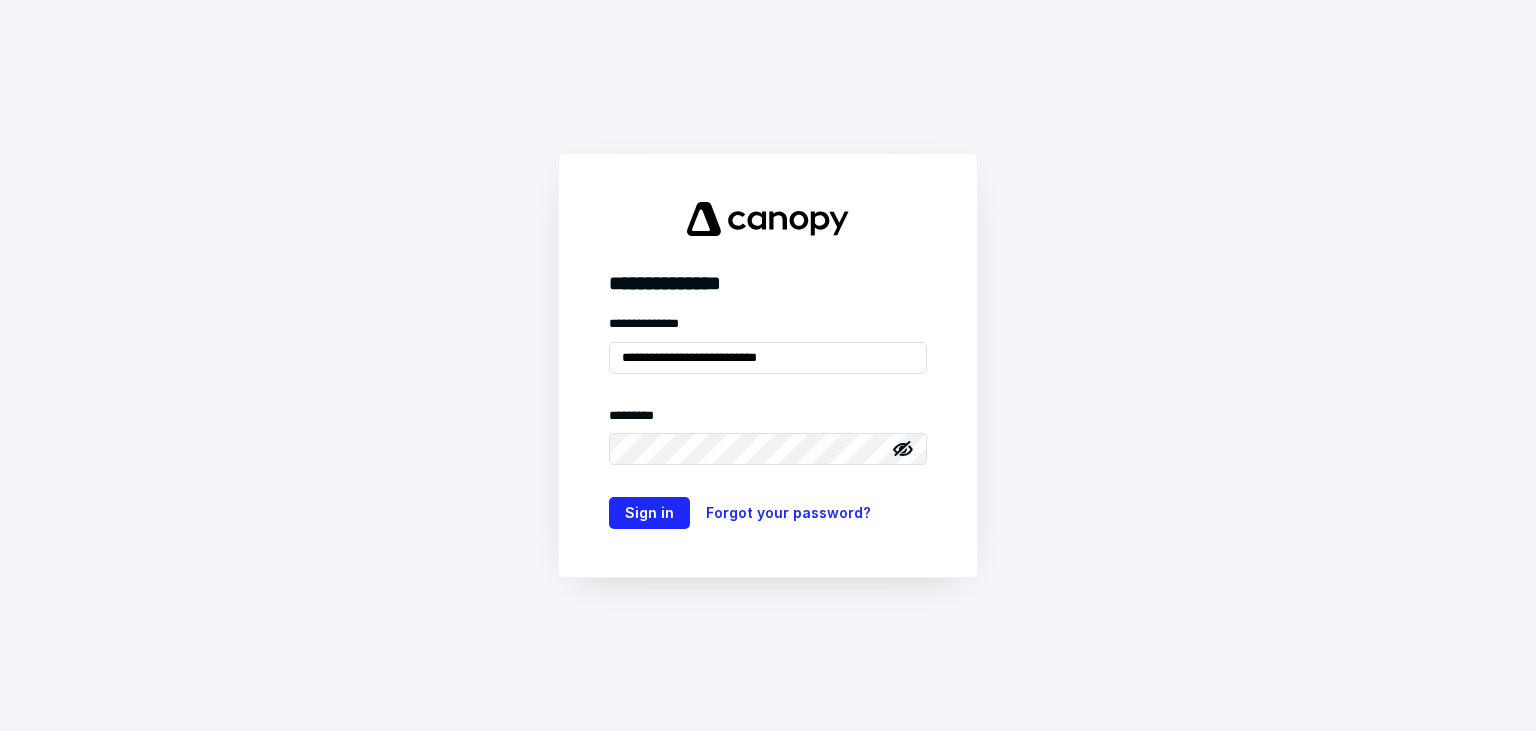 scroll, scrollTop: 0, scrollLeft: 0, axis: both 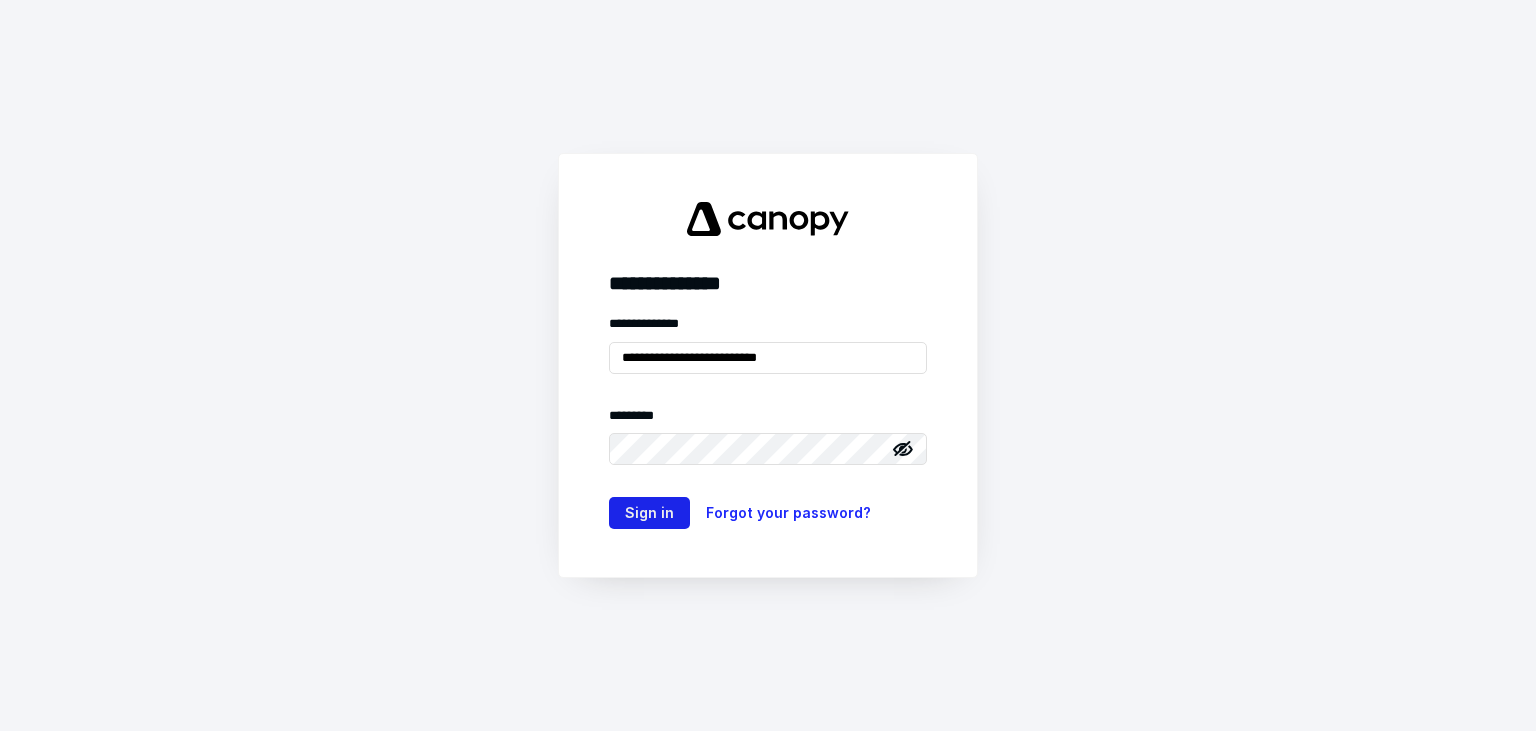 type on "**********" 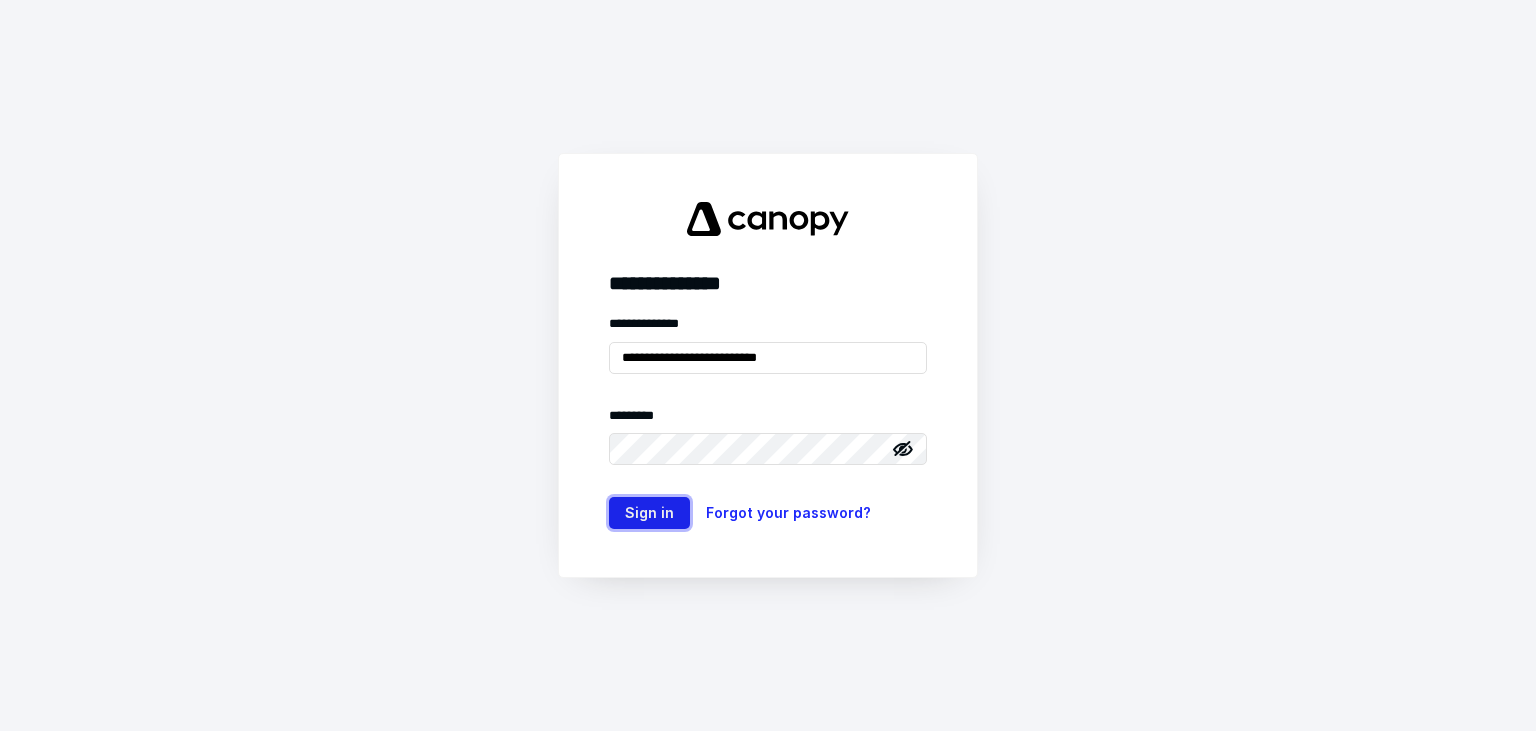 click on "Sign in" at bounding box center (649, 513) 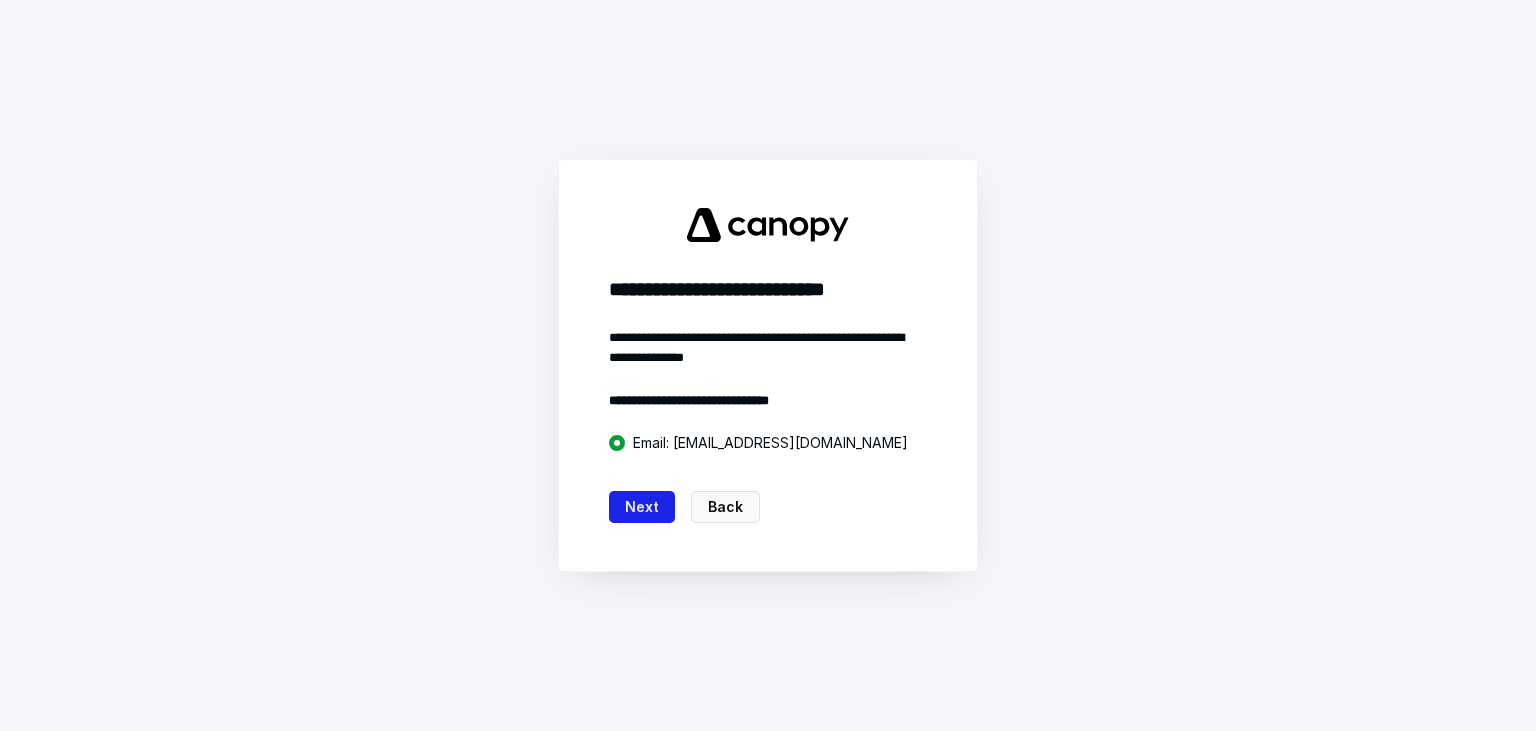 click on "Next" at bounding box center (642, 507) 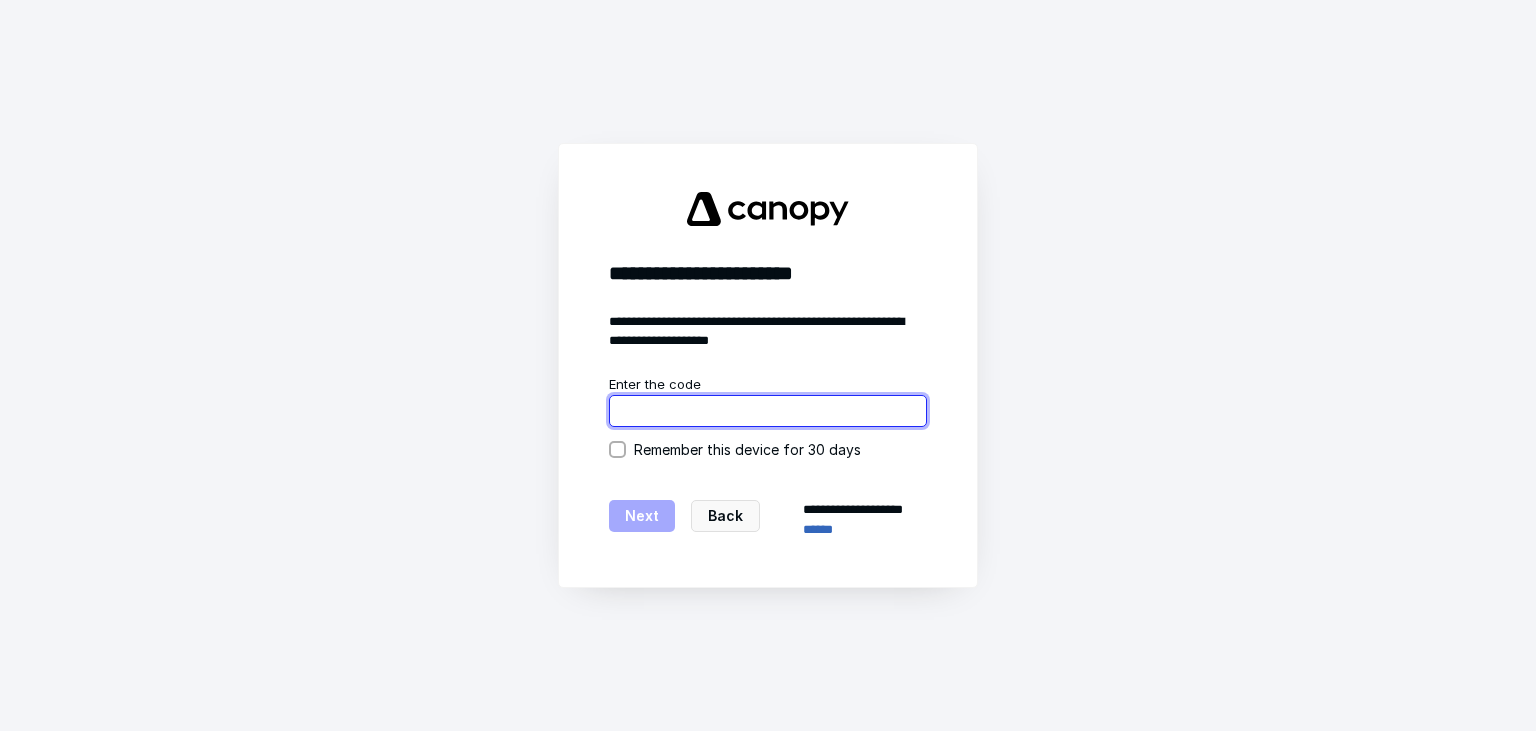 click at bounding box center [768, 411] 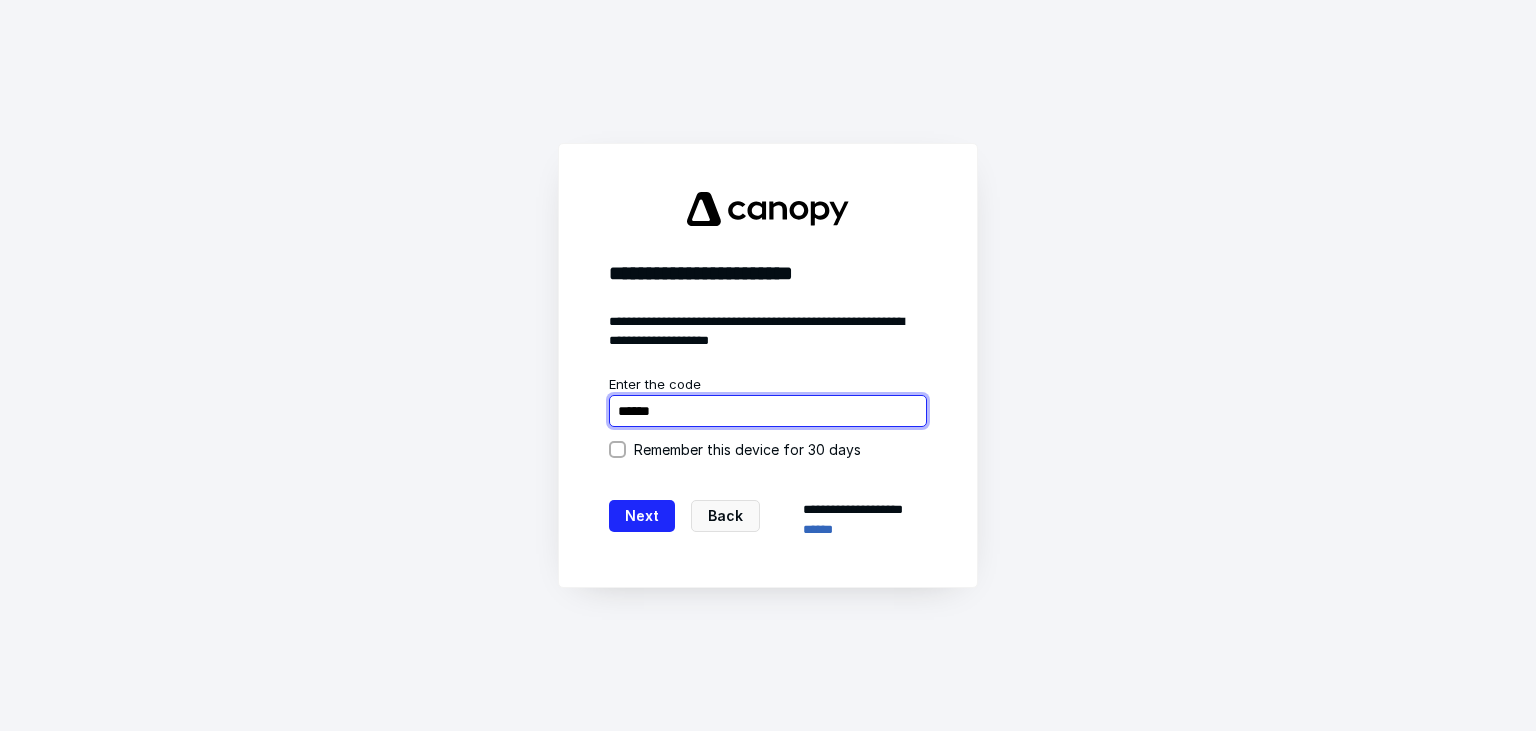 type on "******" 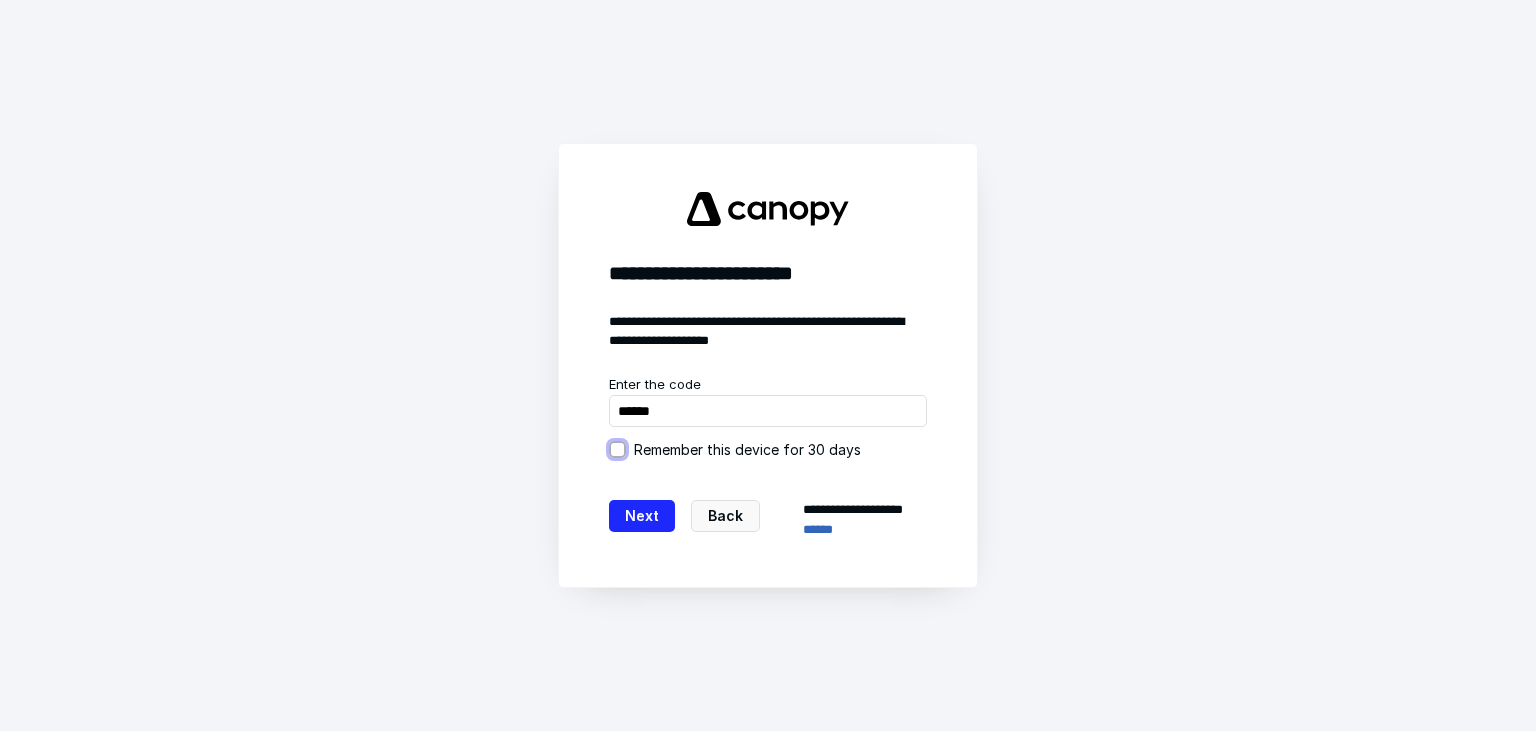 click on "Remember this device for 30 days" at bounding box center [617, 449] 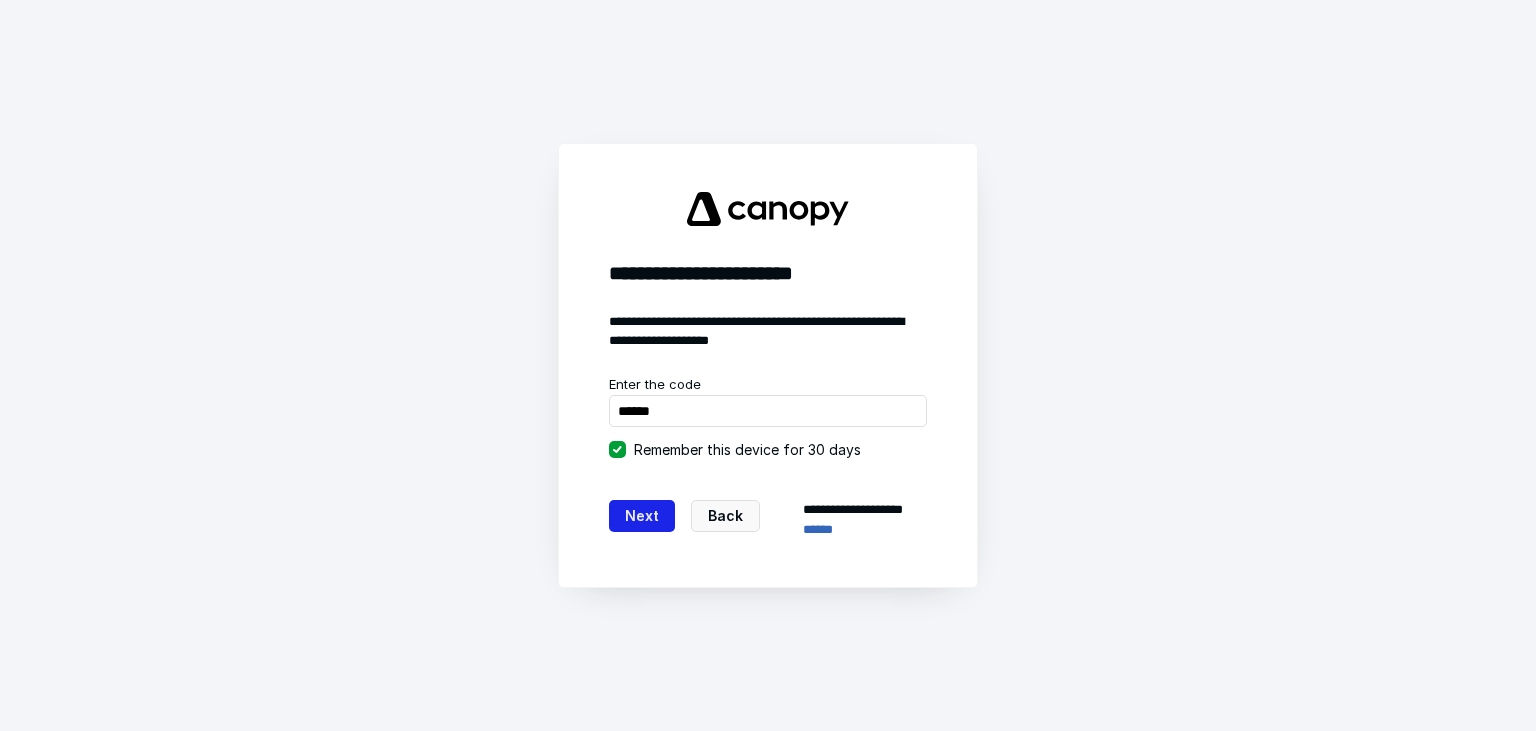 click on "Next" at bounding box center (642, 516) 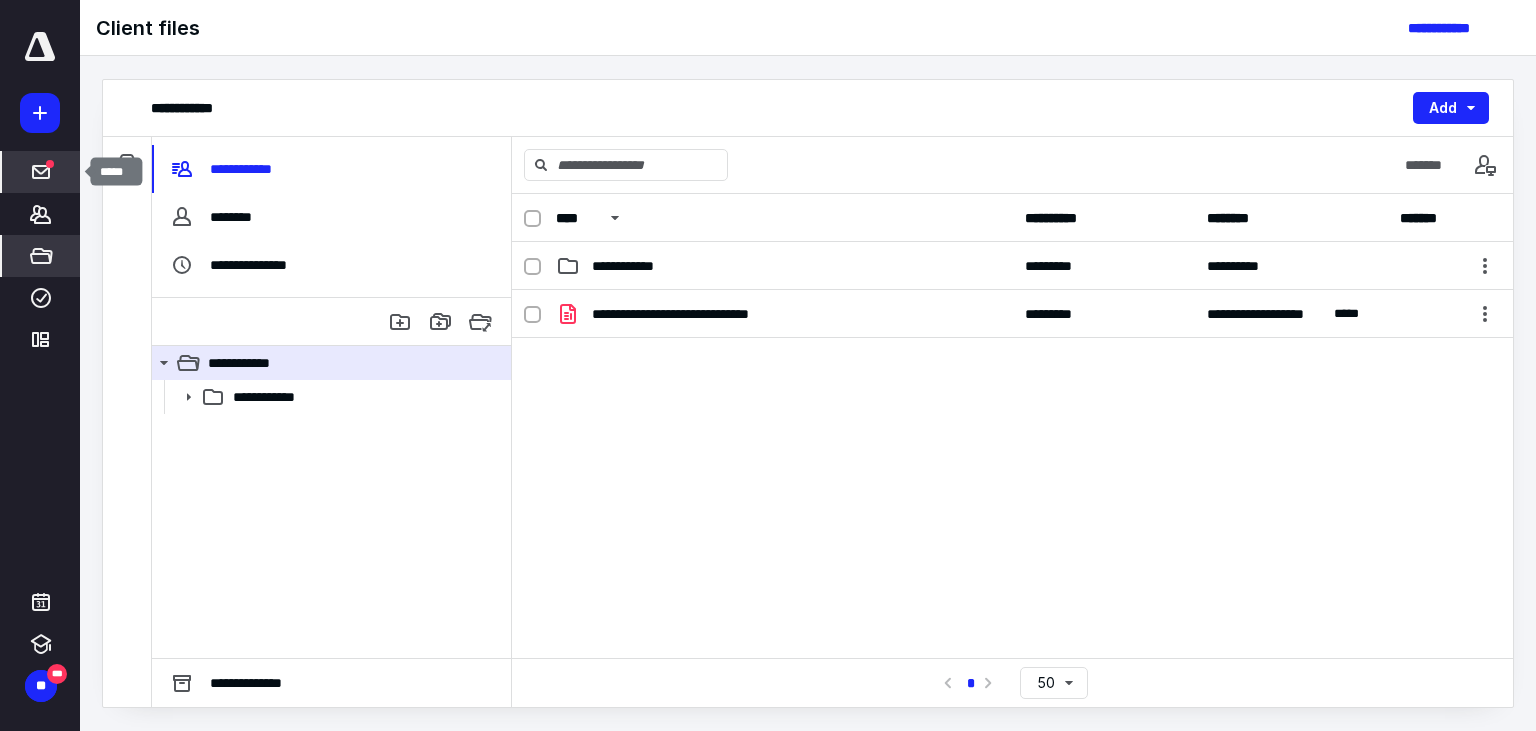 click 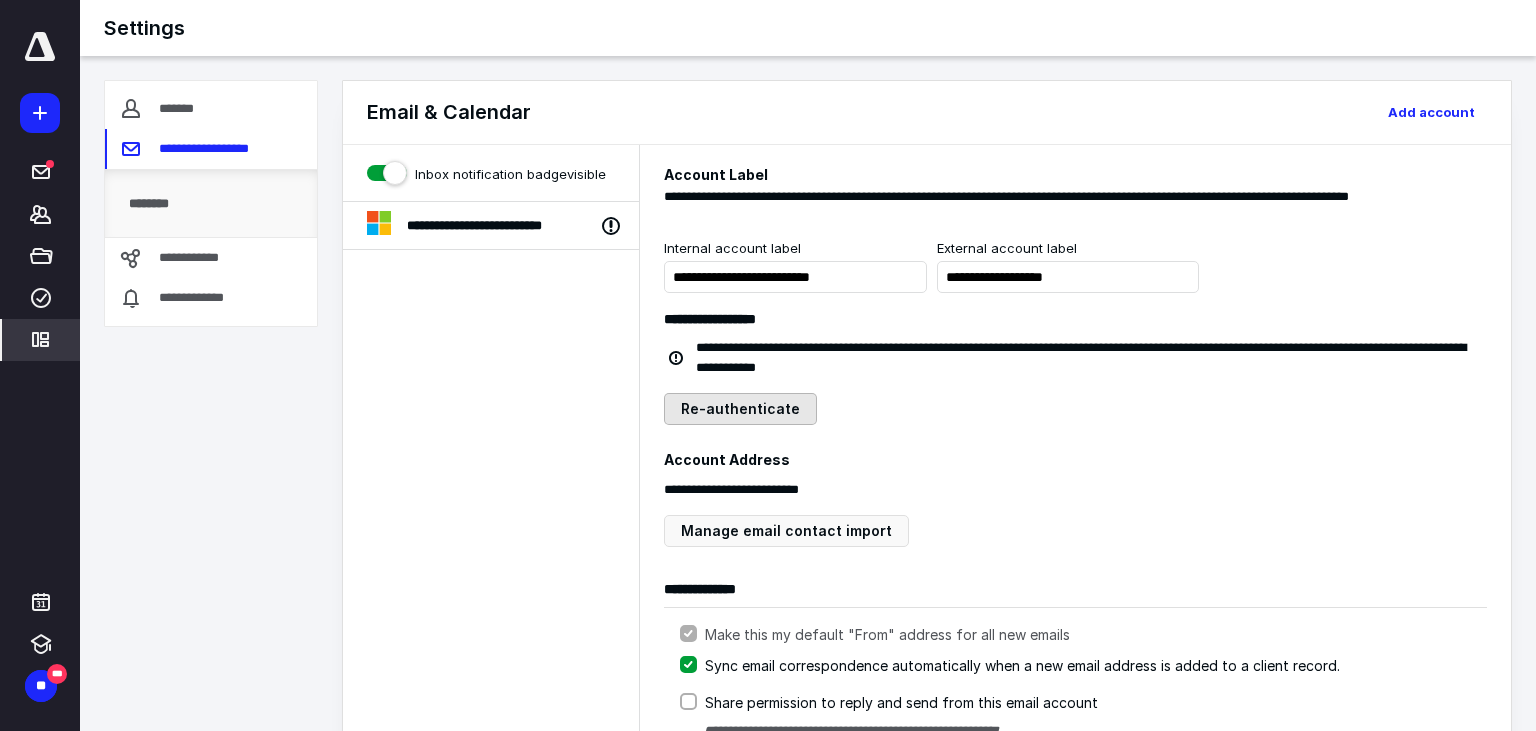 click on "Re-authenticate" at bounding box center [740, 409] 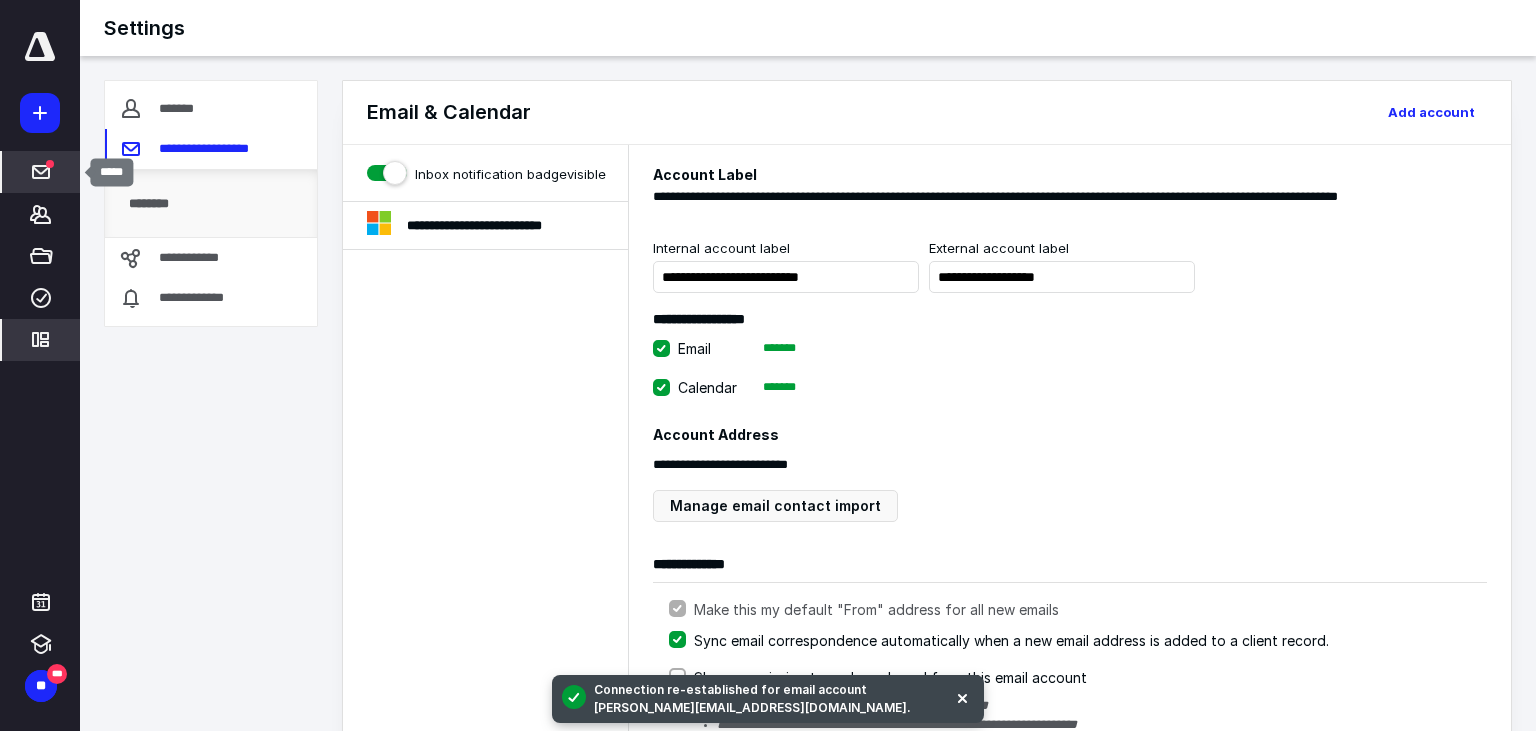 click 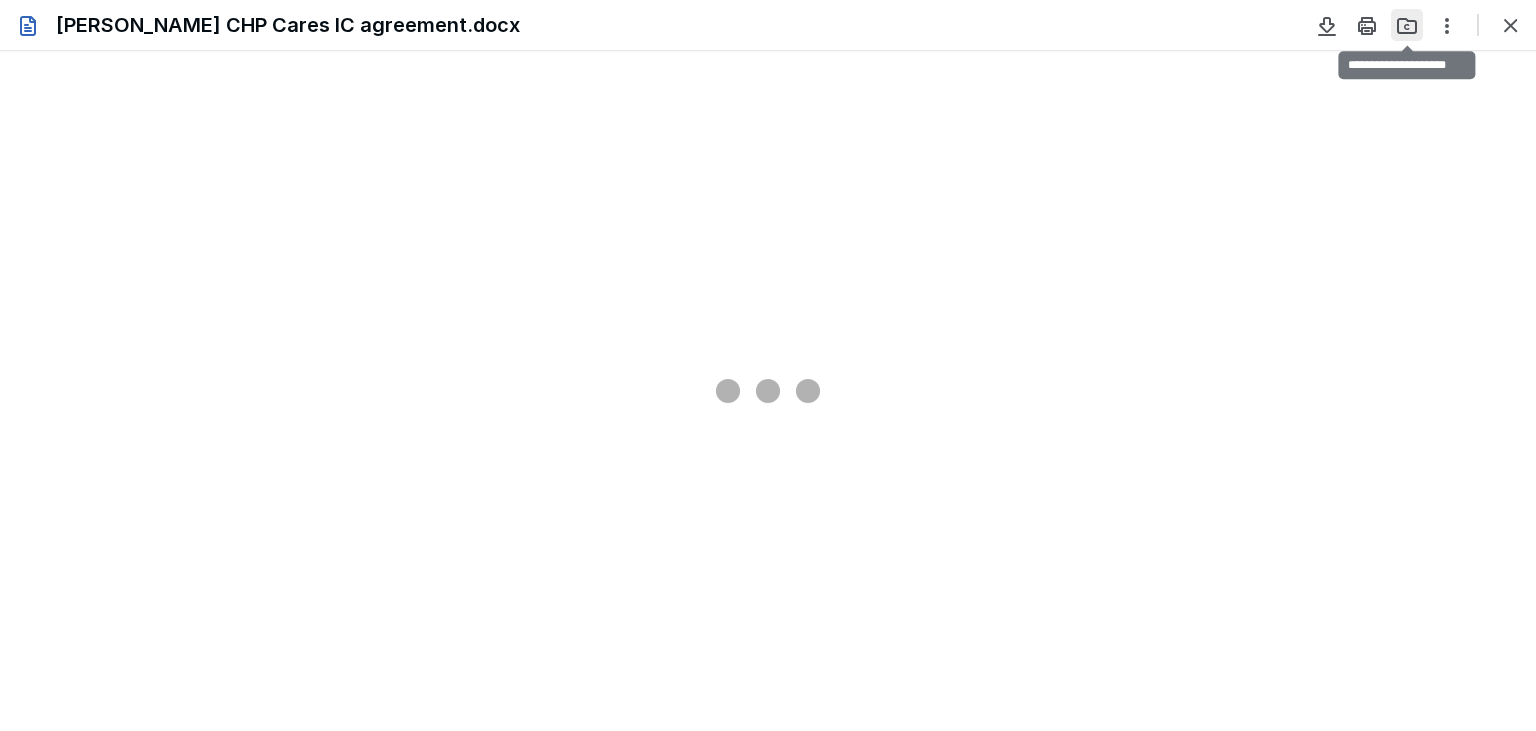 type on "81" 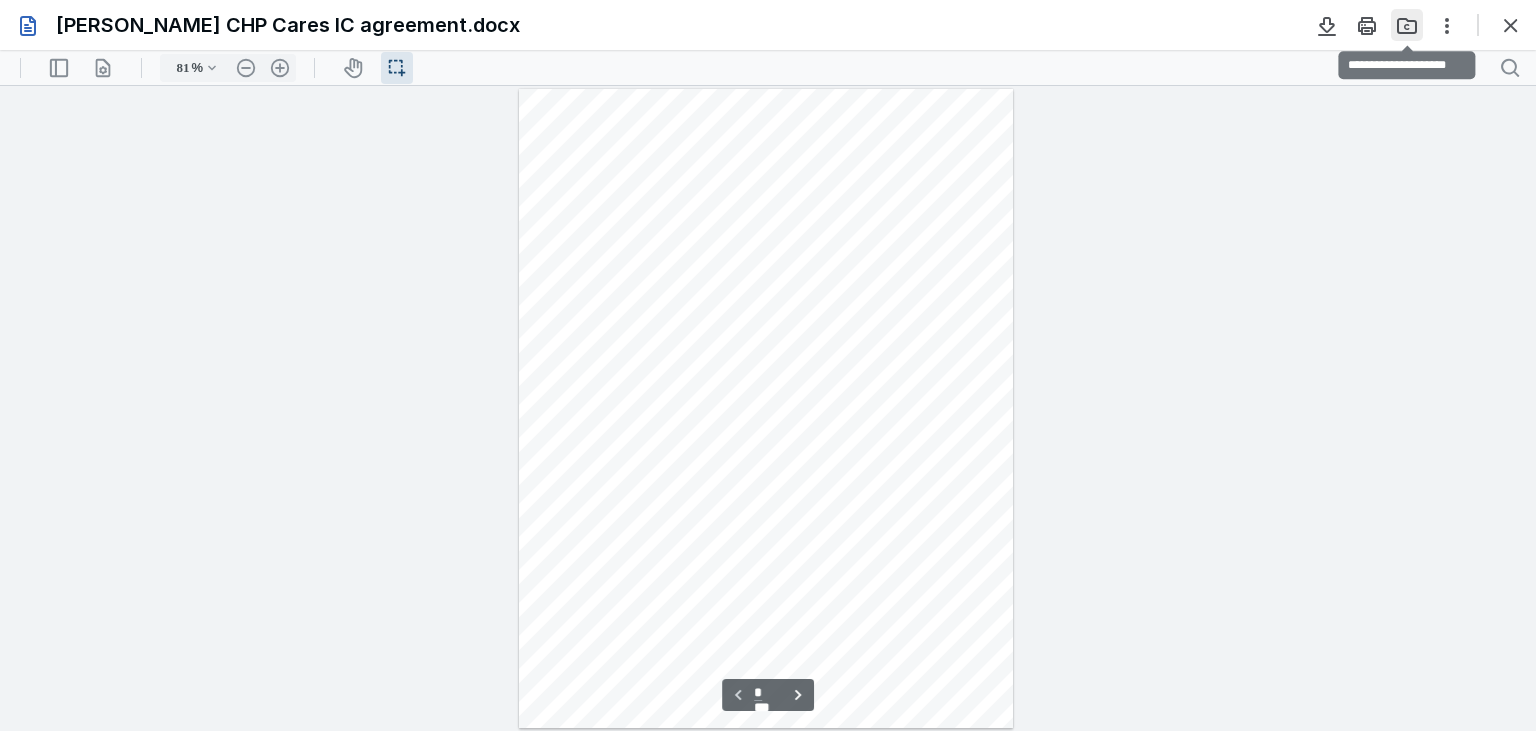 scroll, scrollTop: 0, scrollLeft: 0, axis: both 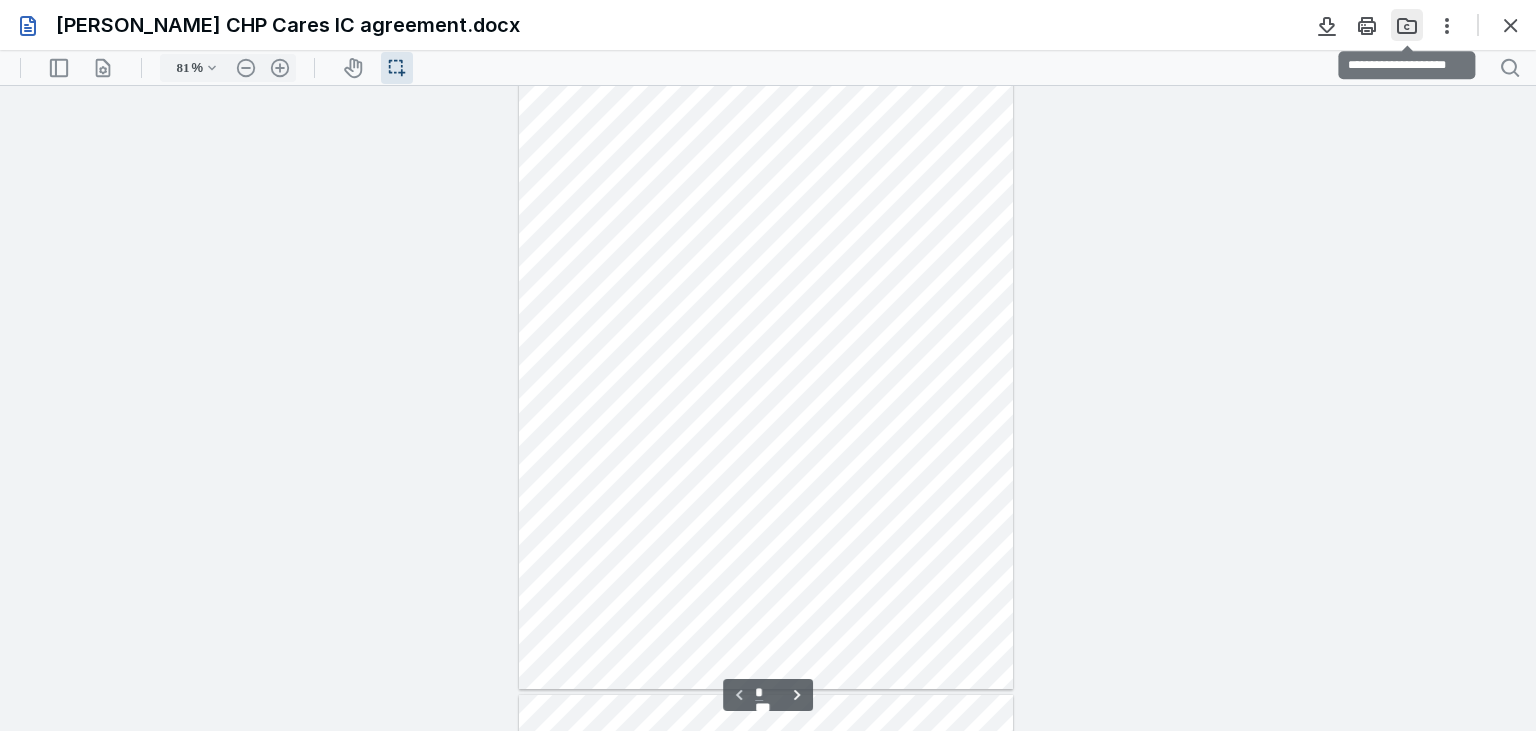 click at bounding box center (1407, 25) 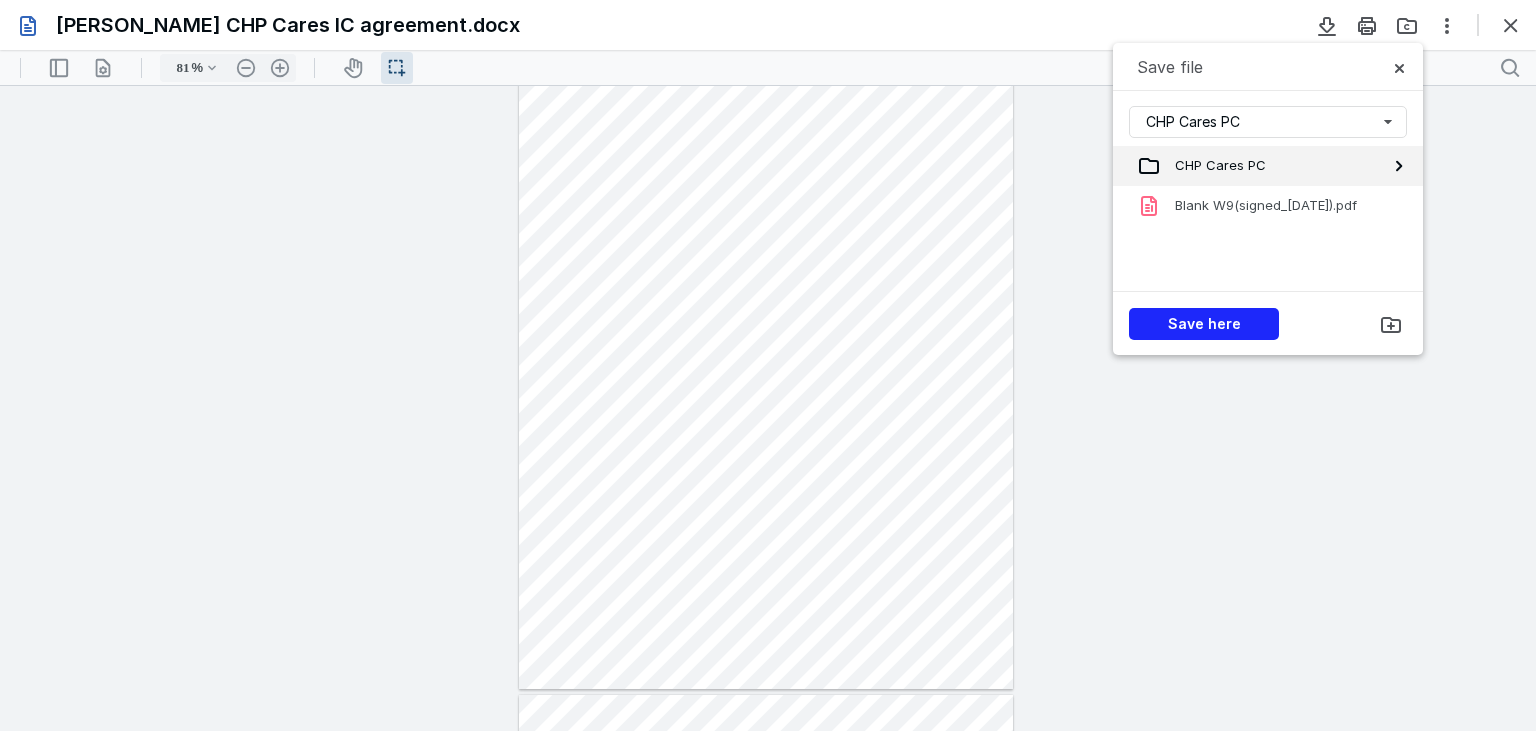click on "CHP Cares PC" at bounding box center [1213, 166] 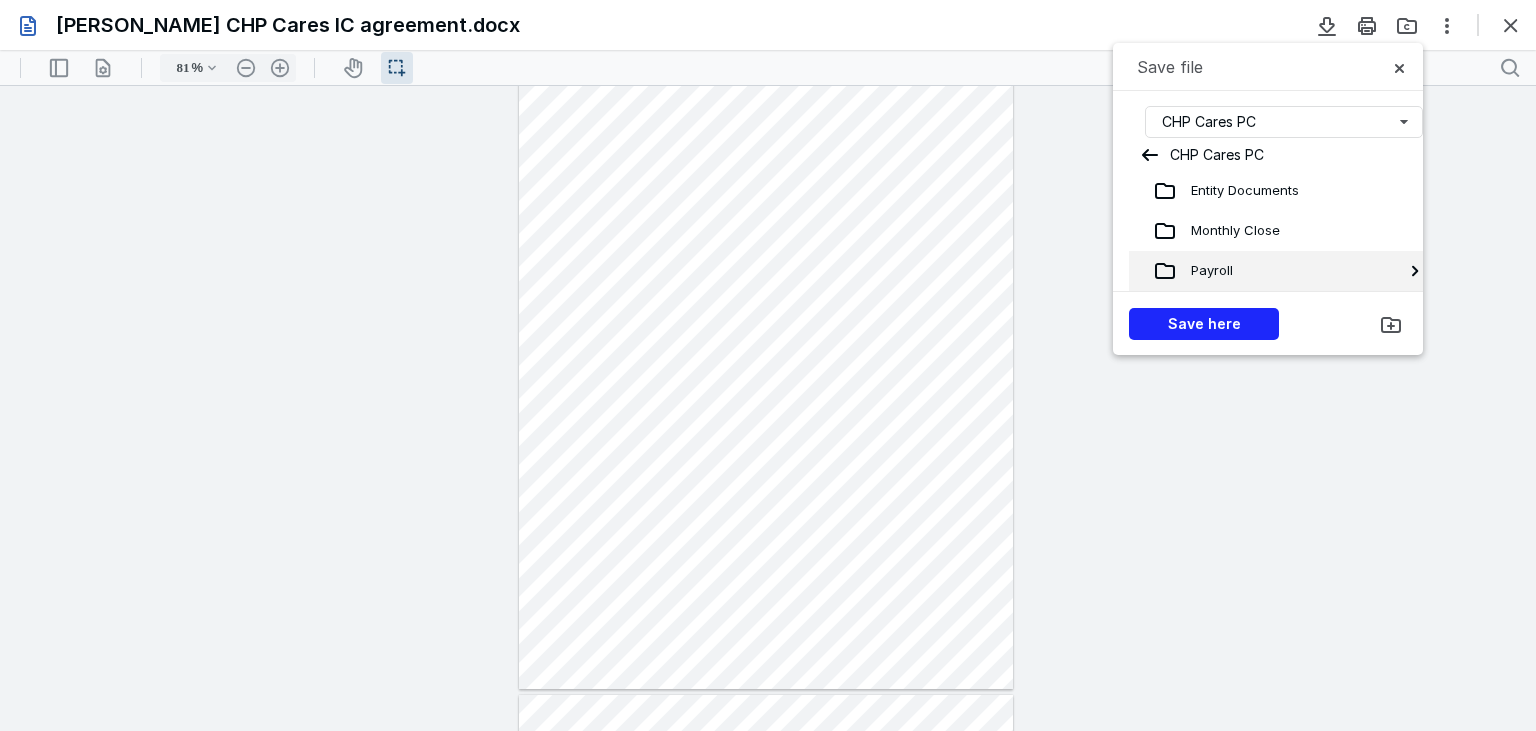 click on "Payroll" at bounding box center (1205, 271) 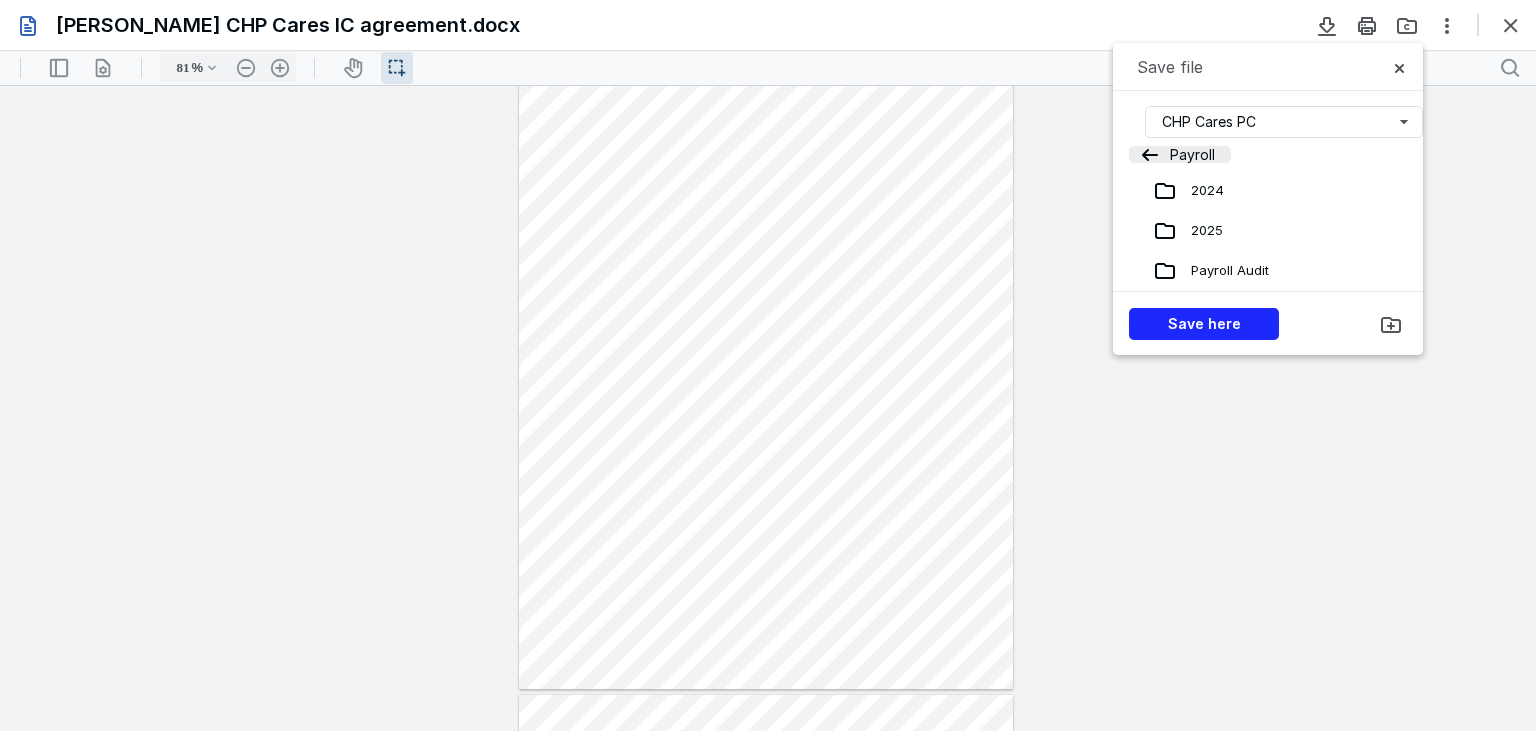 click on "Payroll" at bounding box center [1180, 154] 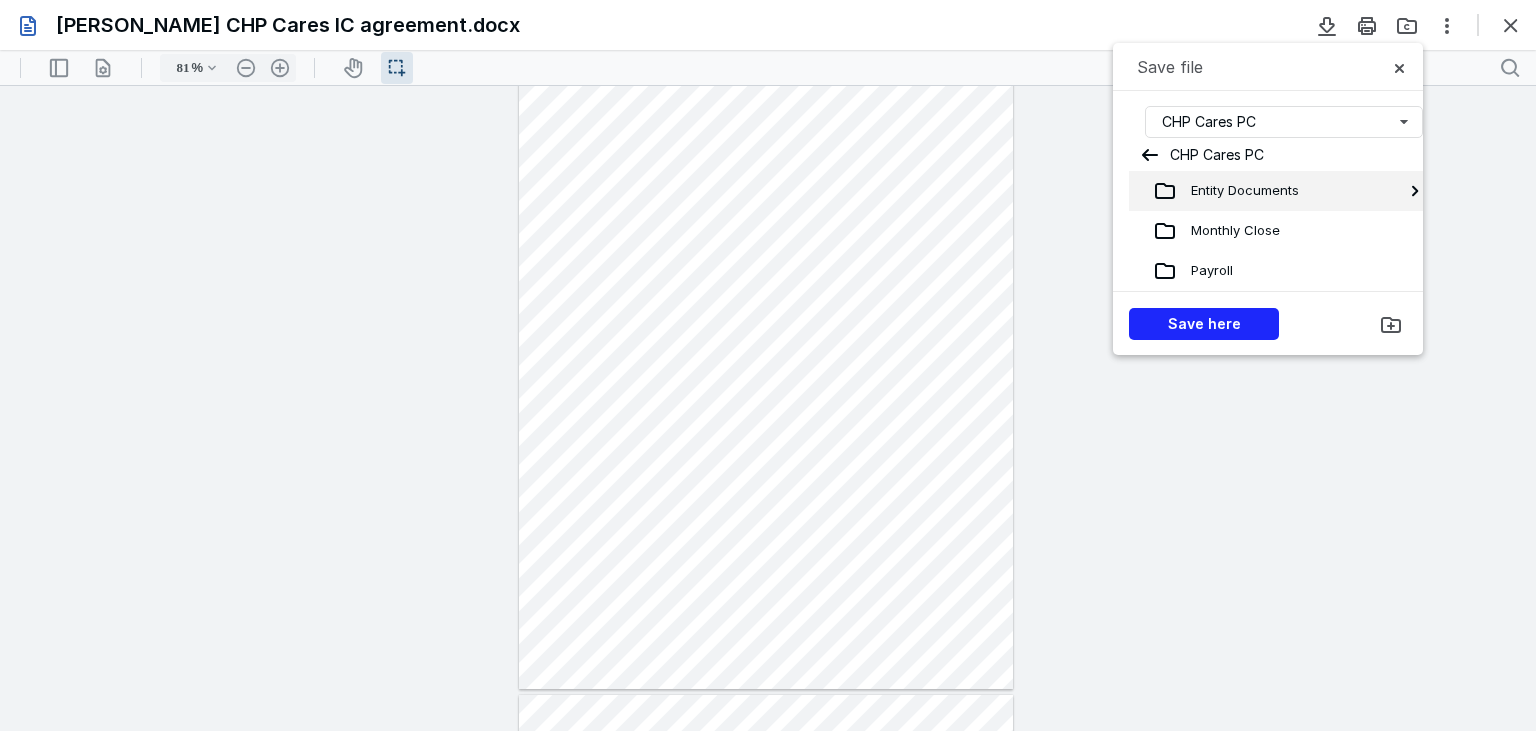 click on "Entity Documents" at bounding box center (1238, 191) 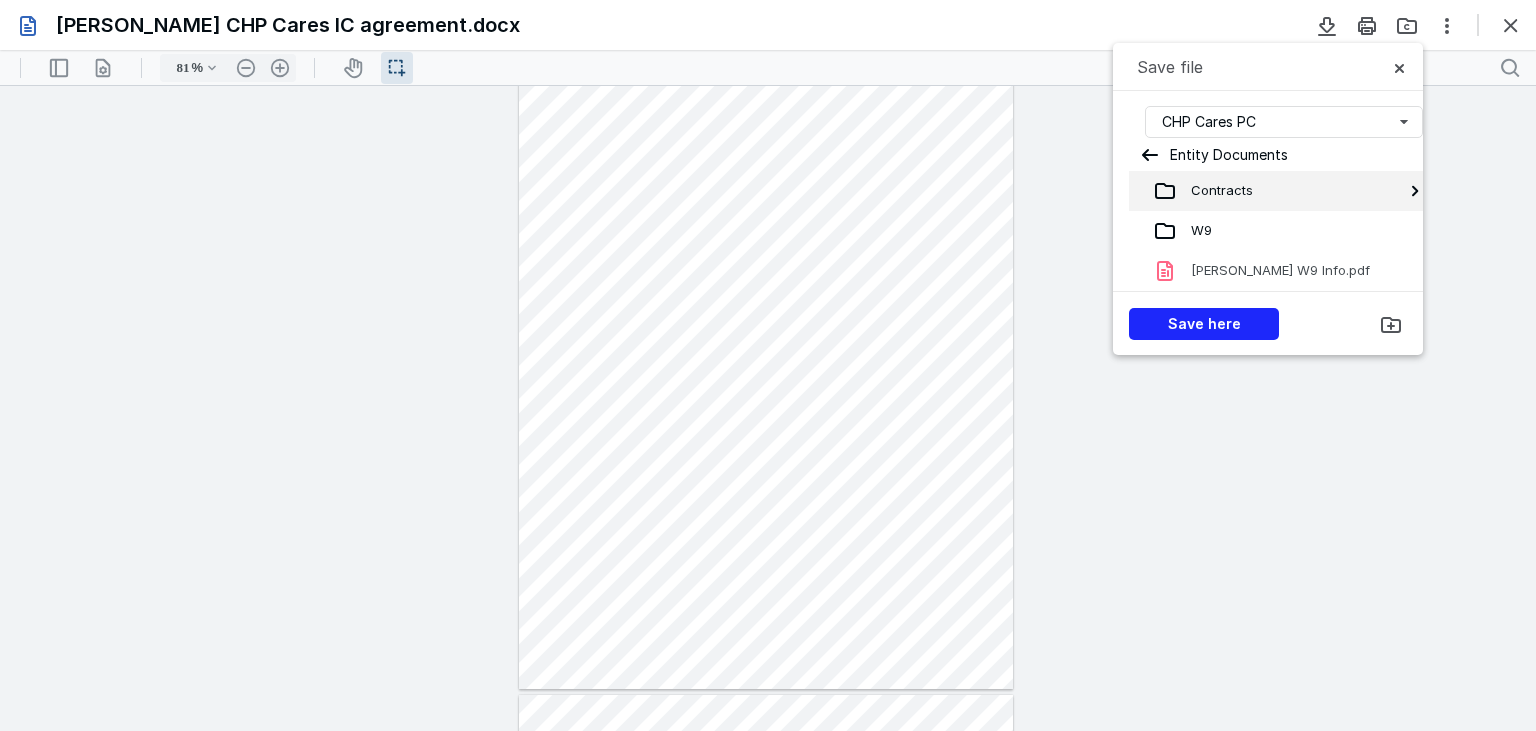 click on "Contracts" at bounding box center (1215, 191) 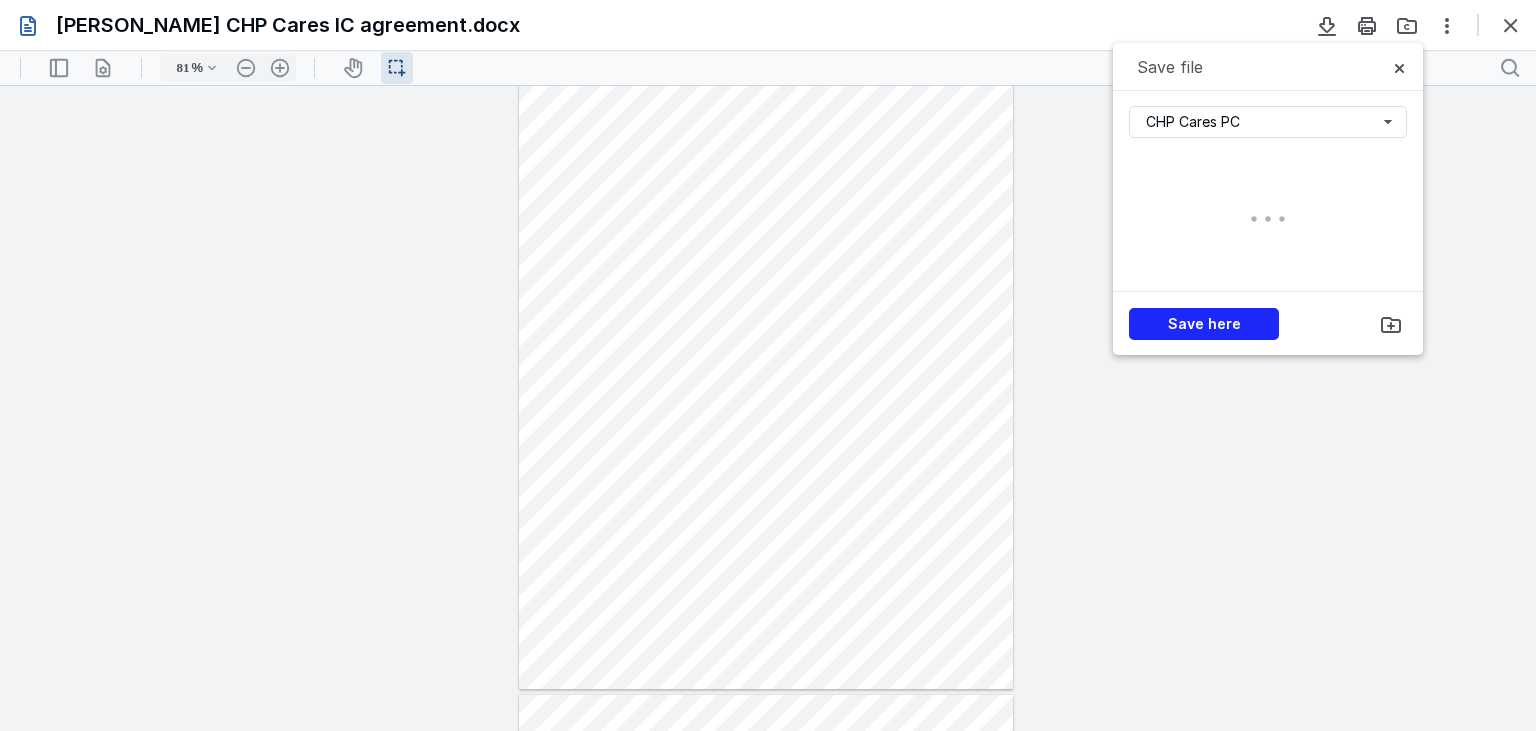 click at bounding box center (1268, 218) 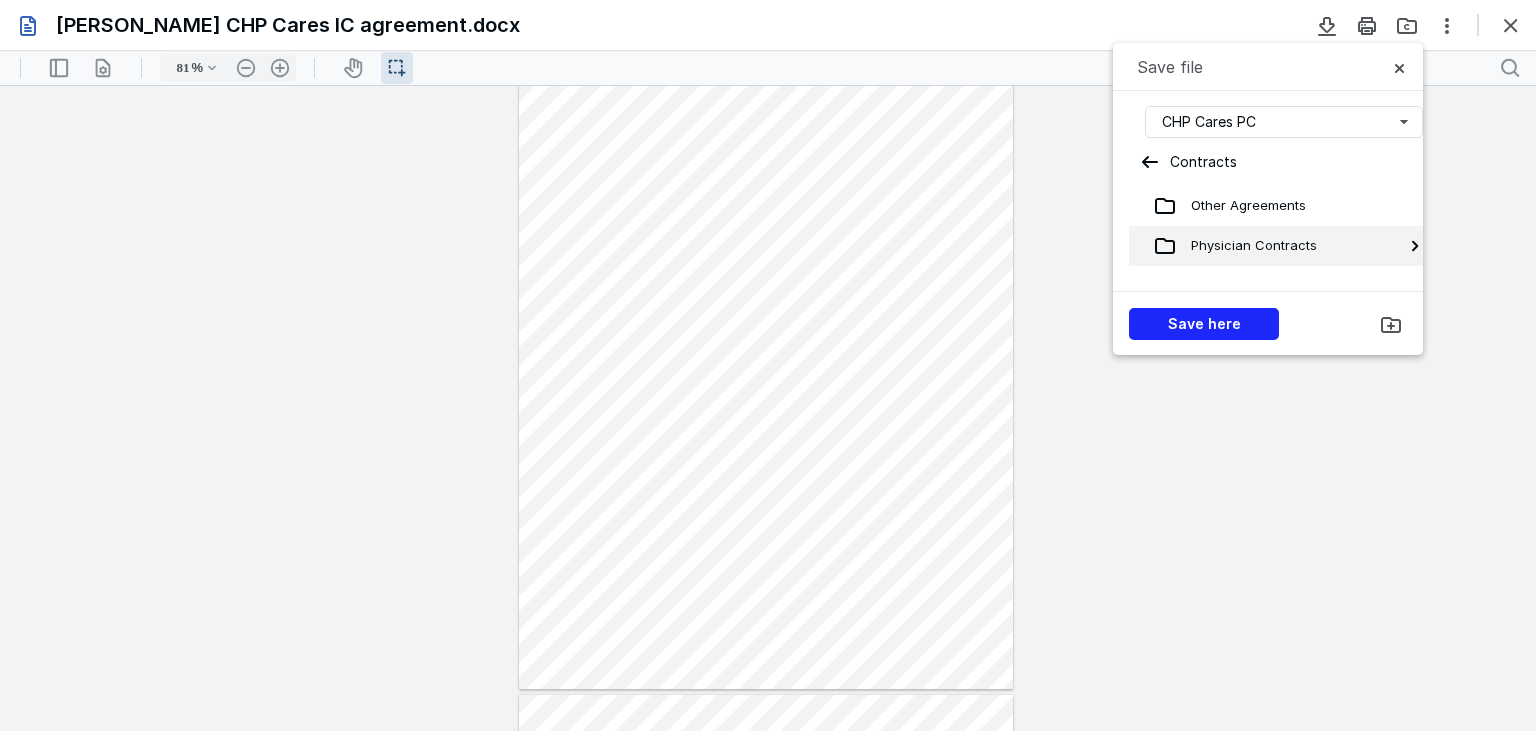 click on "Physician Contracts" at bounding box center [1247, 246] 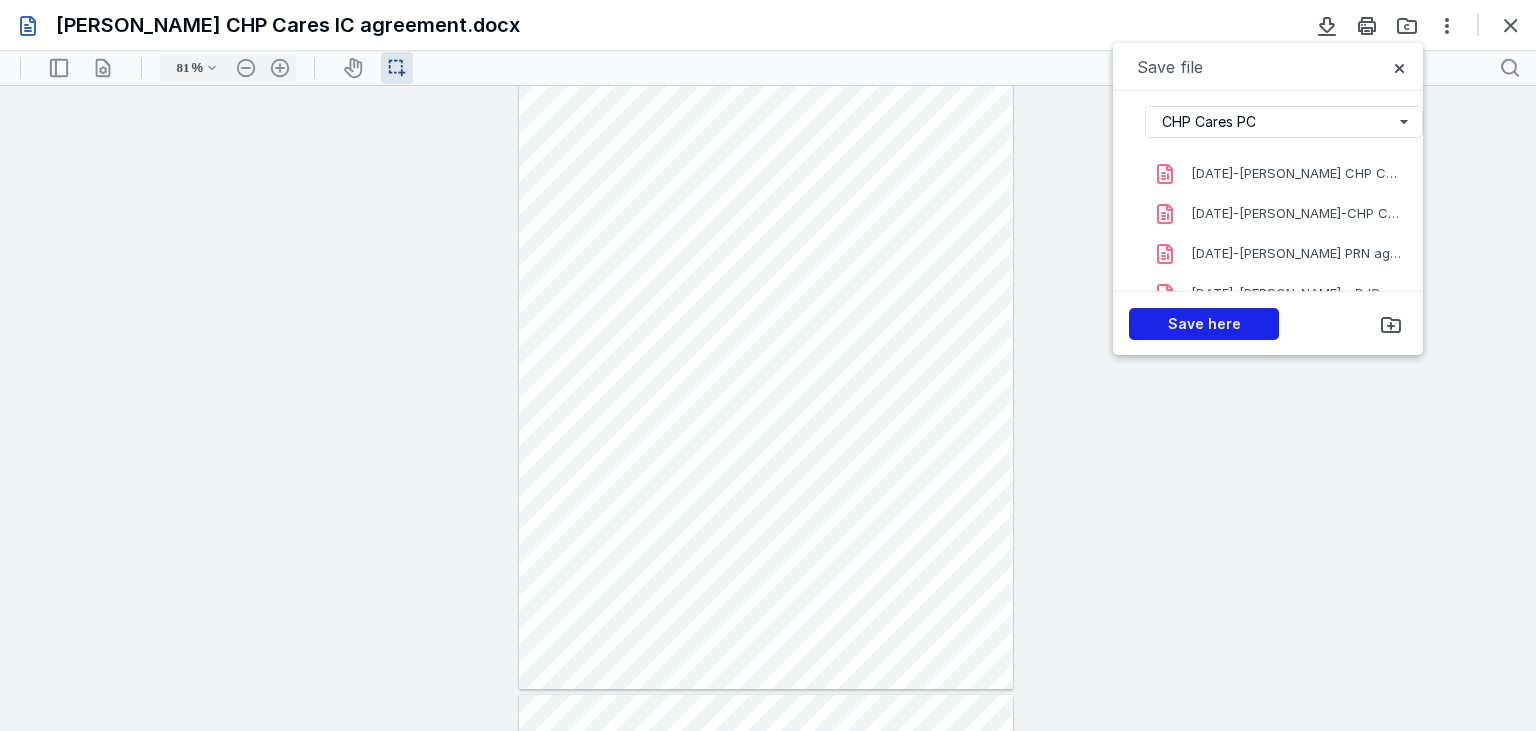 click on "Save here" at bounding box center (1204, 324) 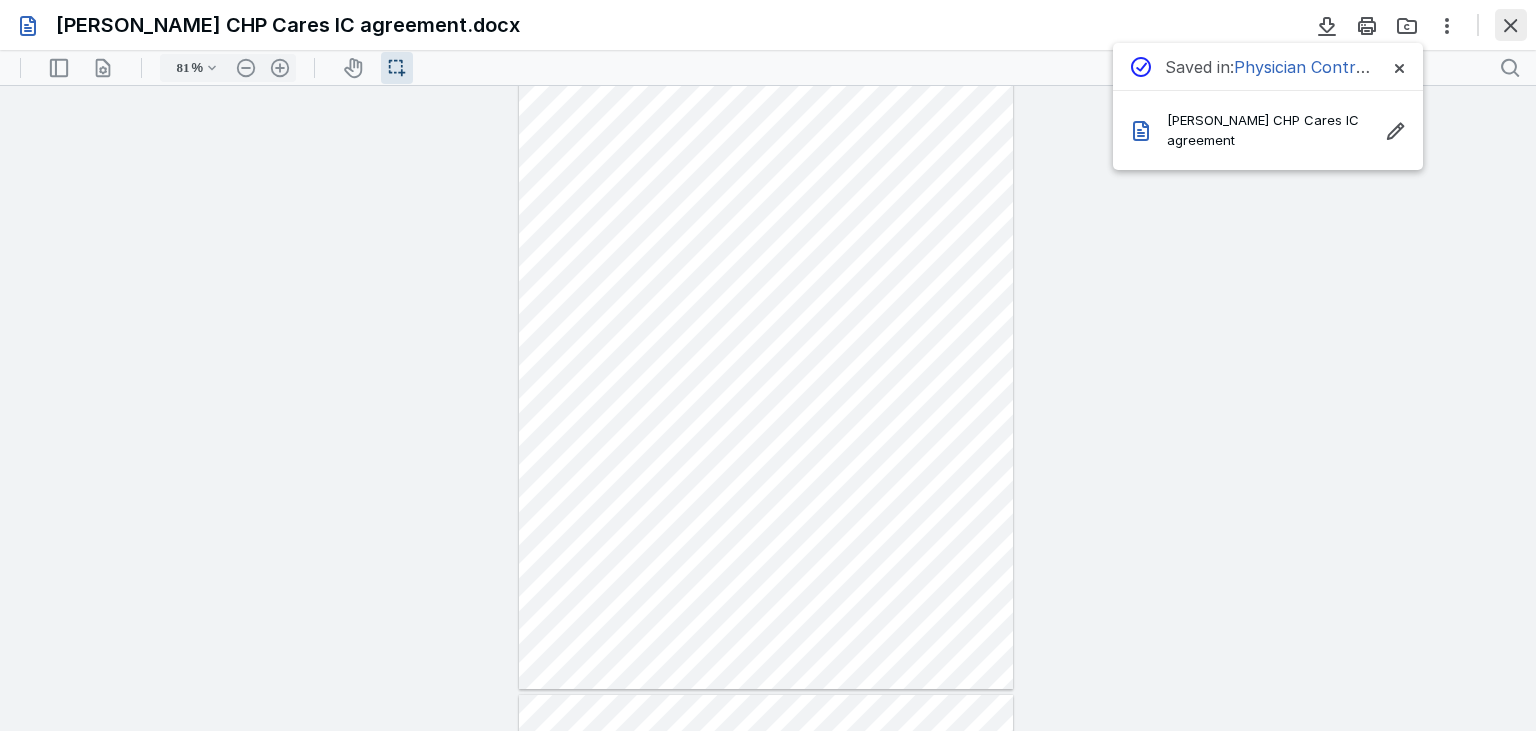 click at bounding box center (1511, 25) 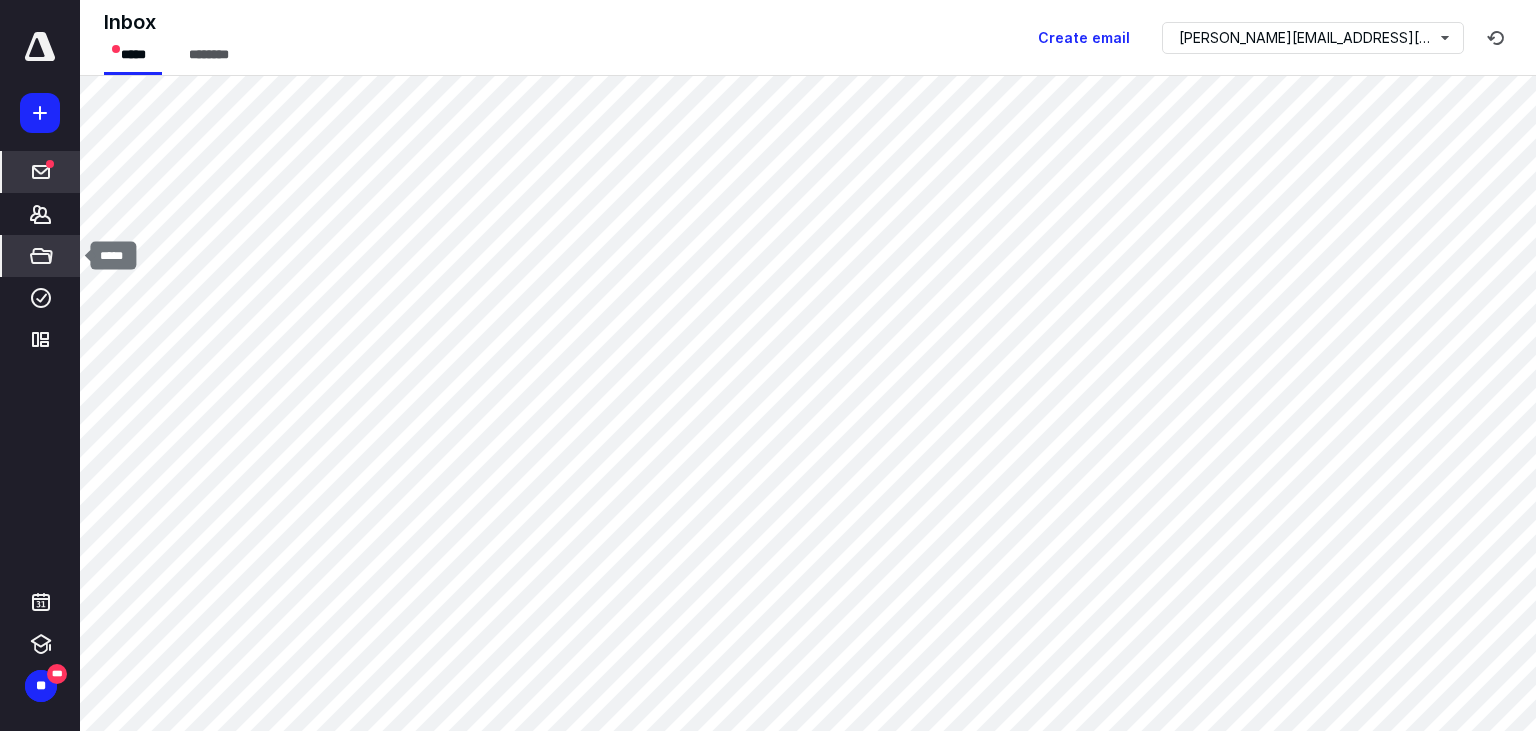 click 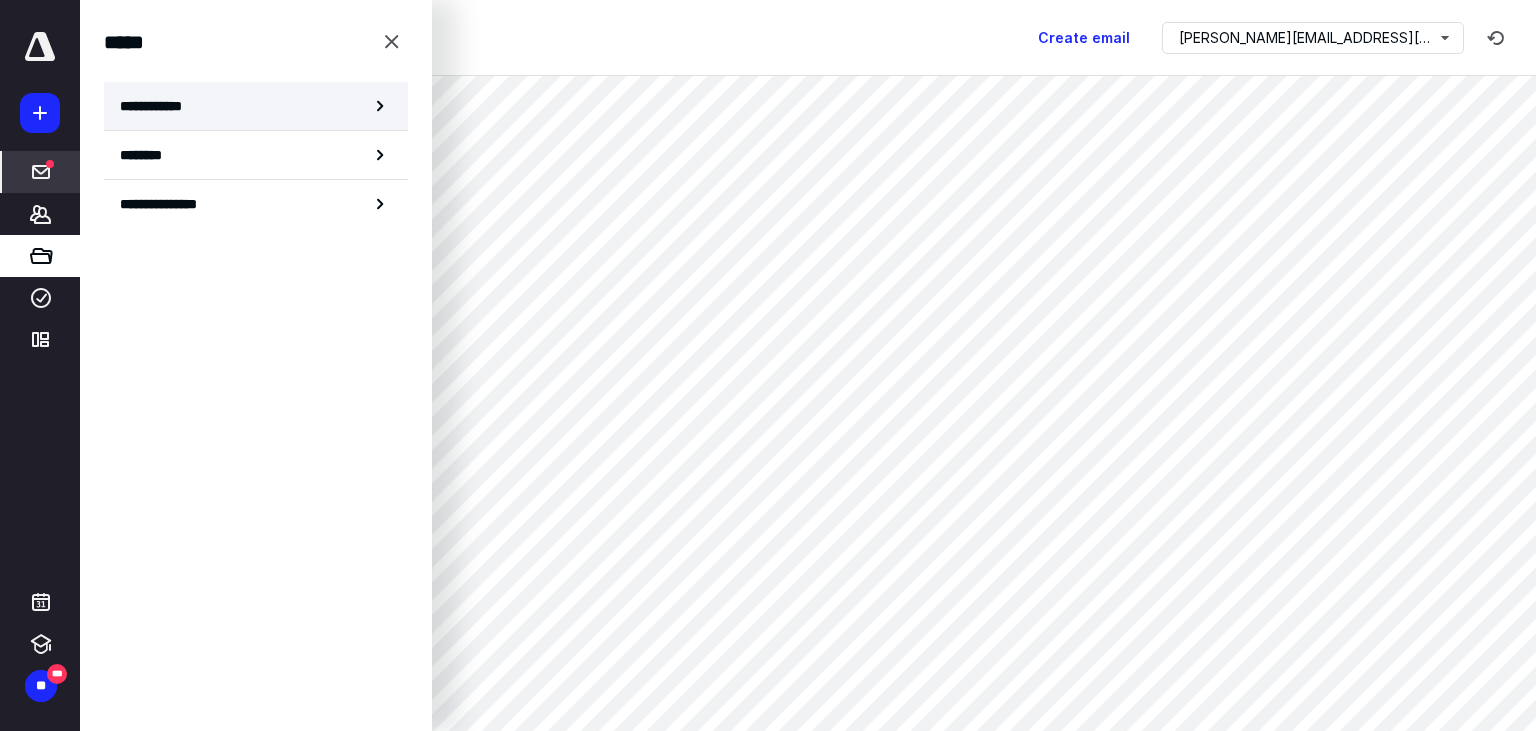 click on "**********" at bounding box center [157, 106] 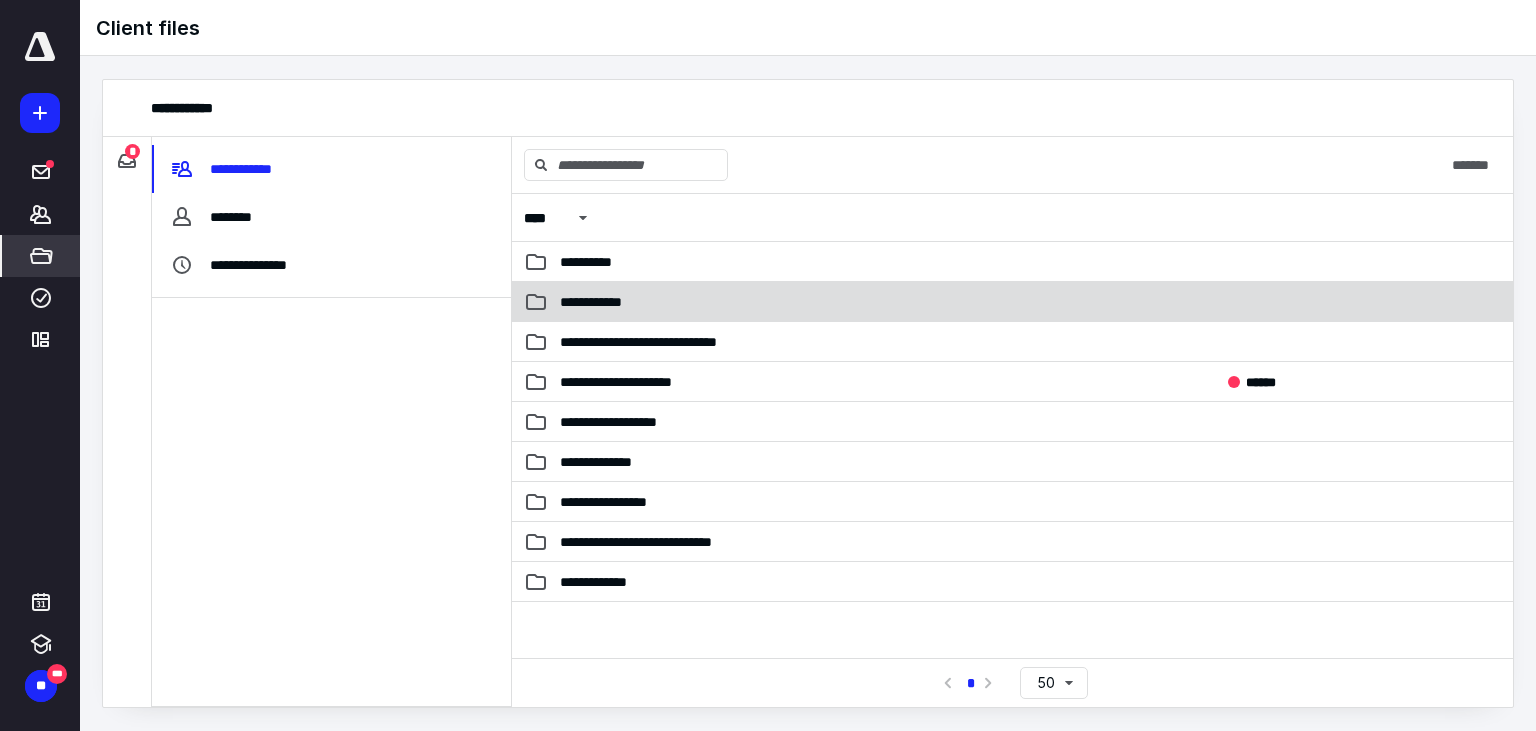 click on "**********" at bounding box center (607, 302) 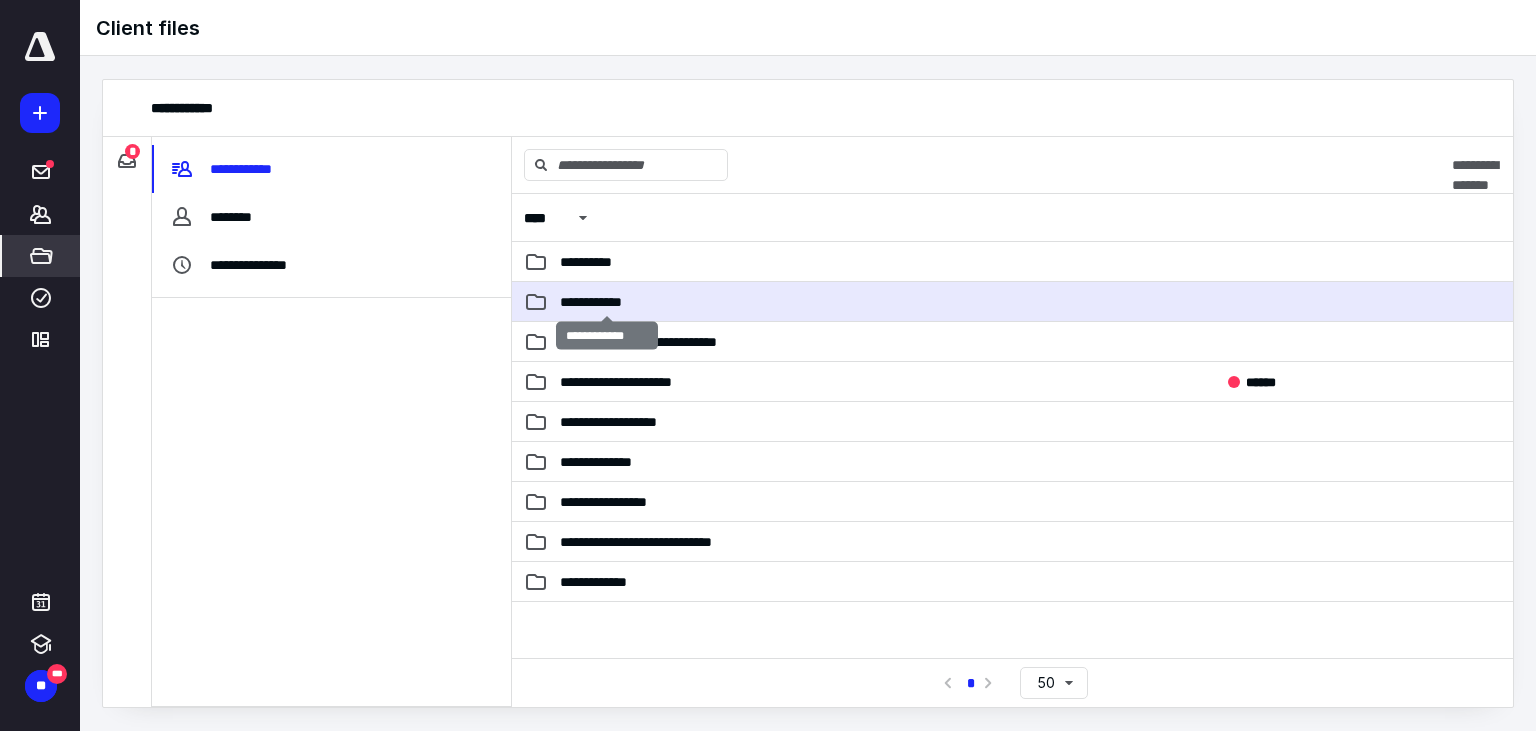 click on "**********" at bounding box center (607, 302) 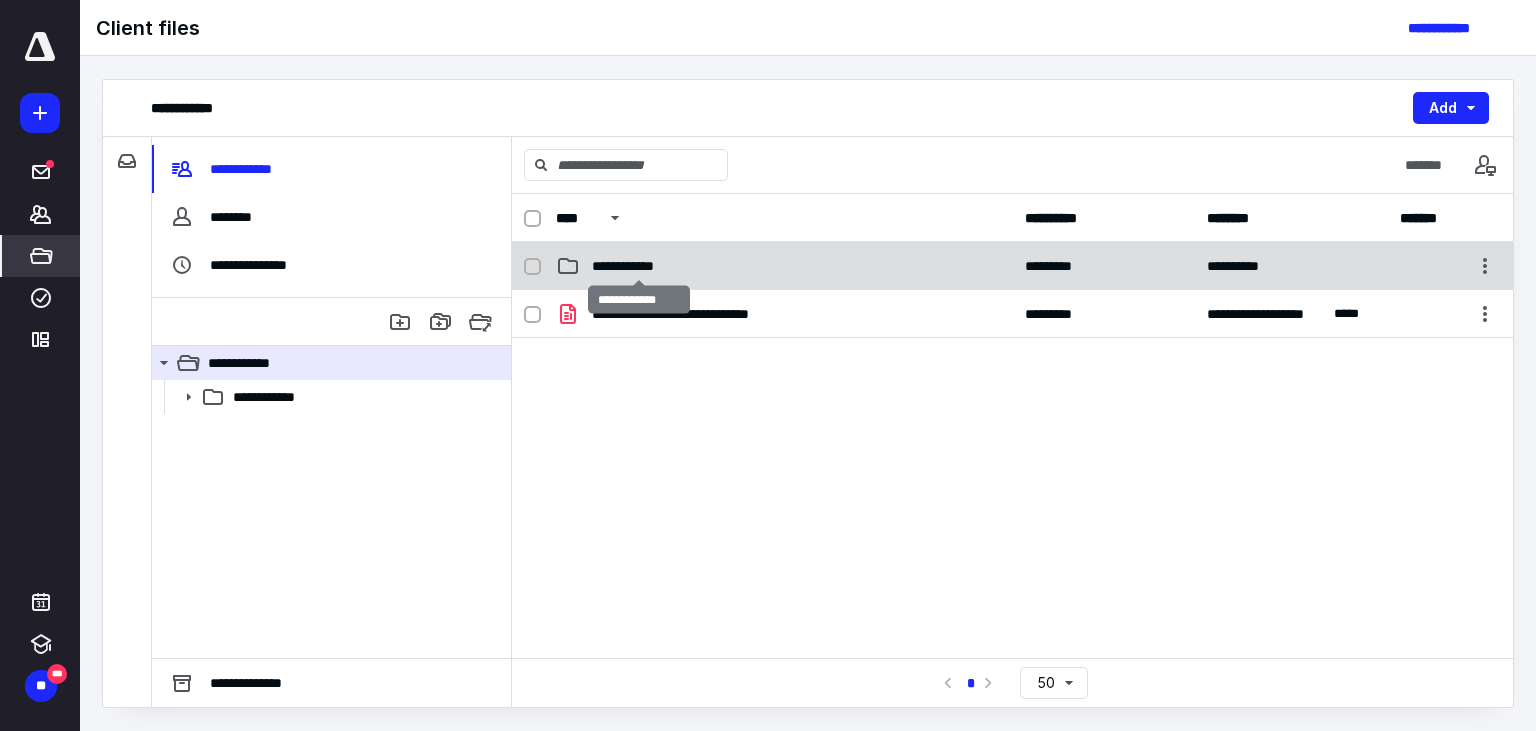 click on "**********" at bounding box center [639, 266] 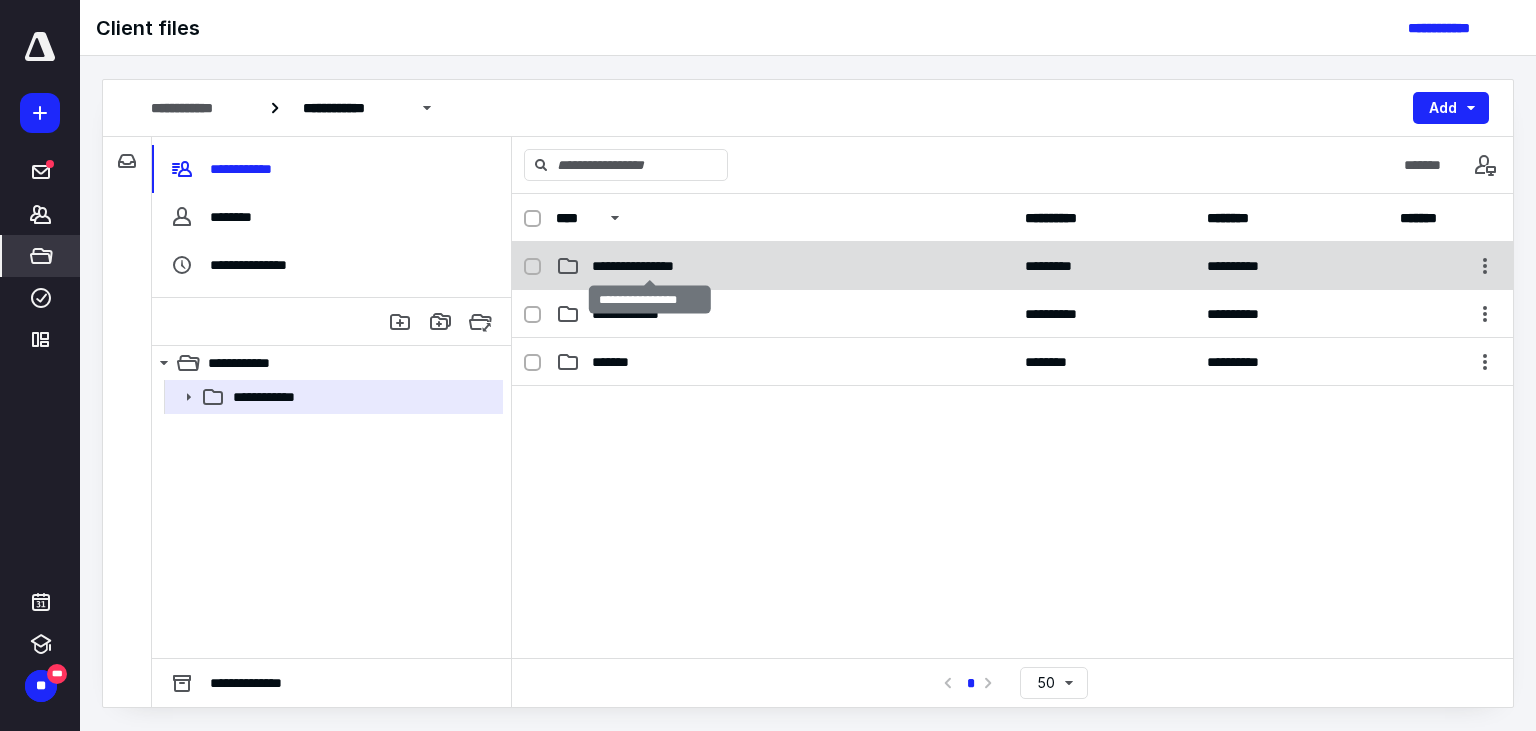 click on "**********" at bounding box center (650, 266) 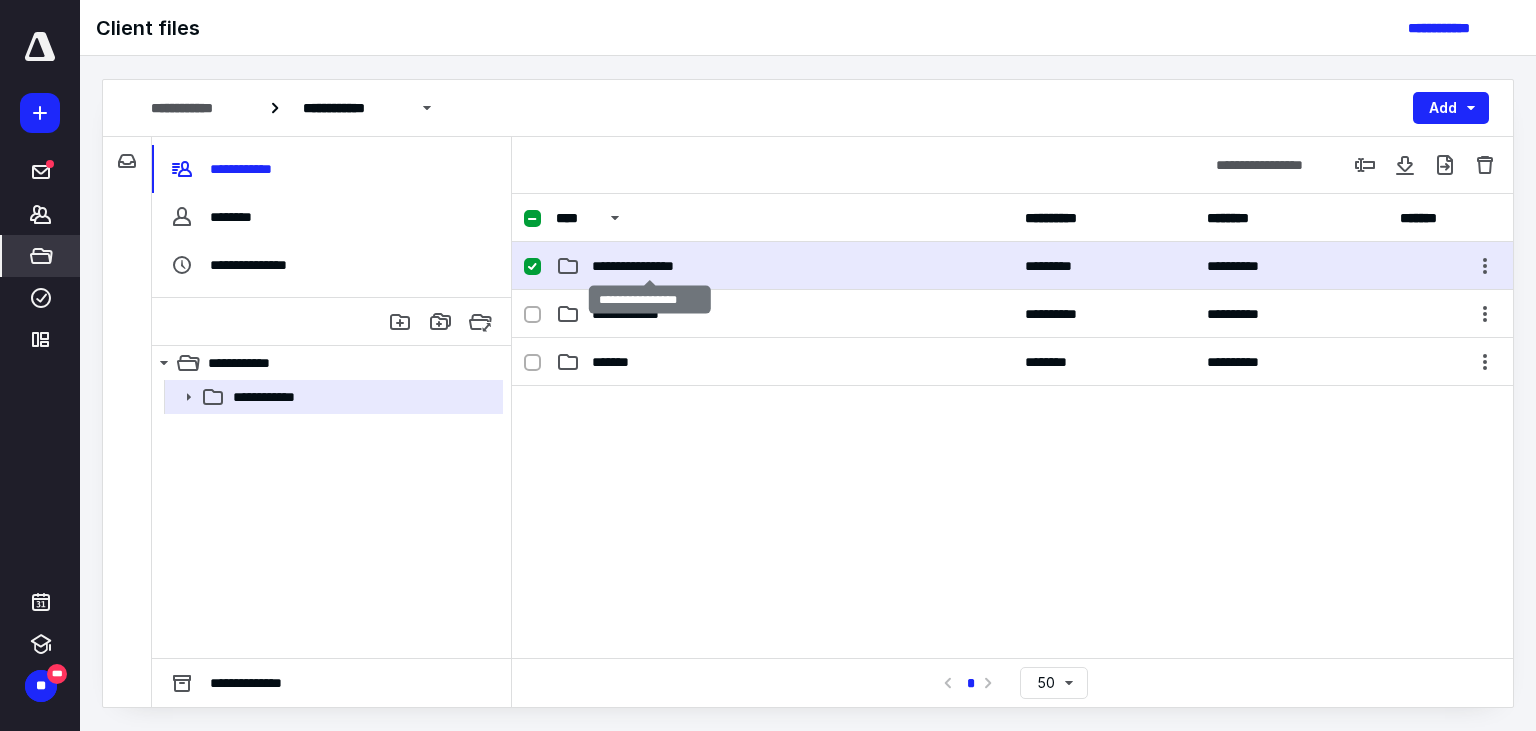 click on "**********" at bounding box center [650, 266] 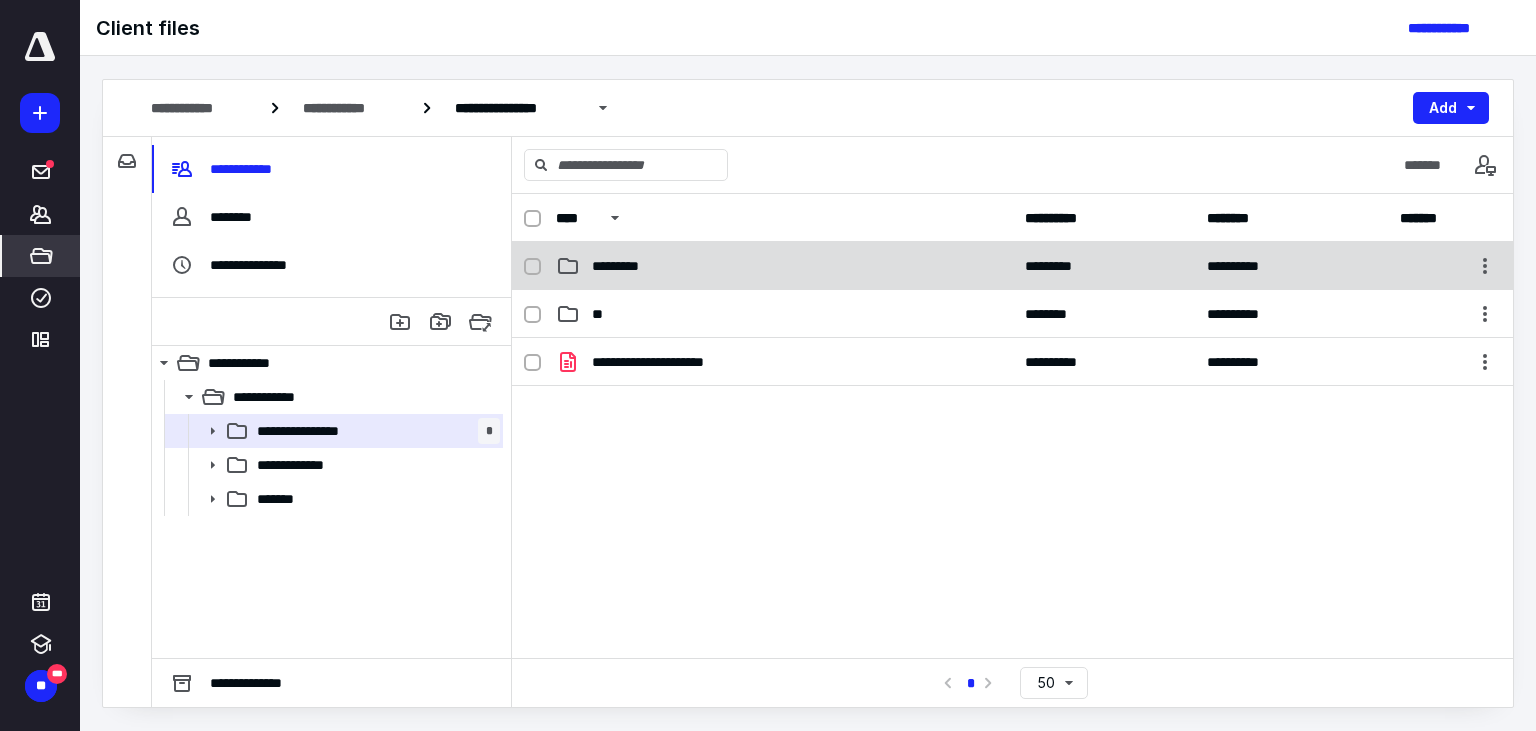 click on "*********" at bounding box center (624, 266) 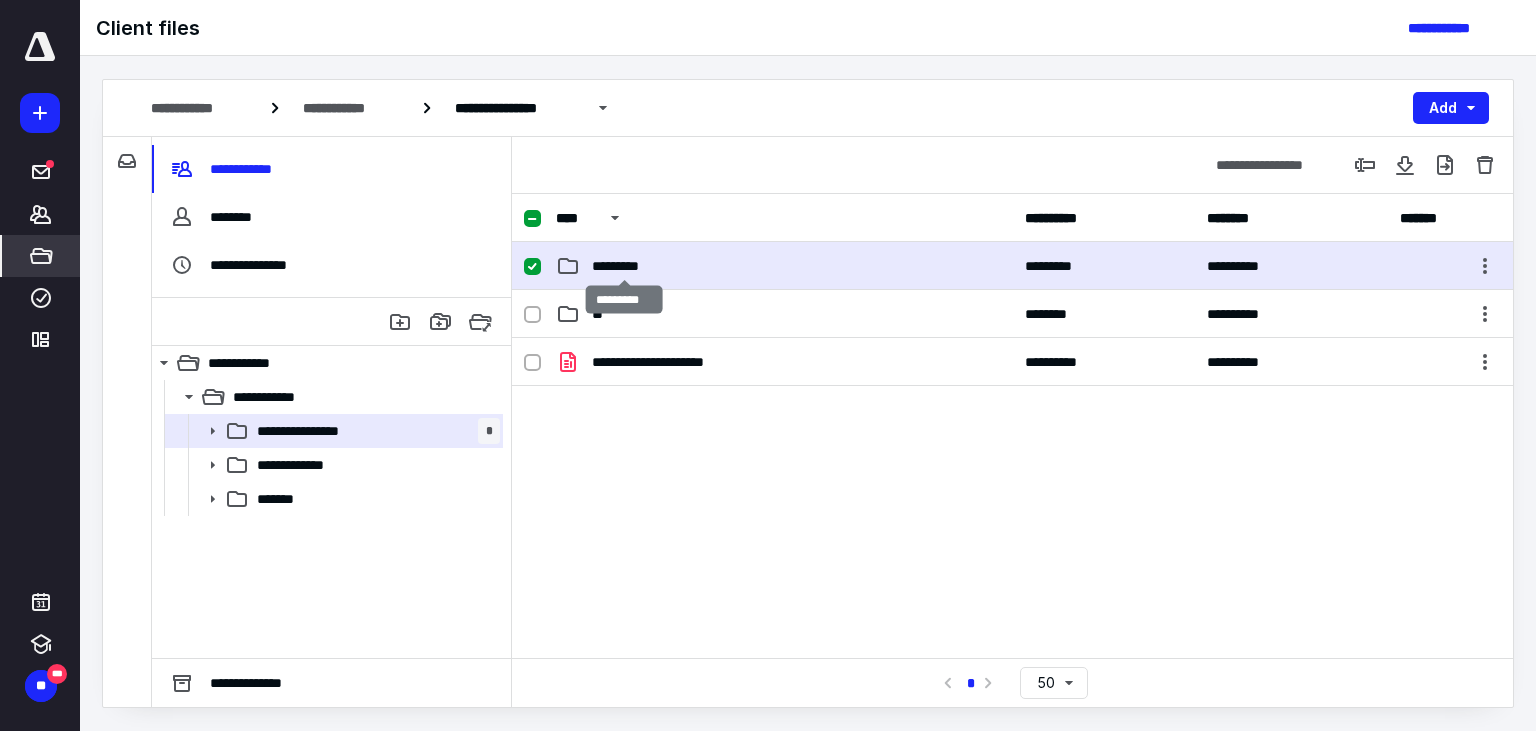click on "*********" at bounding box center [624, 266] 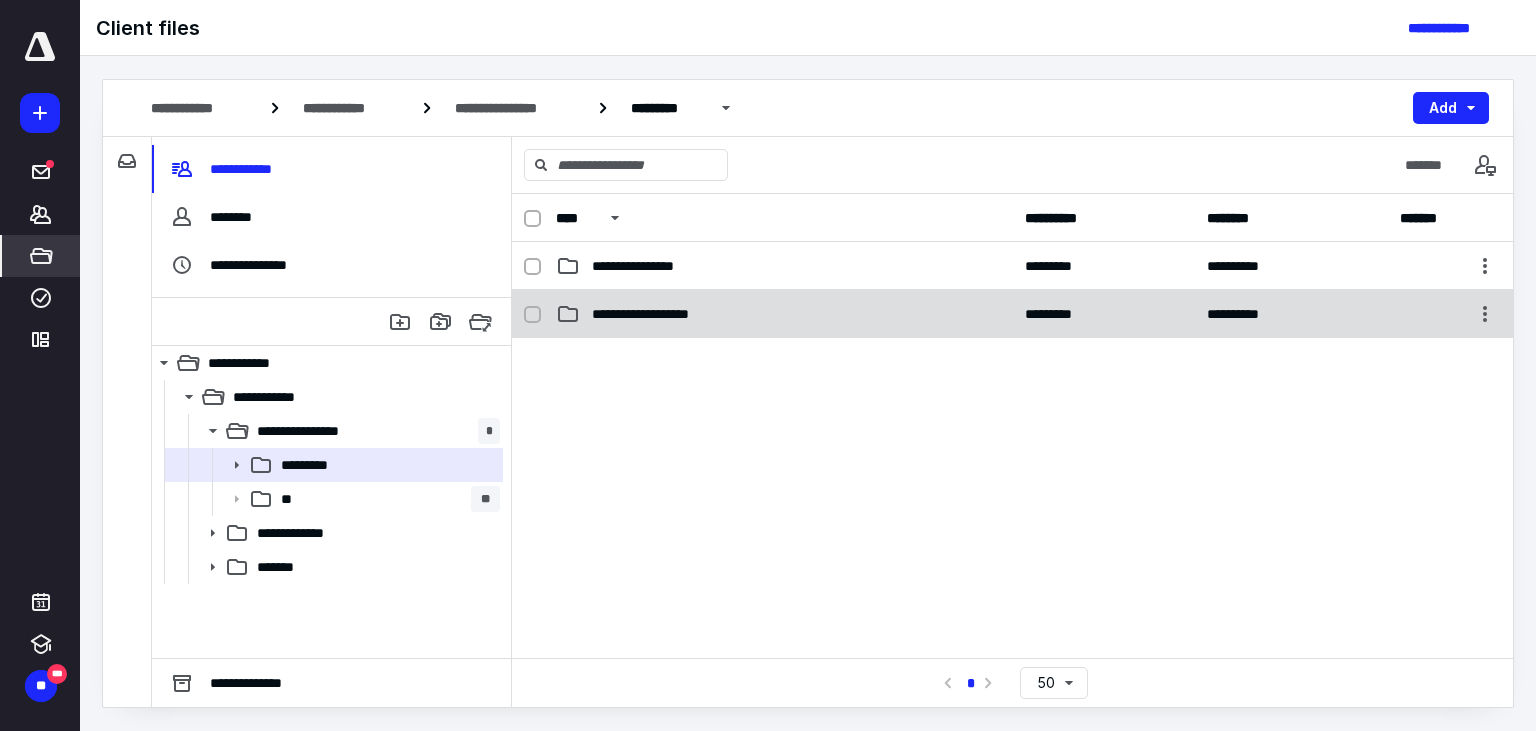 click on "**********" at bounding box center (658, 314) 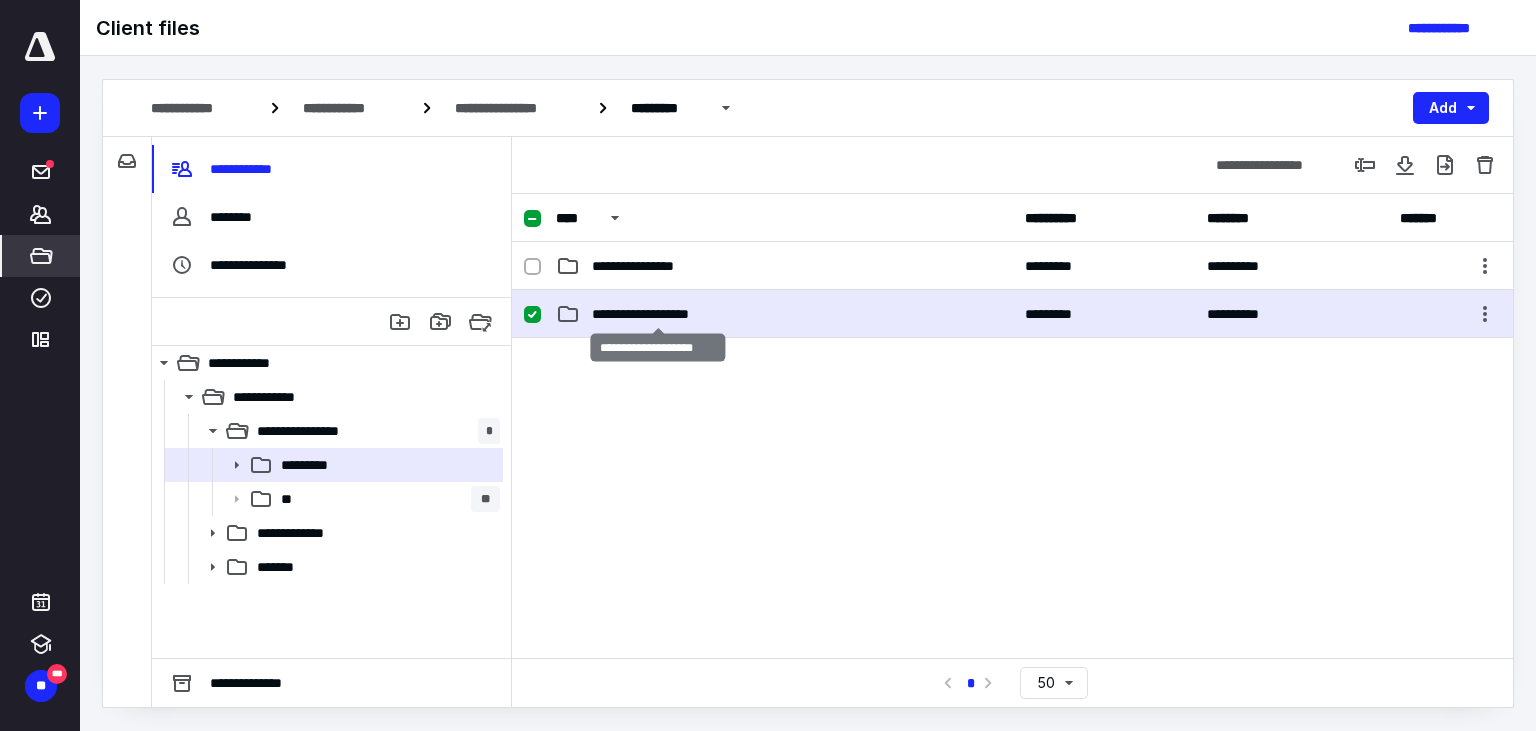 click on "**********" at bounding box center [658, 314] 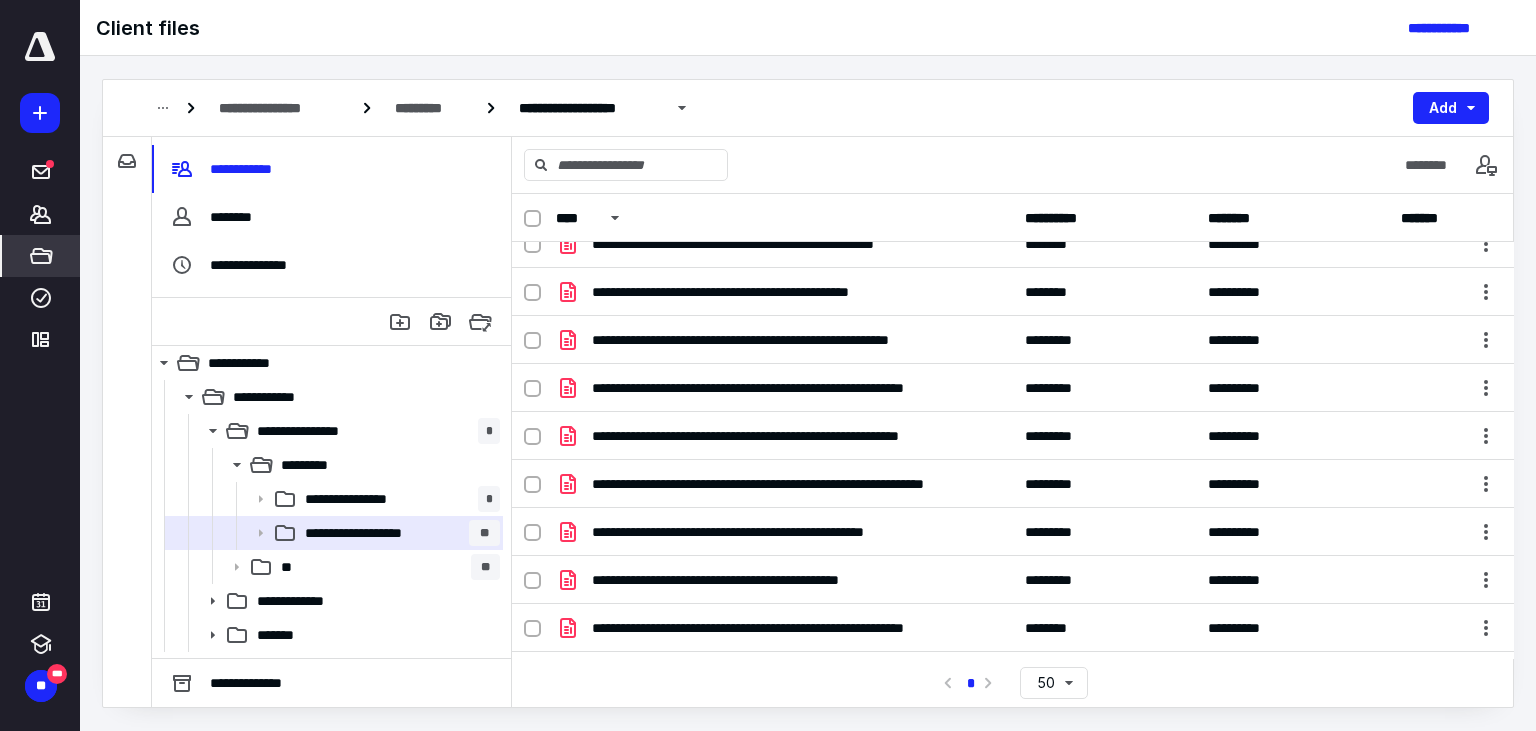 scroll, scrollTop: 0, scrollLeft: 0, axis: both 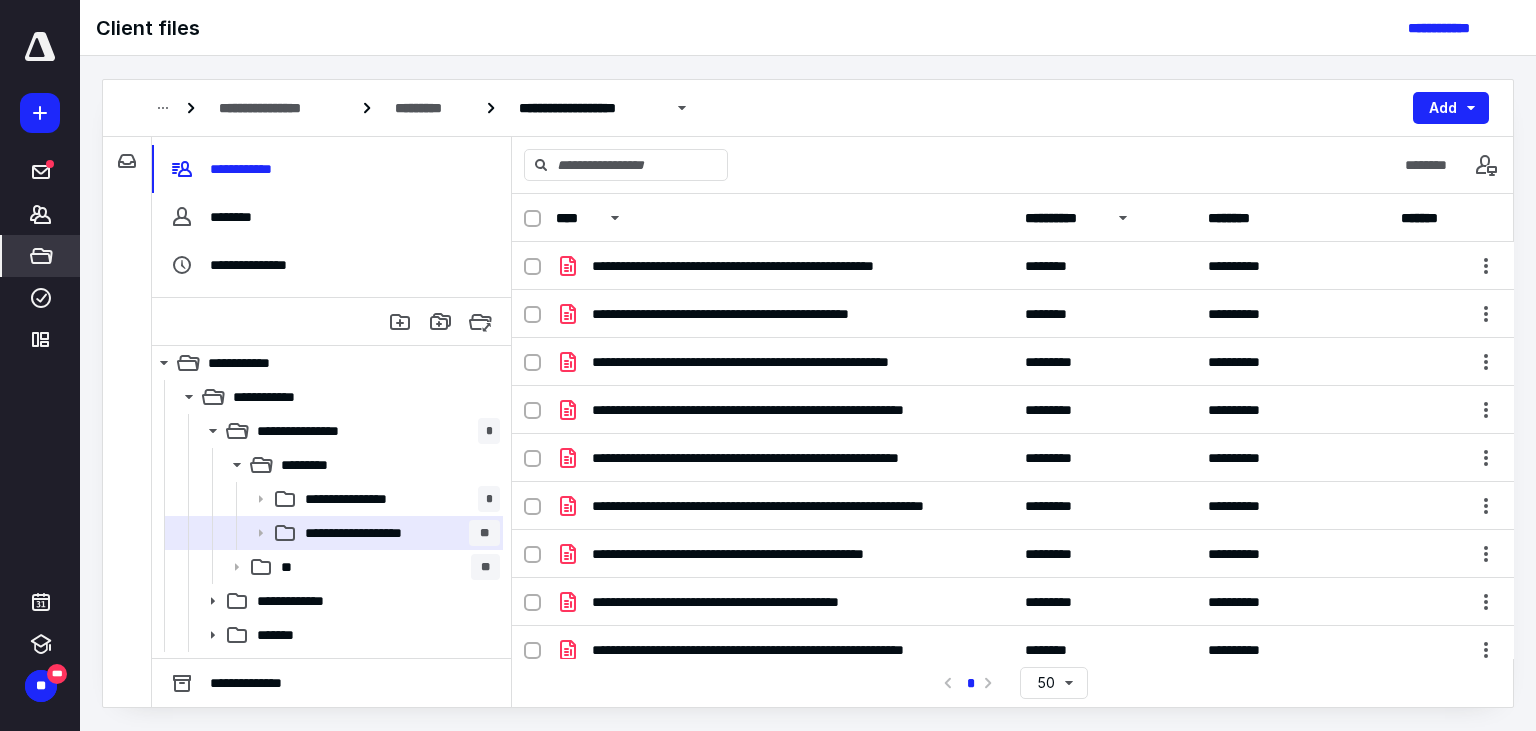 click on "**********" at bounding box center (1064, 218) 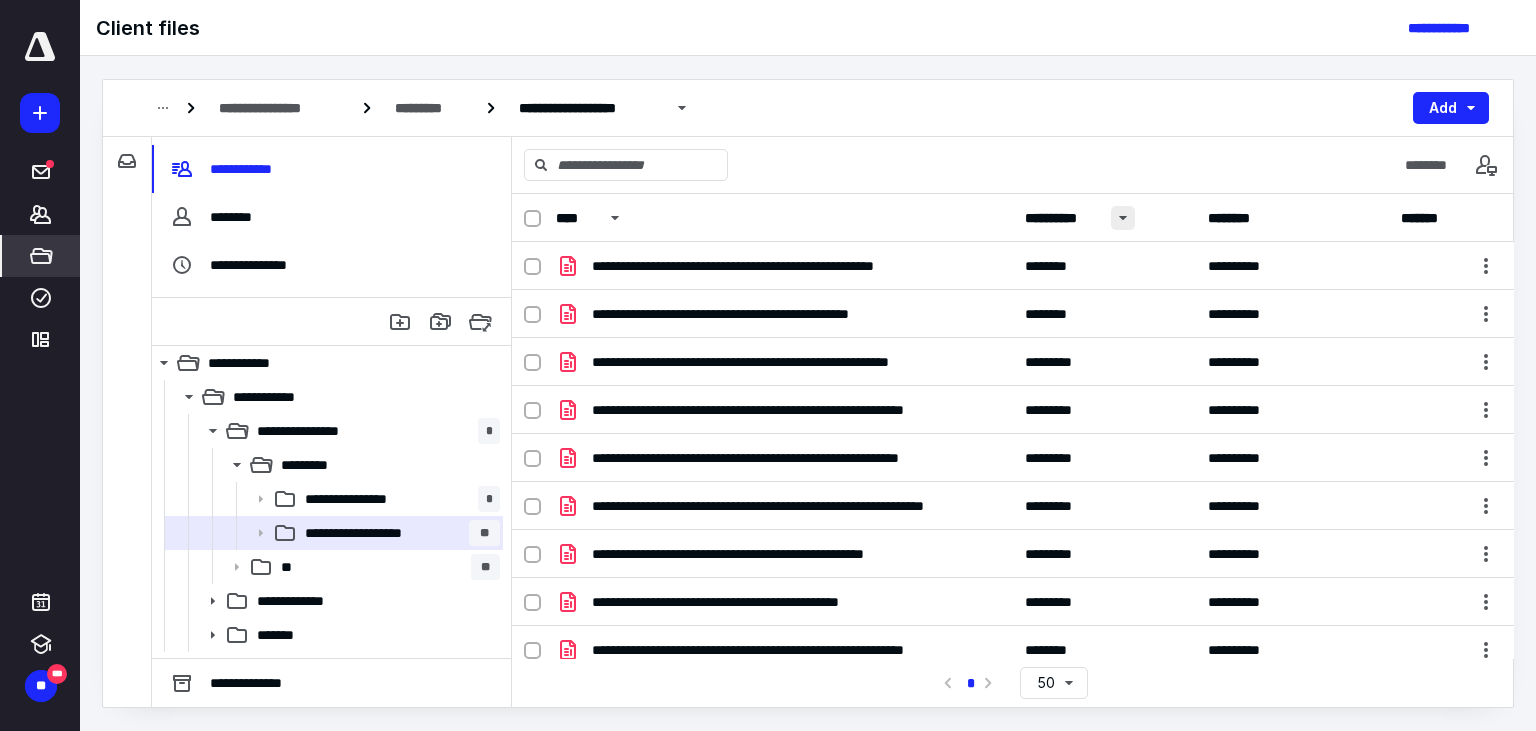 click at bounding box center (1123, 218) 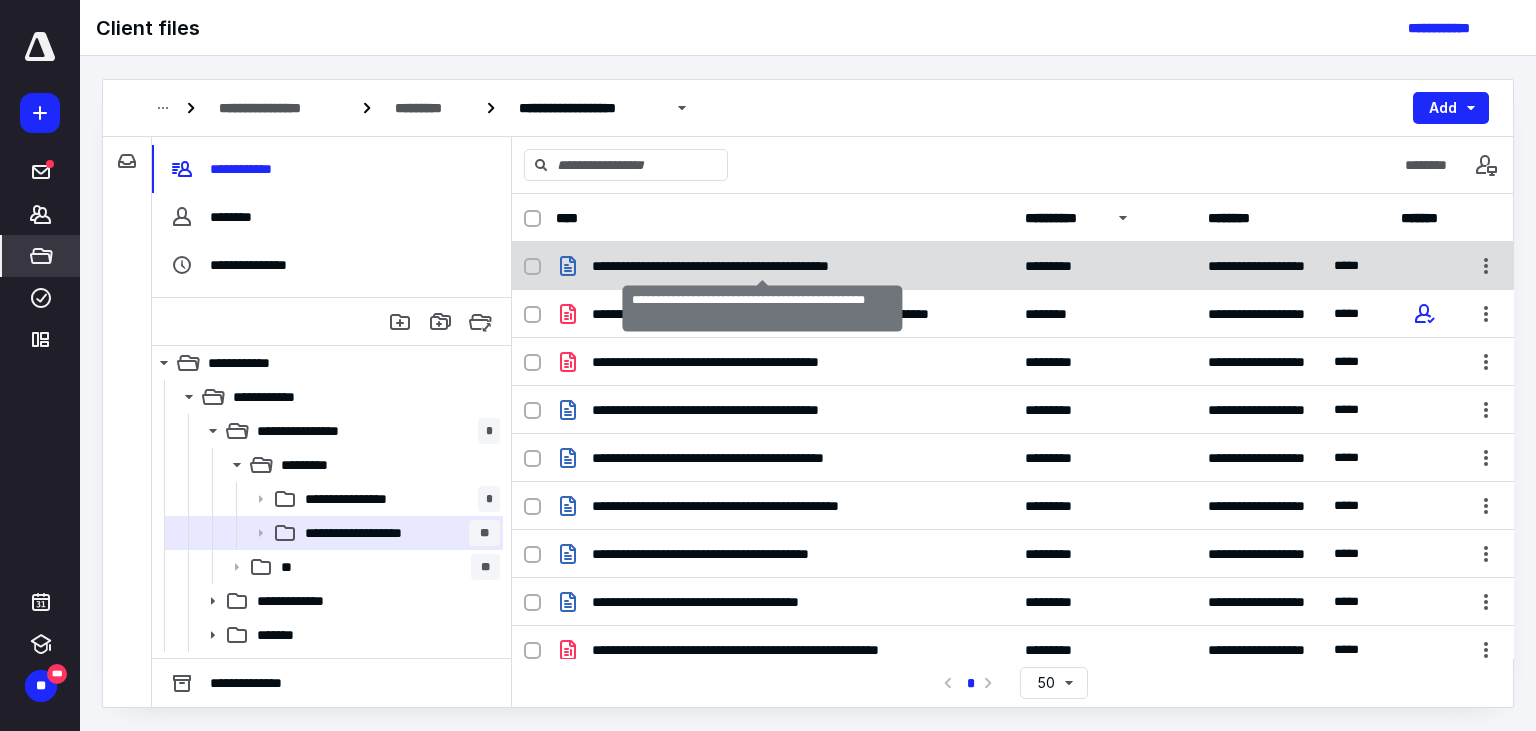 checkbox on "true" 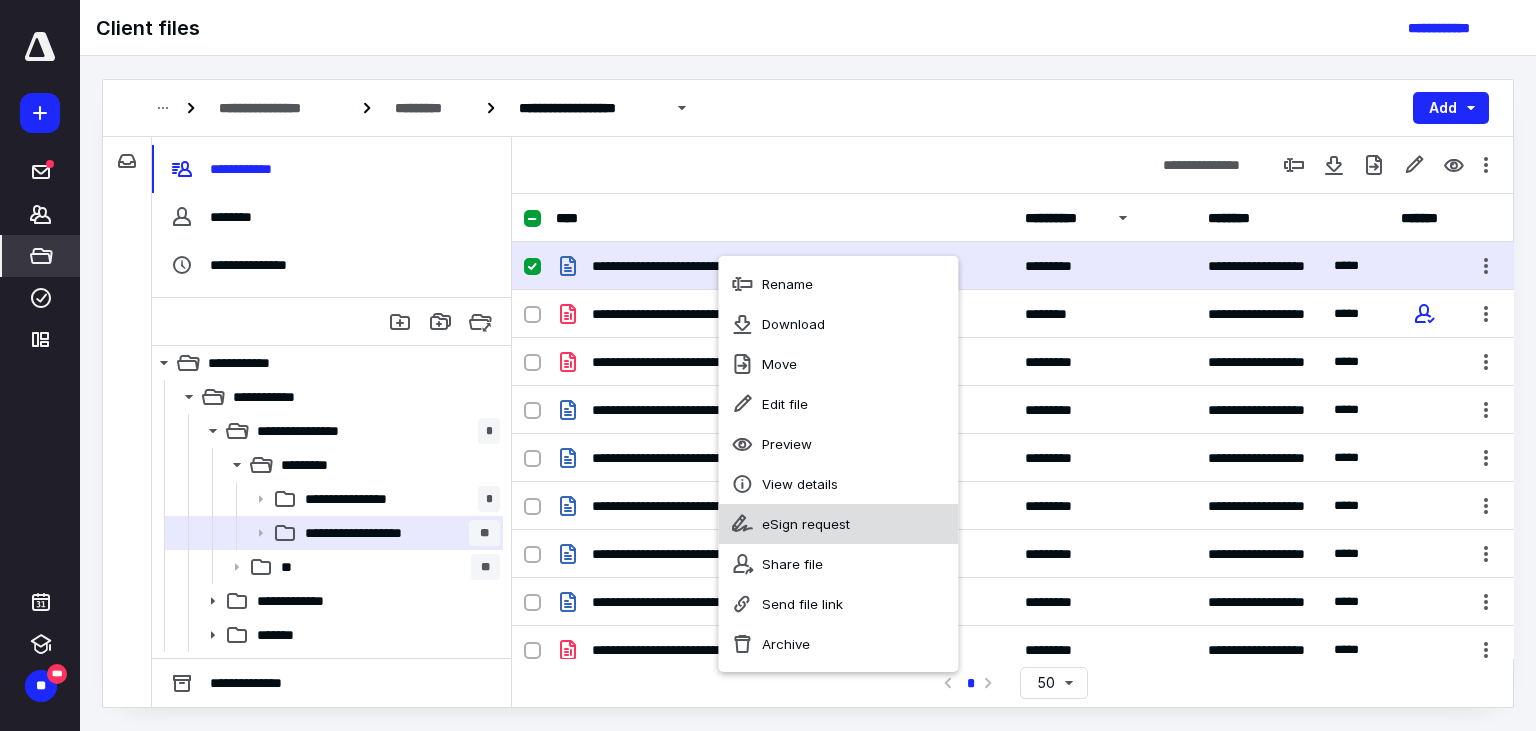 click on "eSign request" at bounding box center (806, 524) 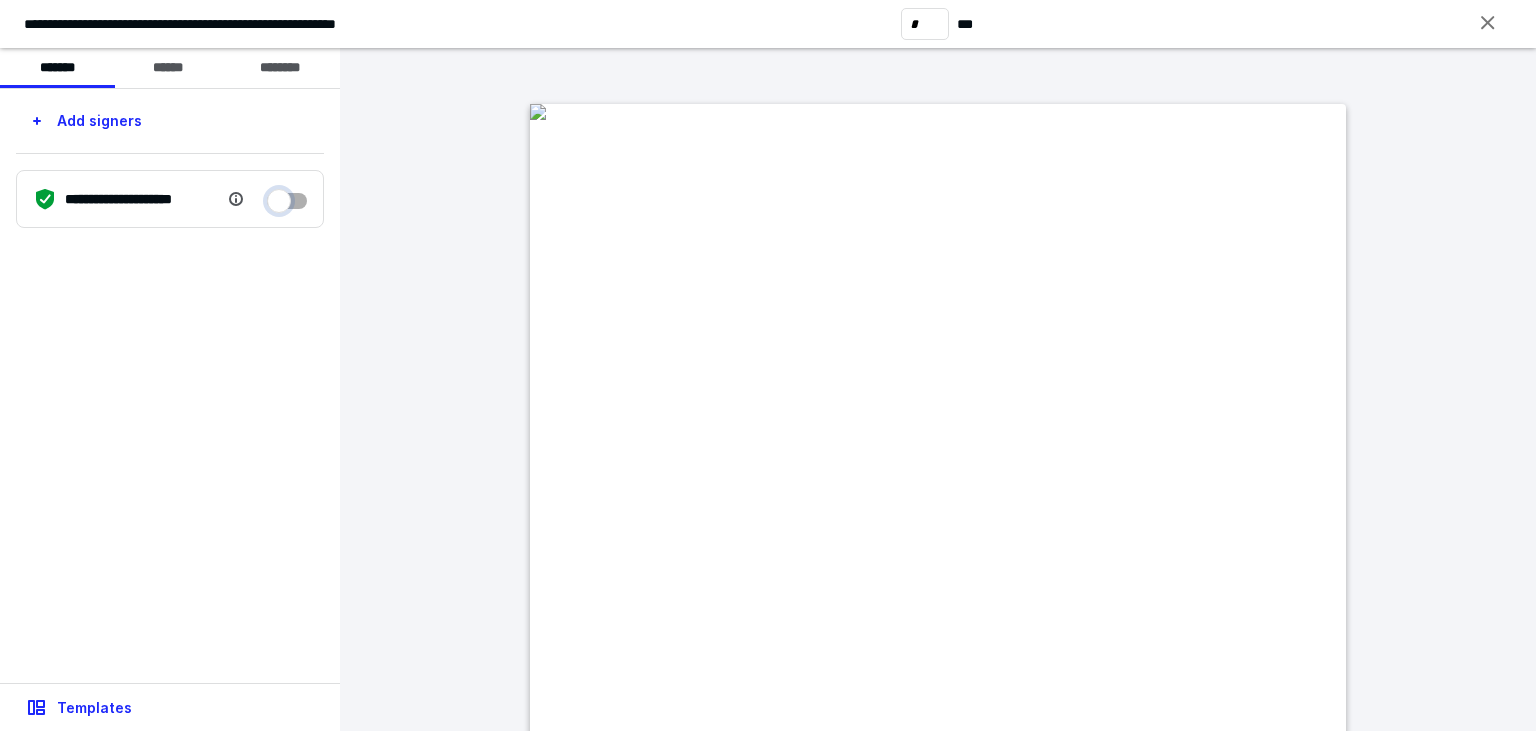 click at bounding box center [287, 196] 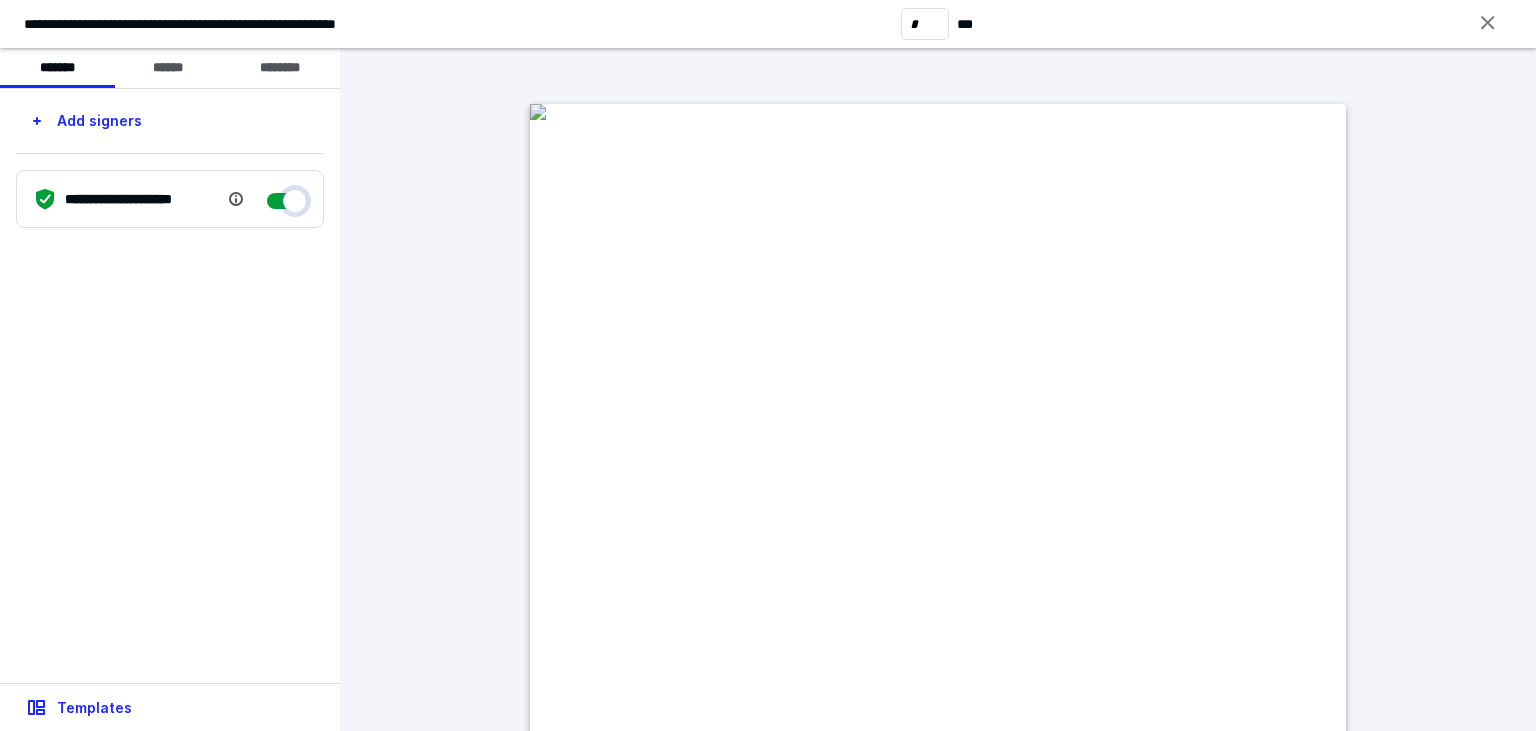 checkbox on "****" 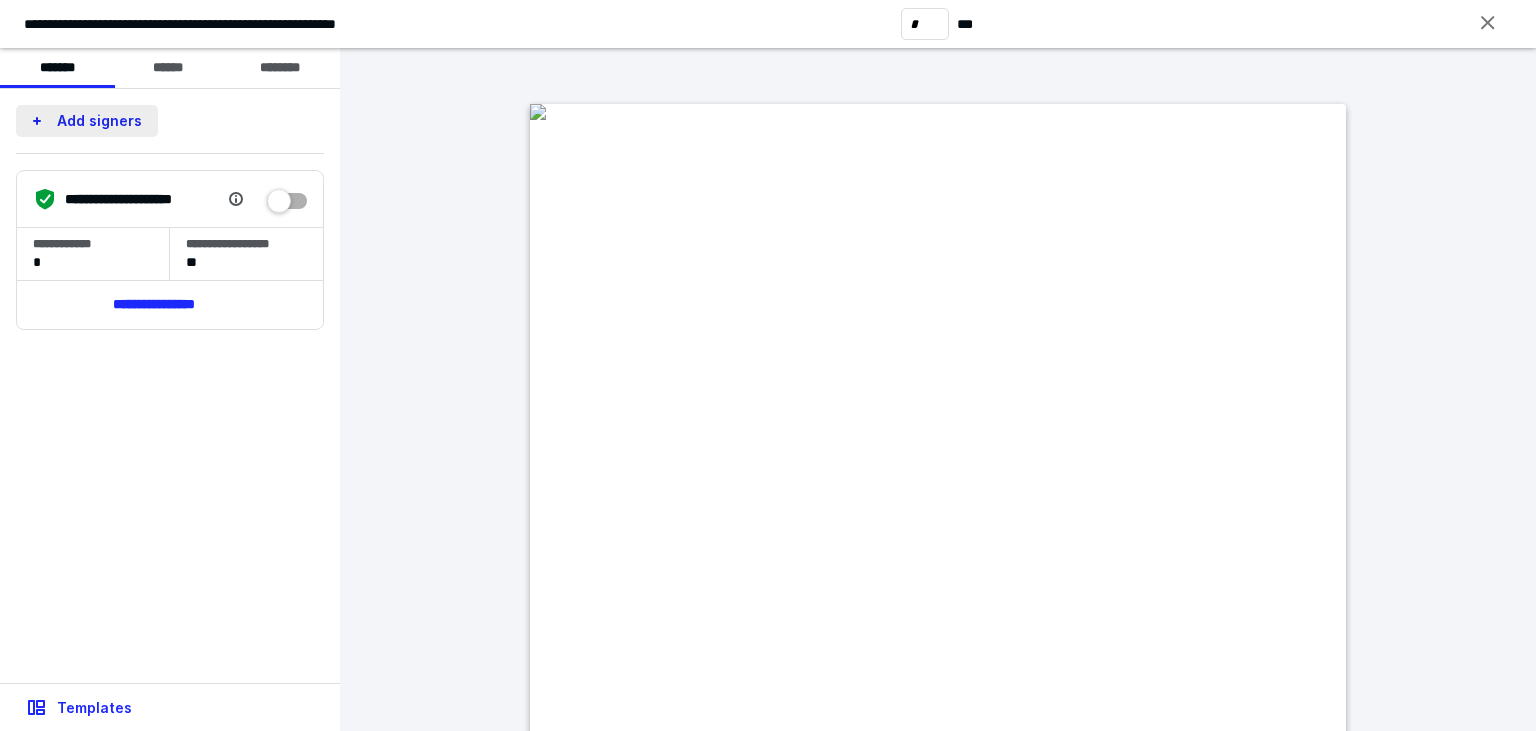 click on "Add signers" at bounding box center (87, 121) 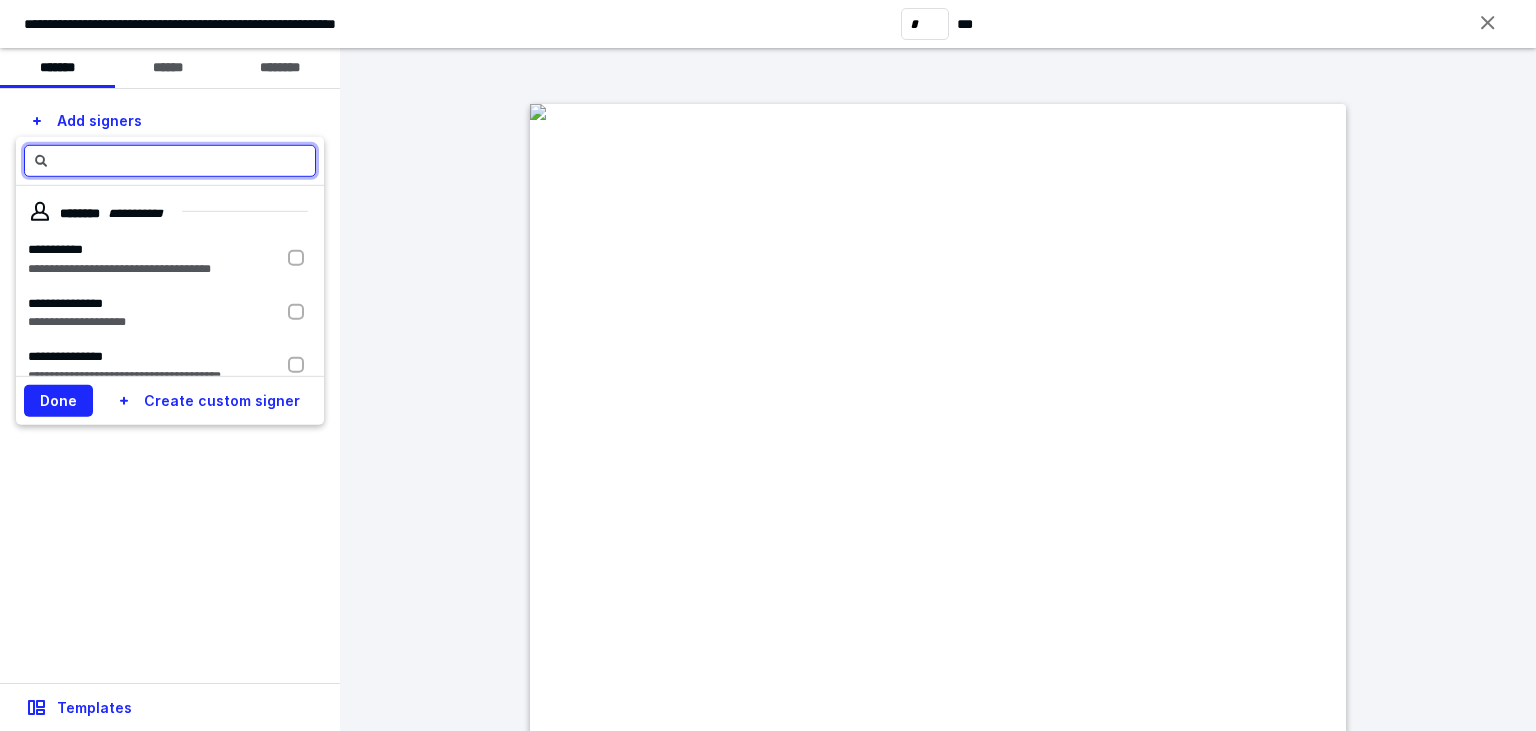 paste on "**********" 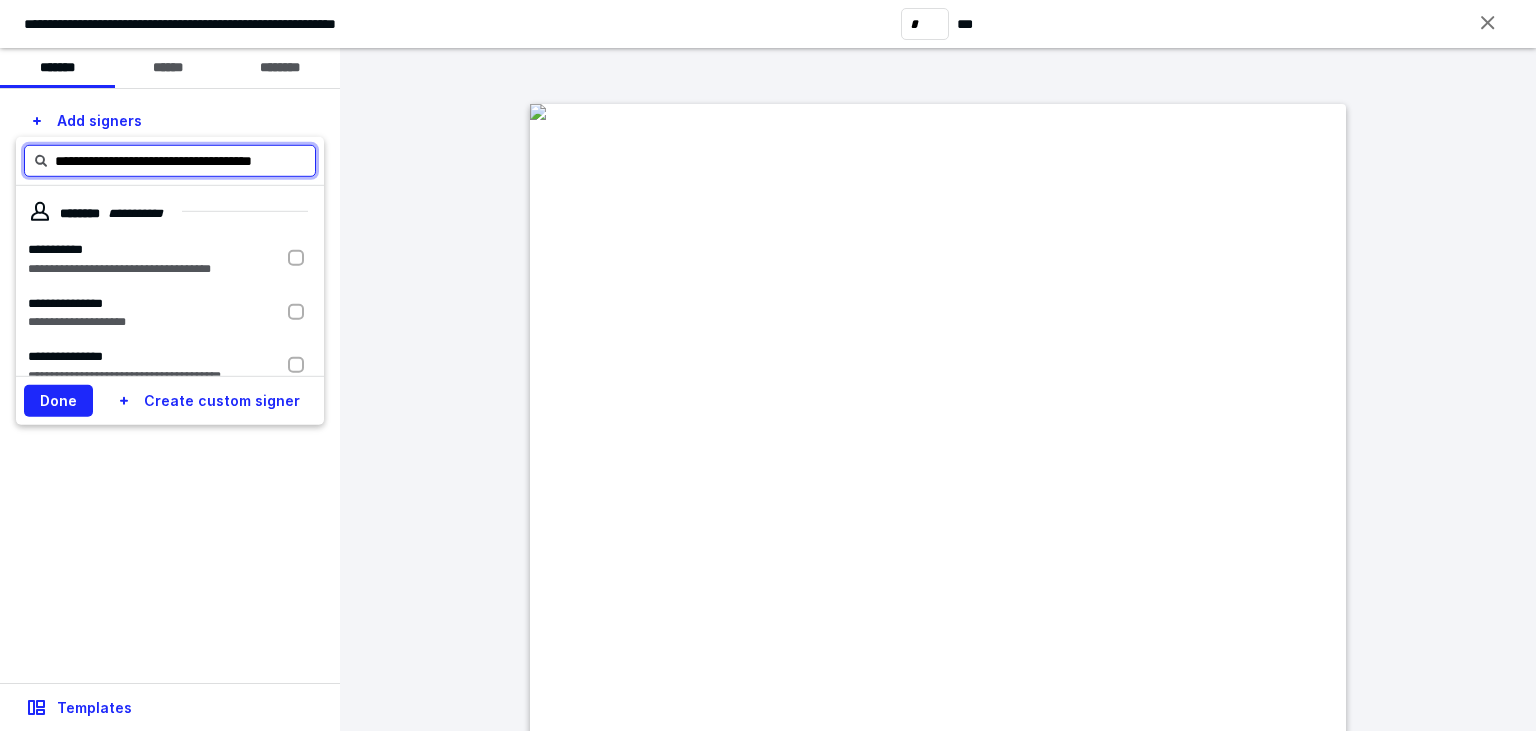 scroll, scrollTop: 0, scrollLeft: 32, axis: horizontal 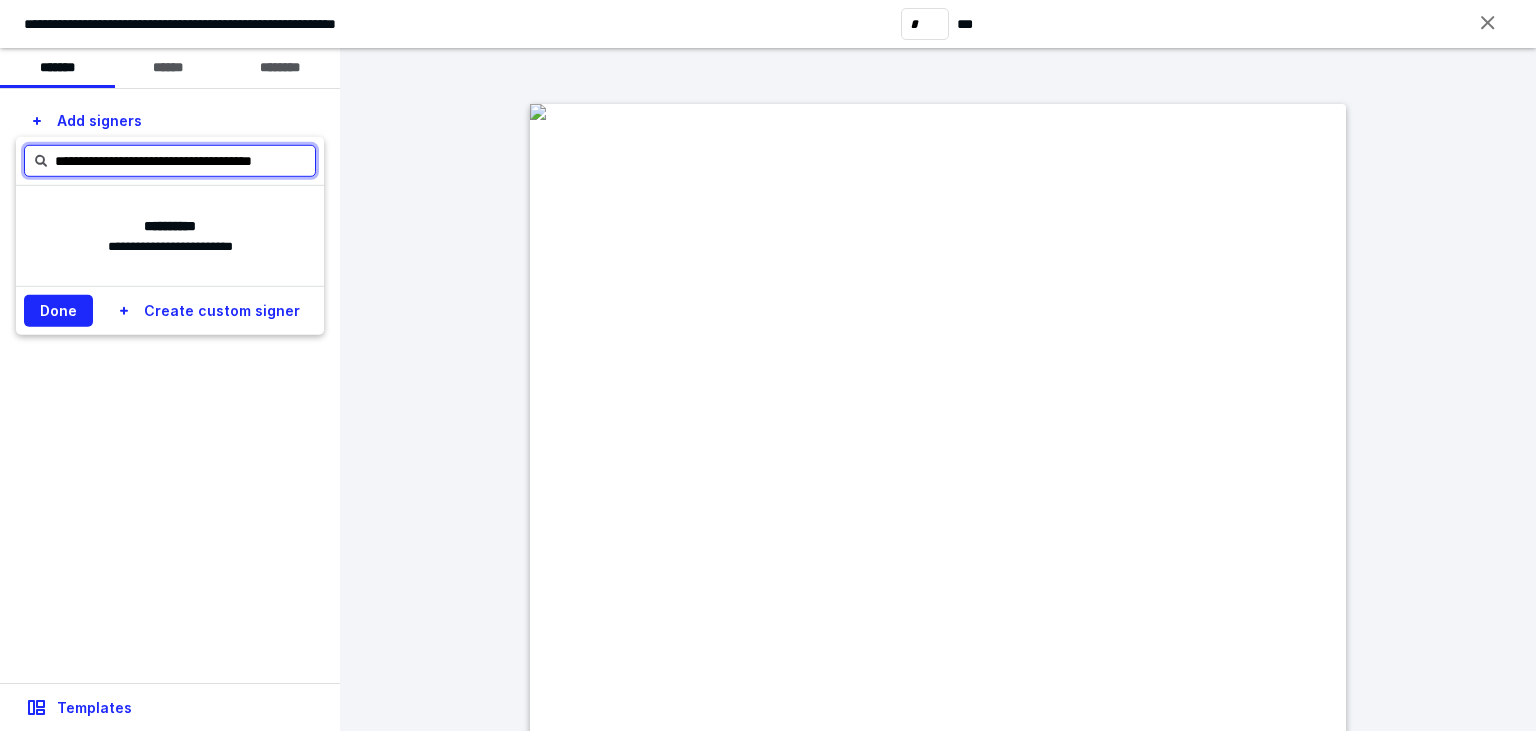 click on "**********" at bounding box center (170, 161) 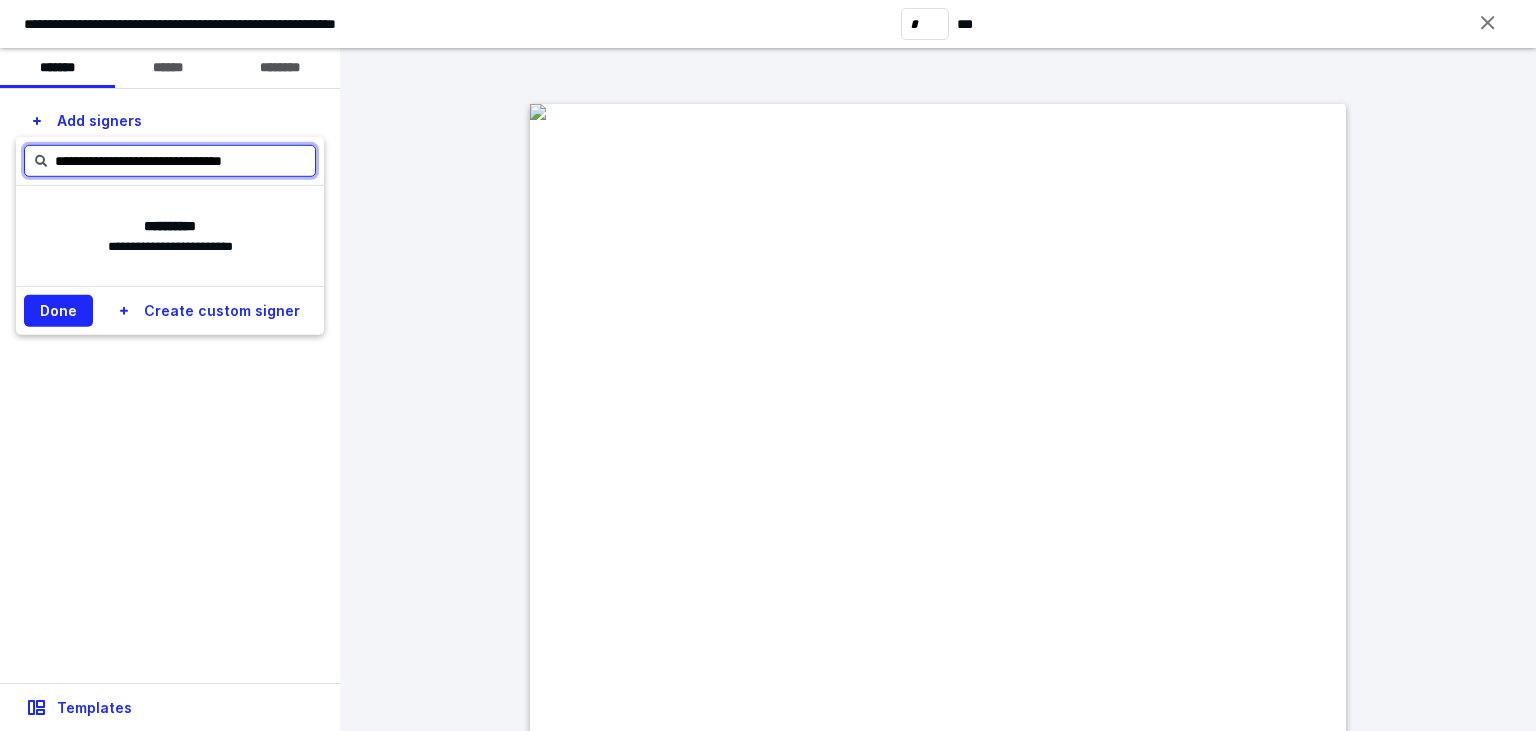 scroll, scrollTop: 0, scrollLeft: 0, axis: both 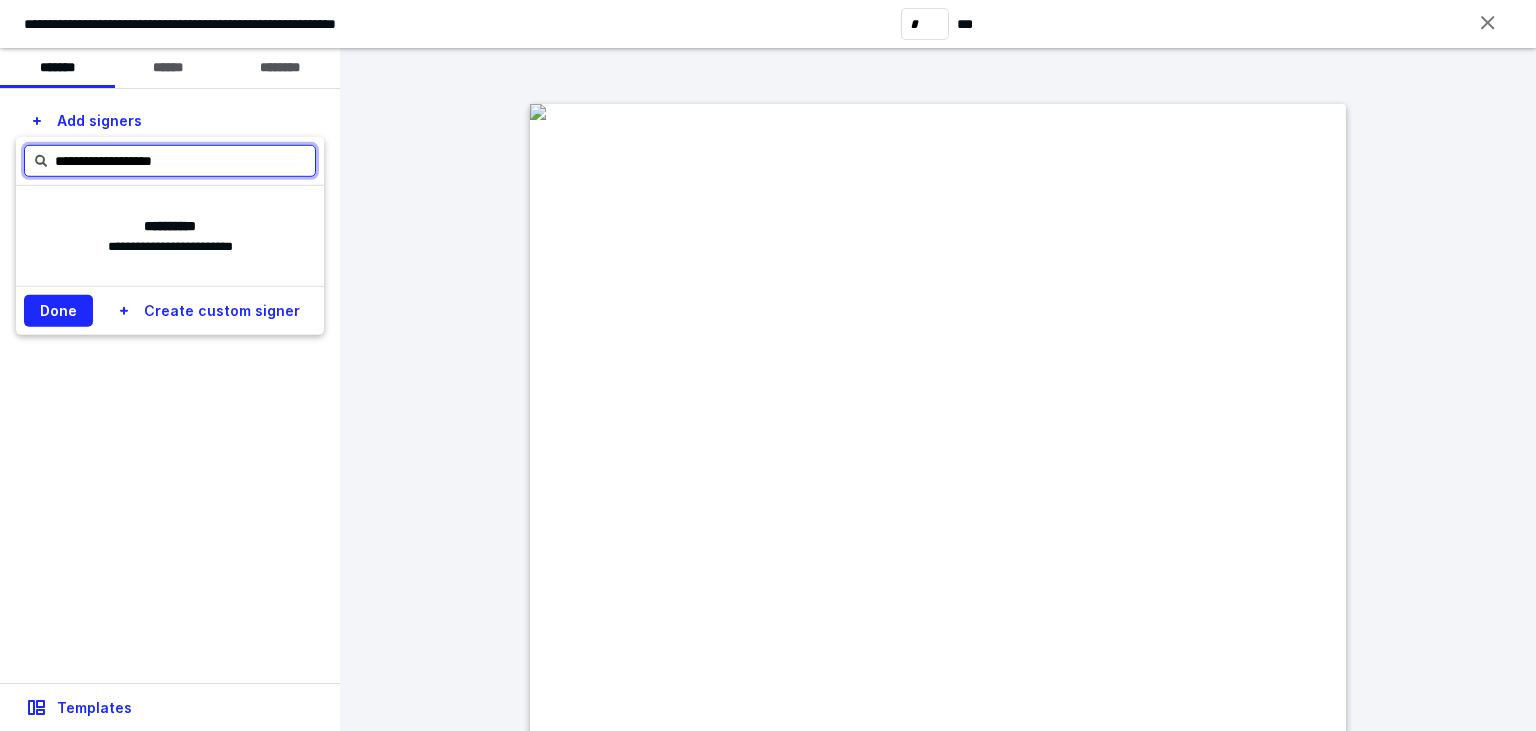 click on "**********" at bounding box center [170, 161] 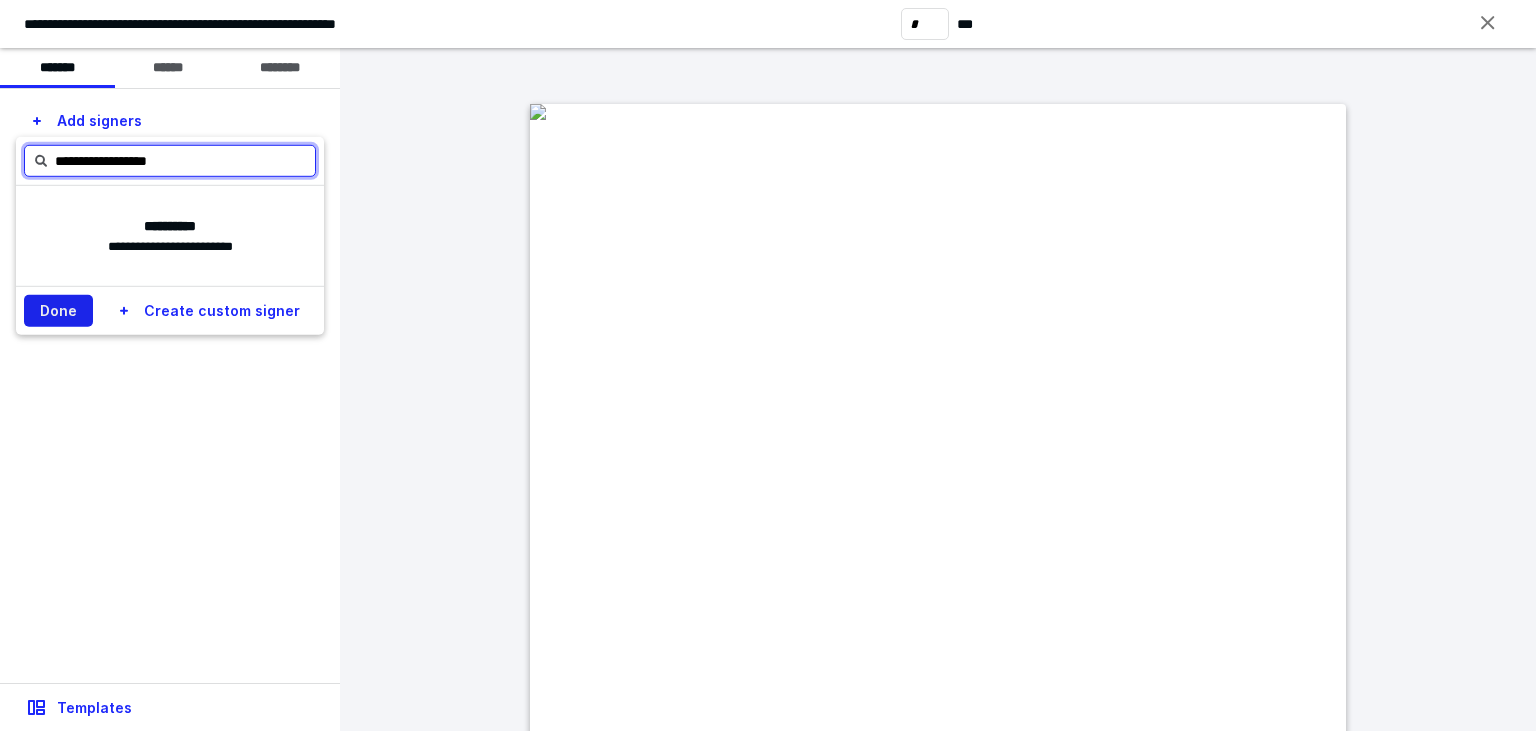 type on "**********" 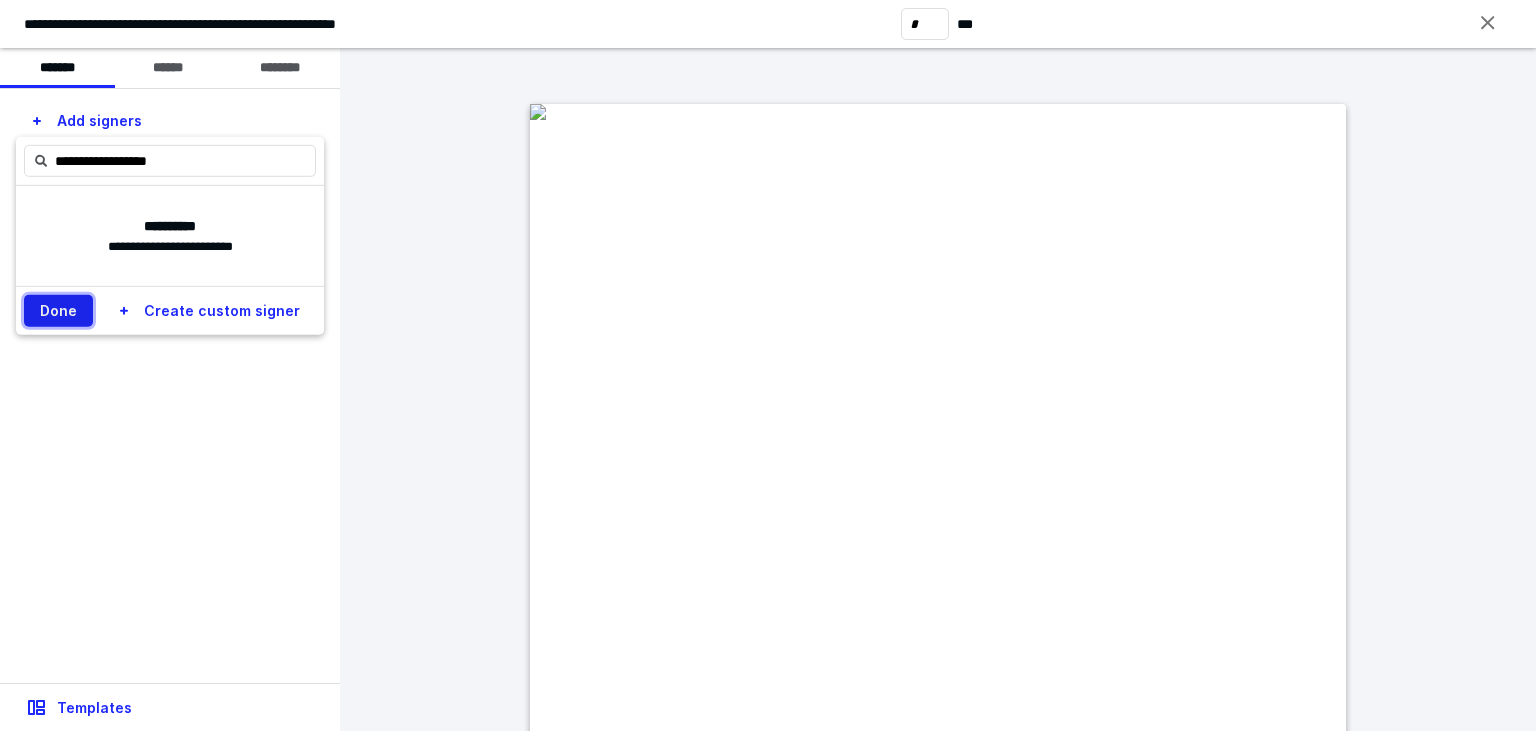 click on "Done" at bounding box center (58, 311) 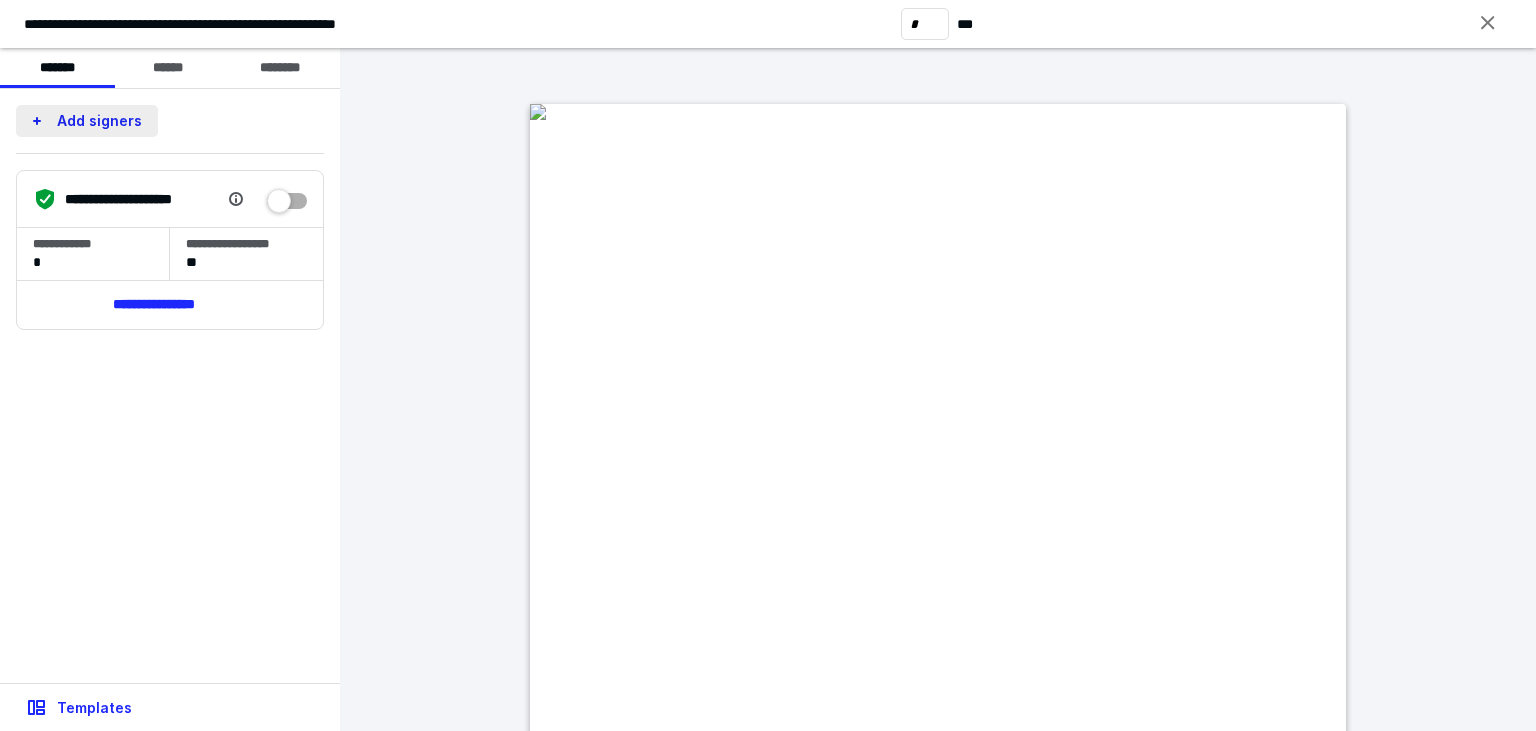 click on "Add signers" at bounding box center [87, 121] 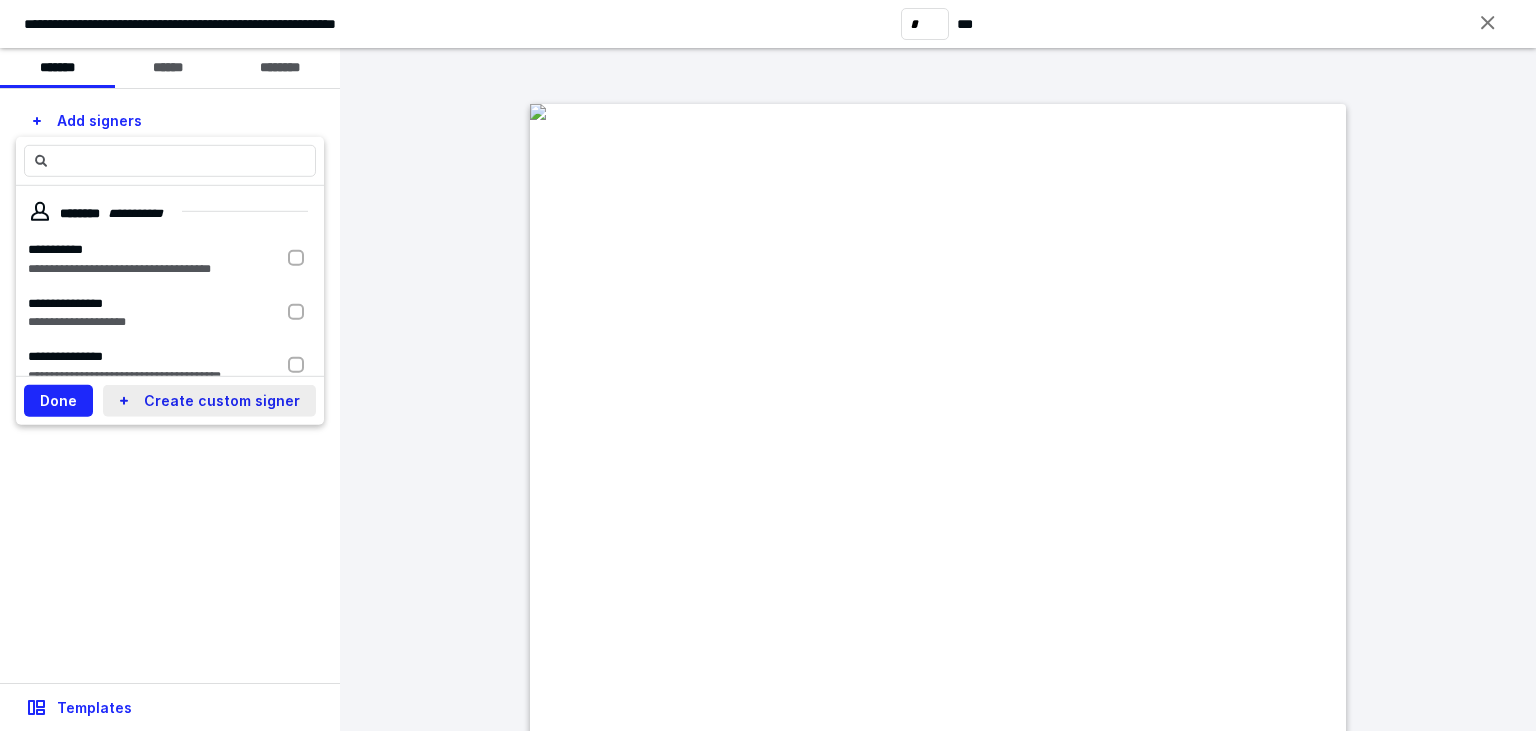 click on "Create custom signer" at bounding box center [209, 401] 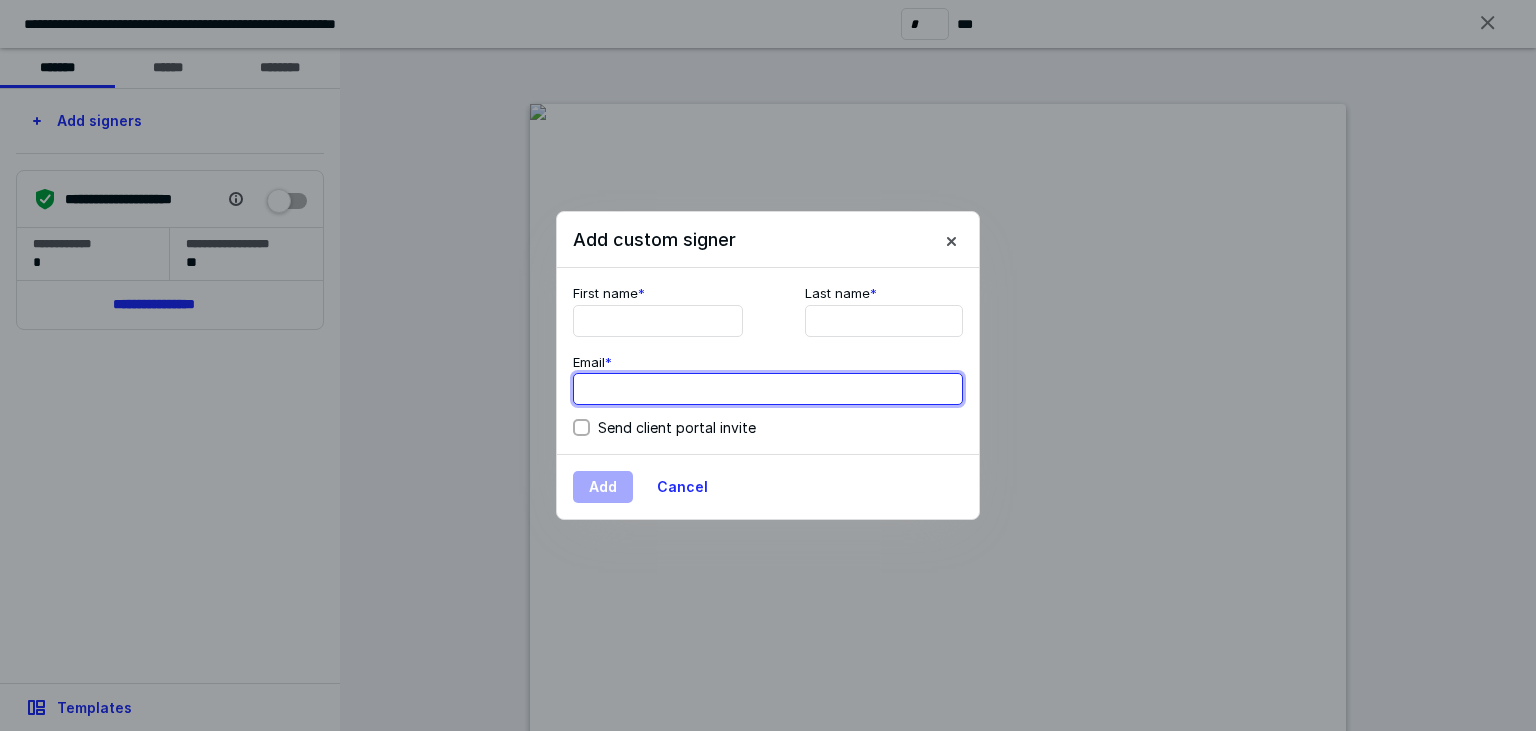 click at bounding box center (768, 389) 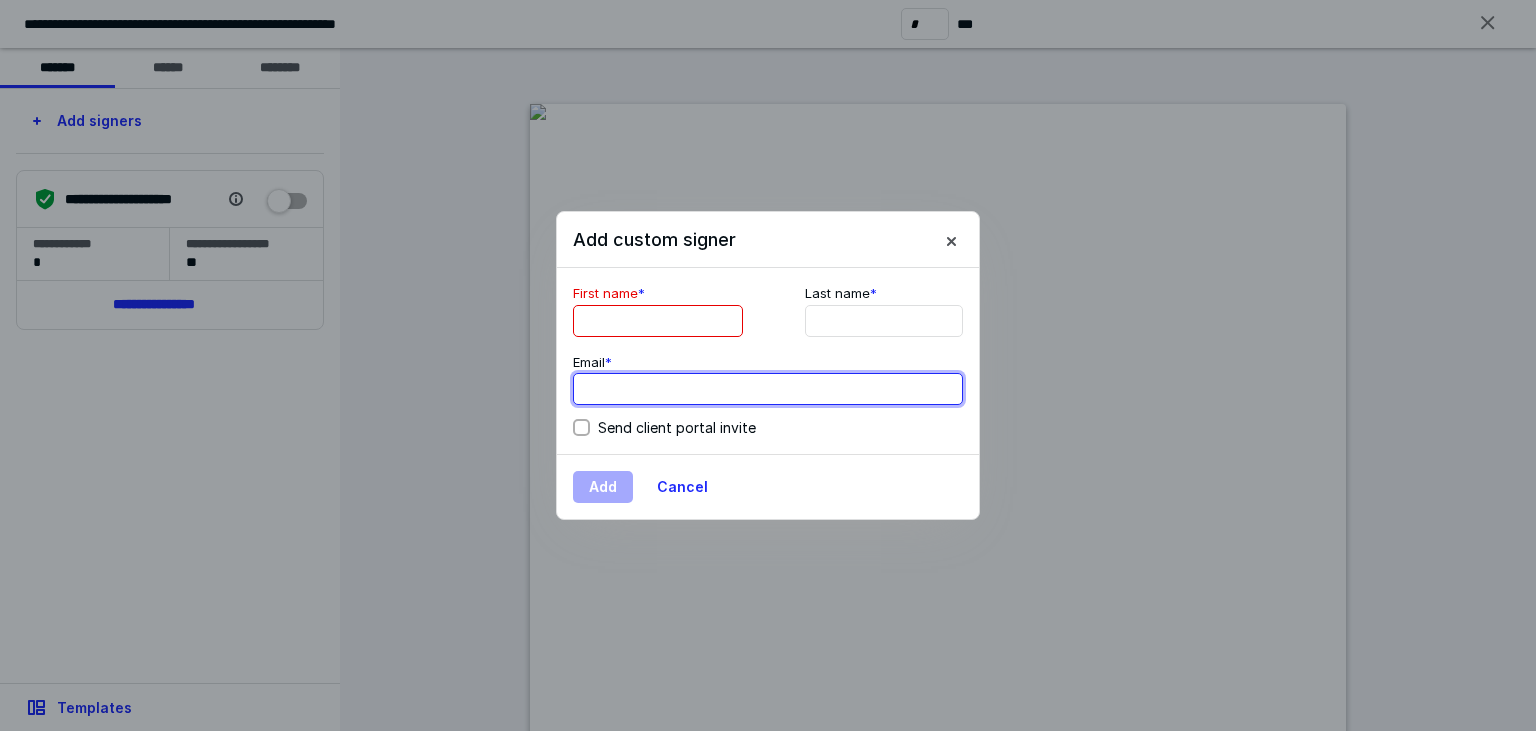 paste on "**********" 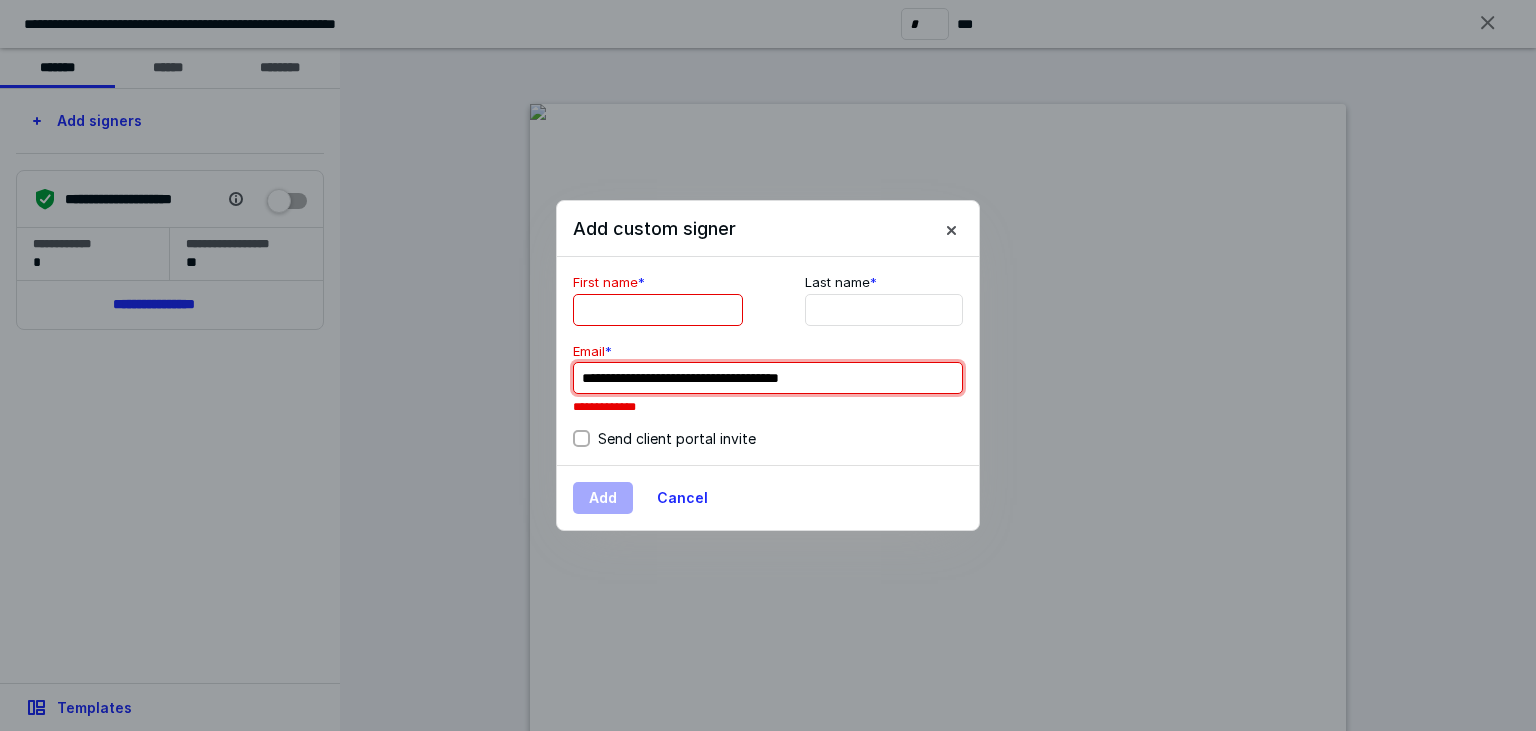 type on "**********" 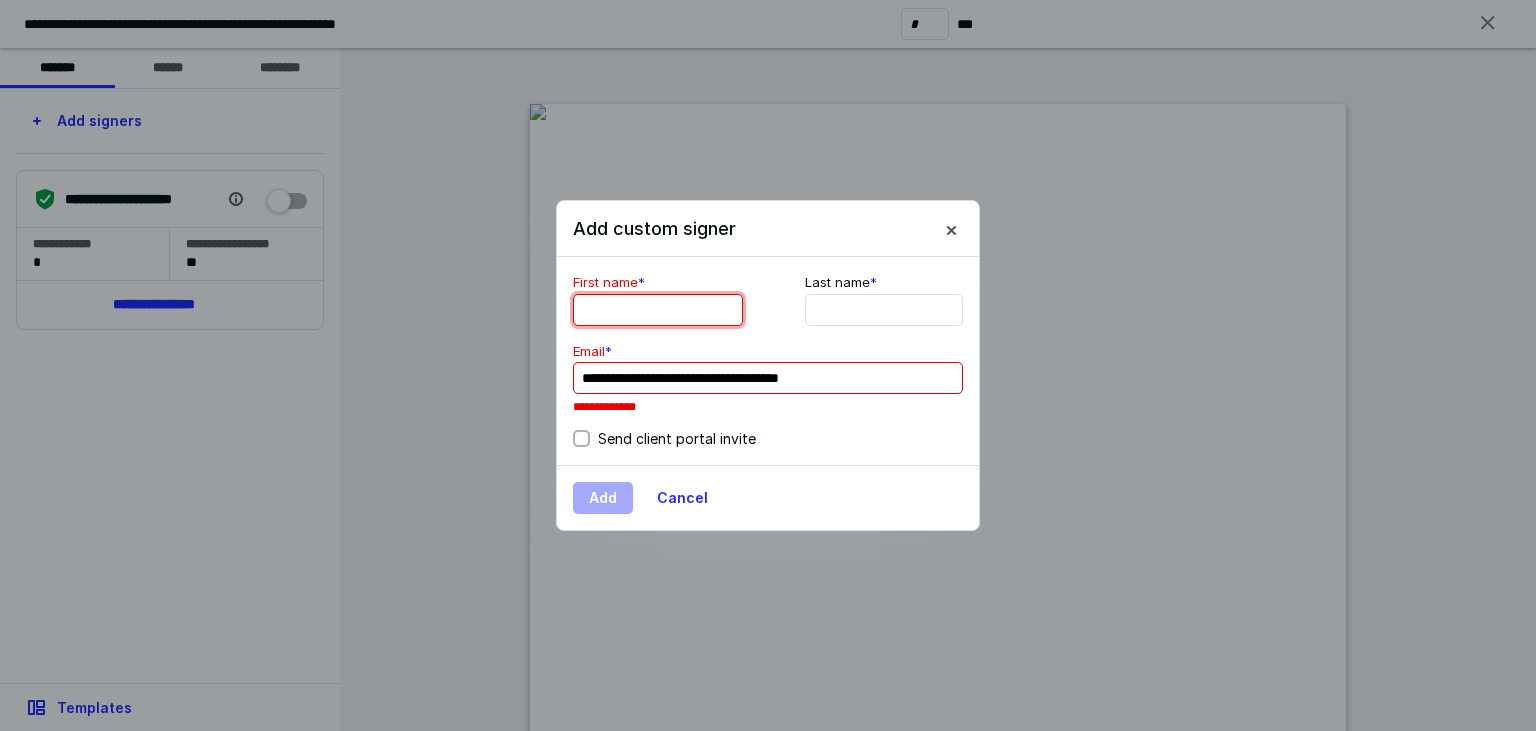 click at bounding box center [658, 310] 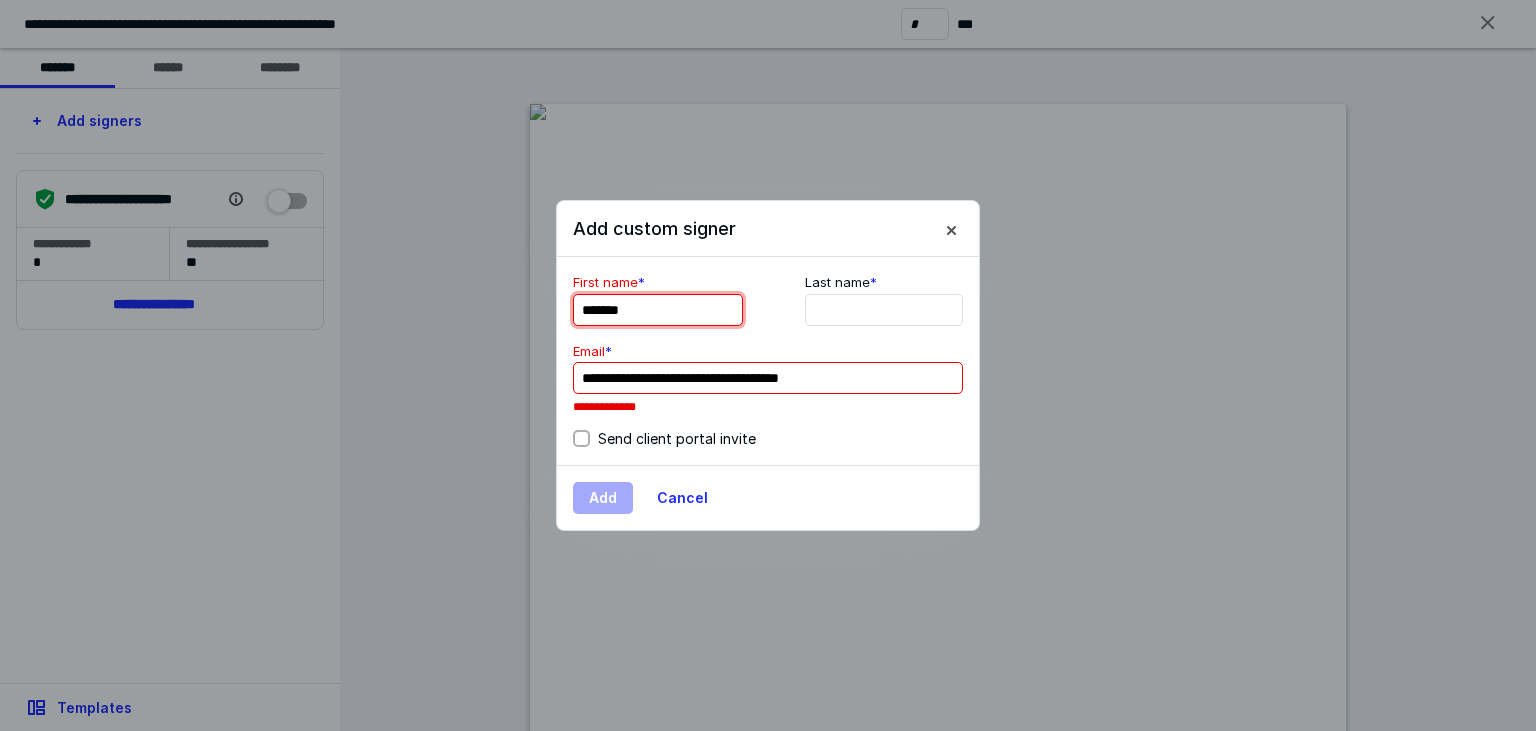 type on "*******" 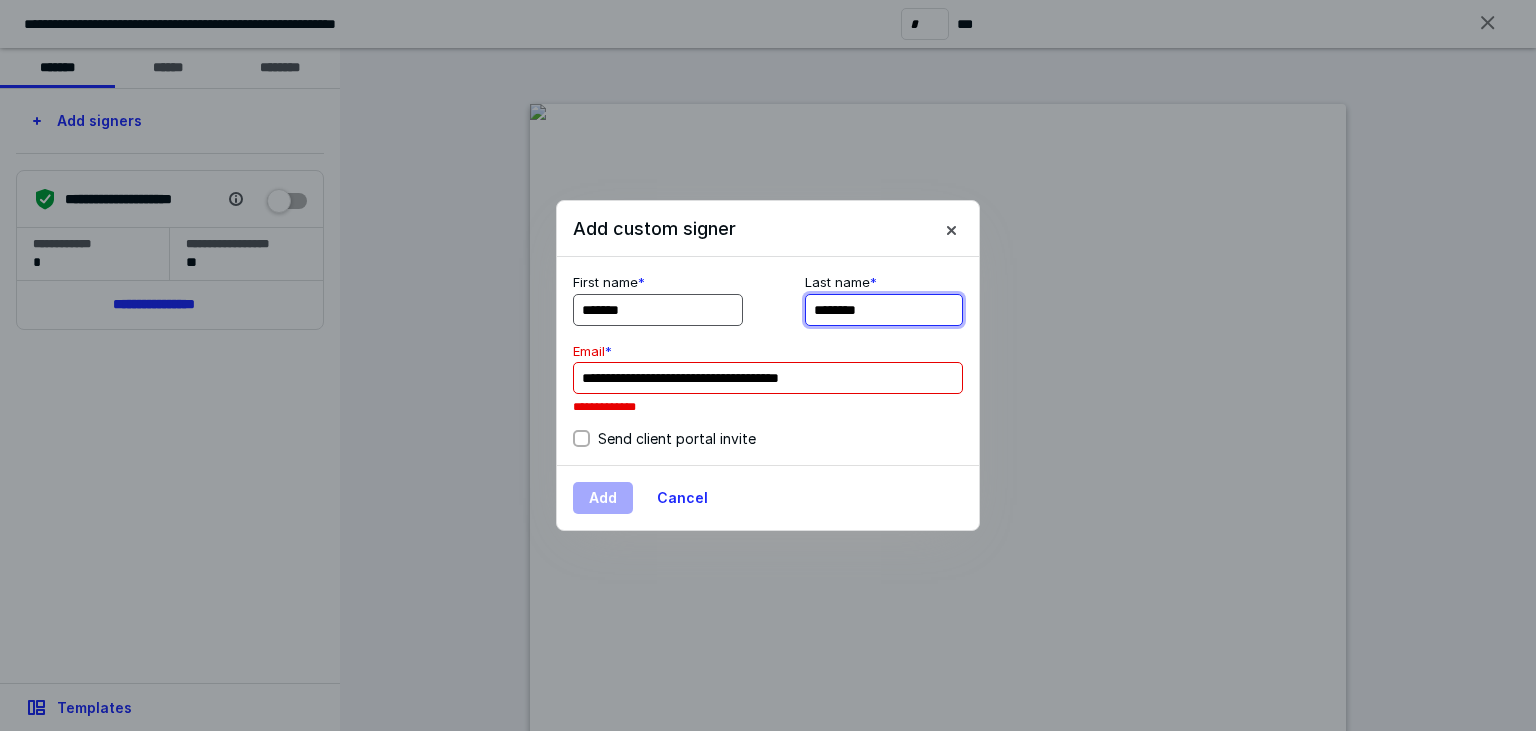 type on "********" 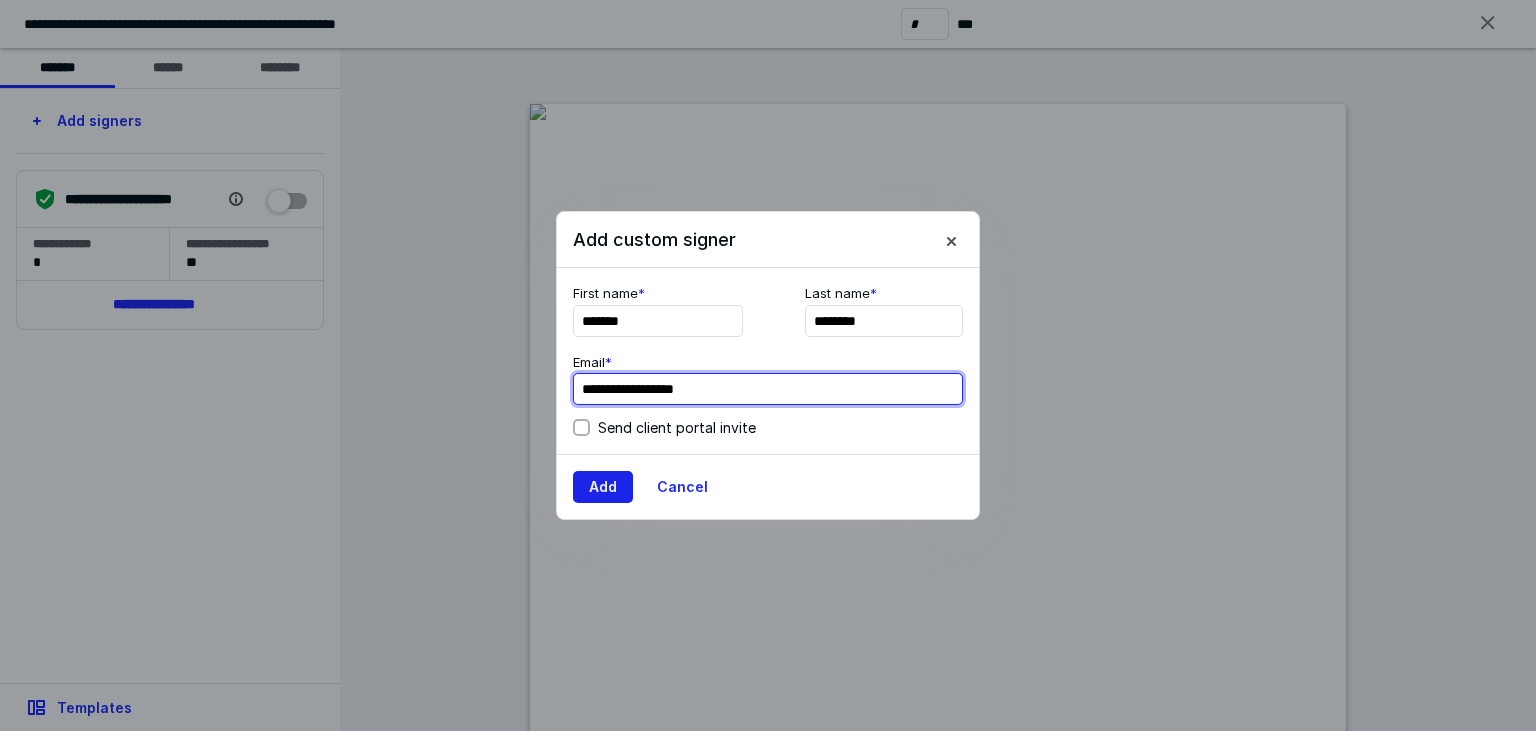 type on "**********" 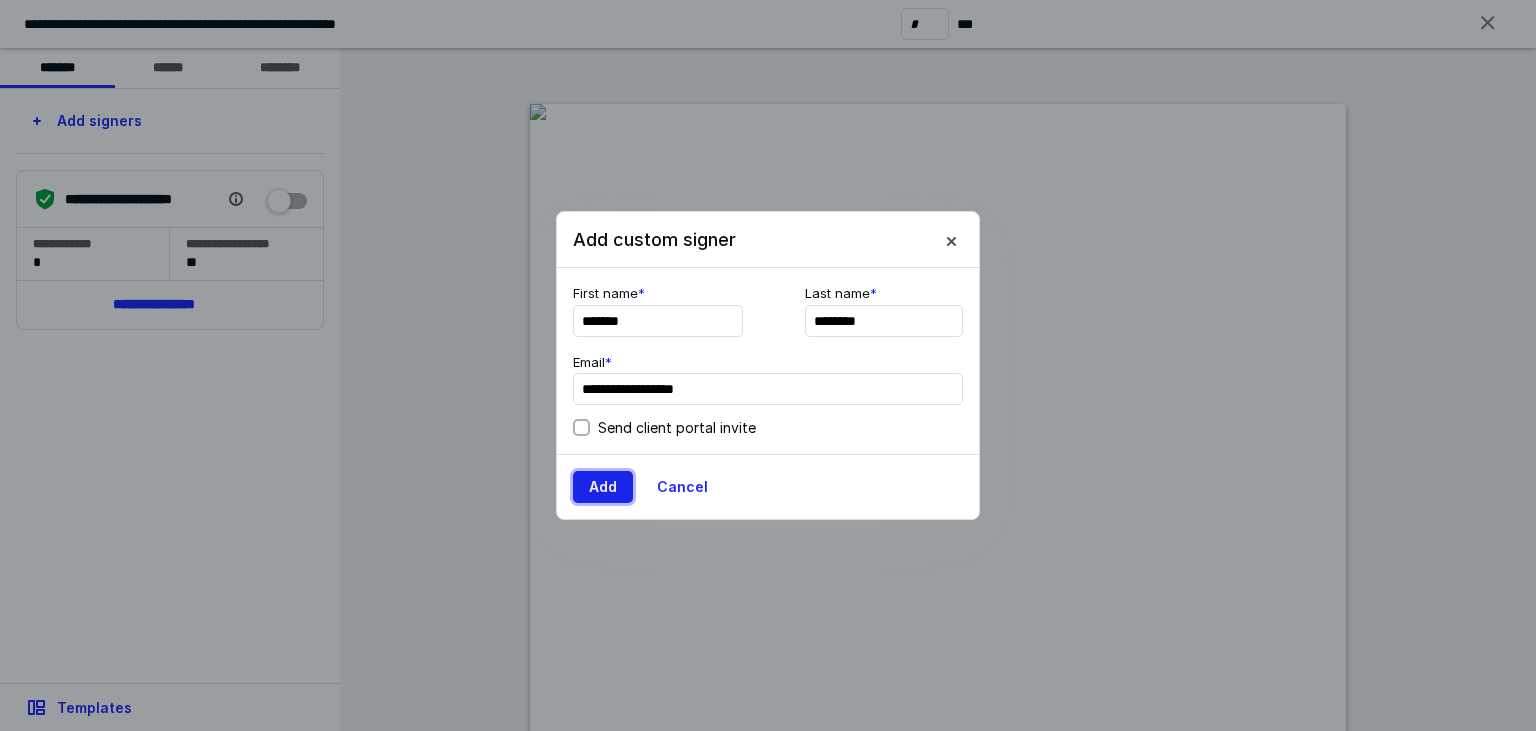click on "Add" at bounding box center (603, 487) 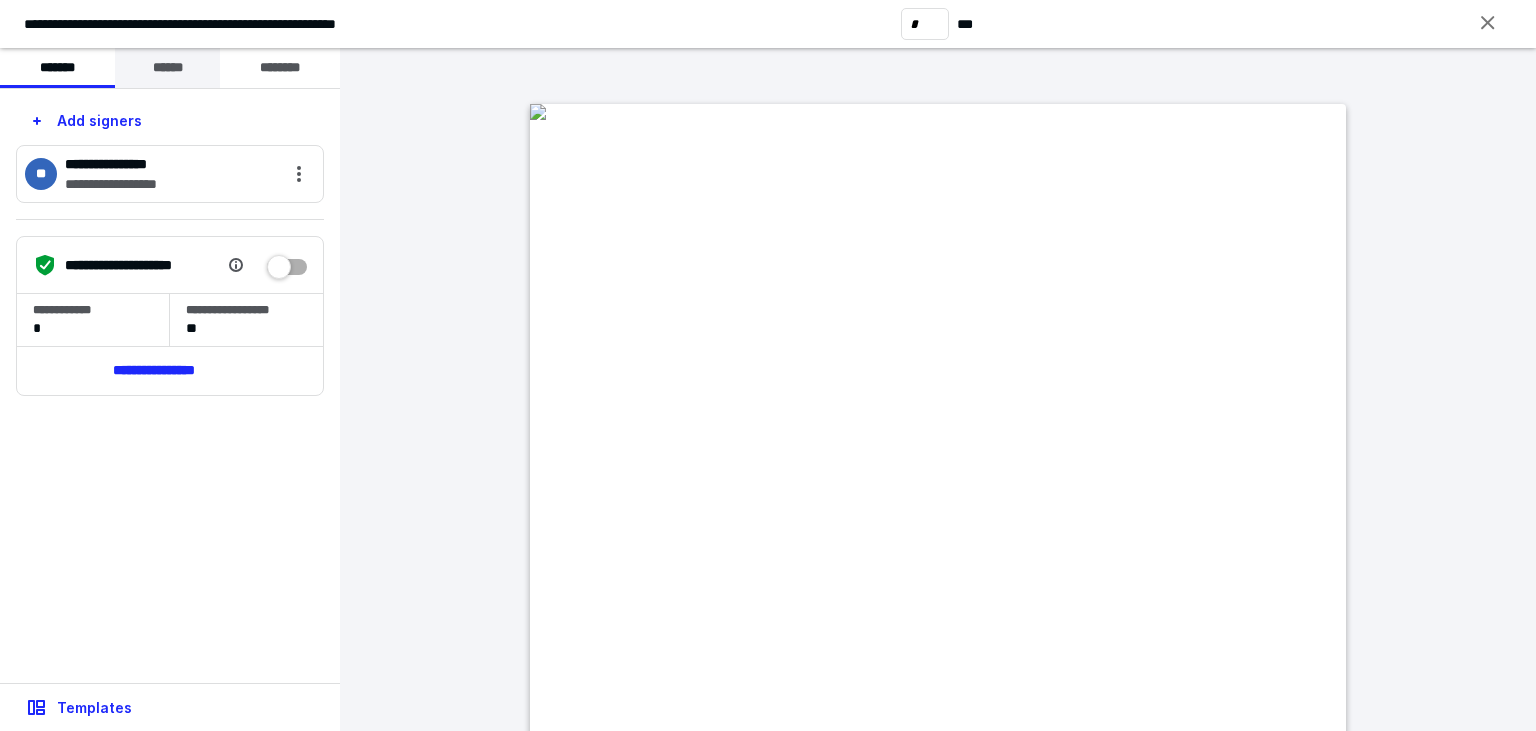 click on "******" at bounding box center (167, 68) 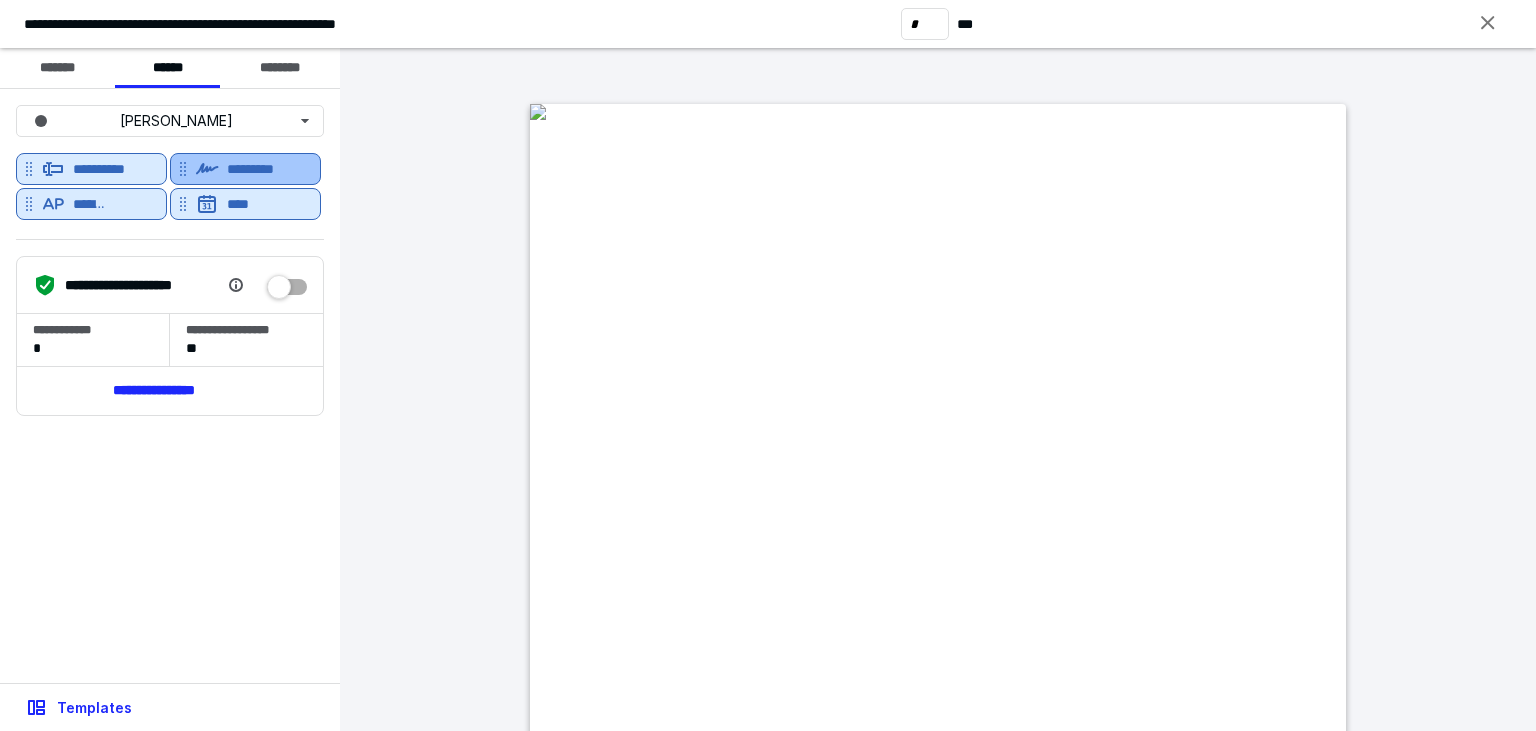 click on "*********" at bounding box center (262, 169) 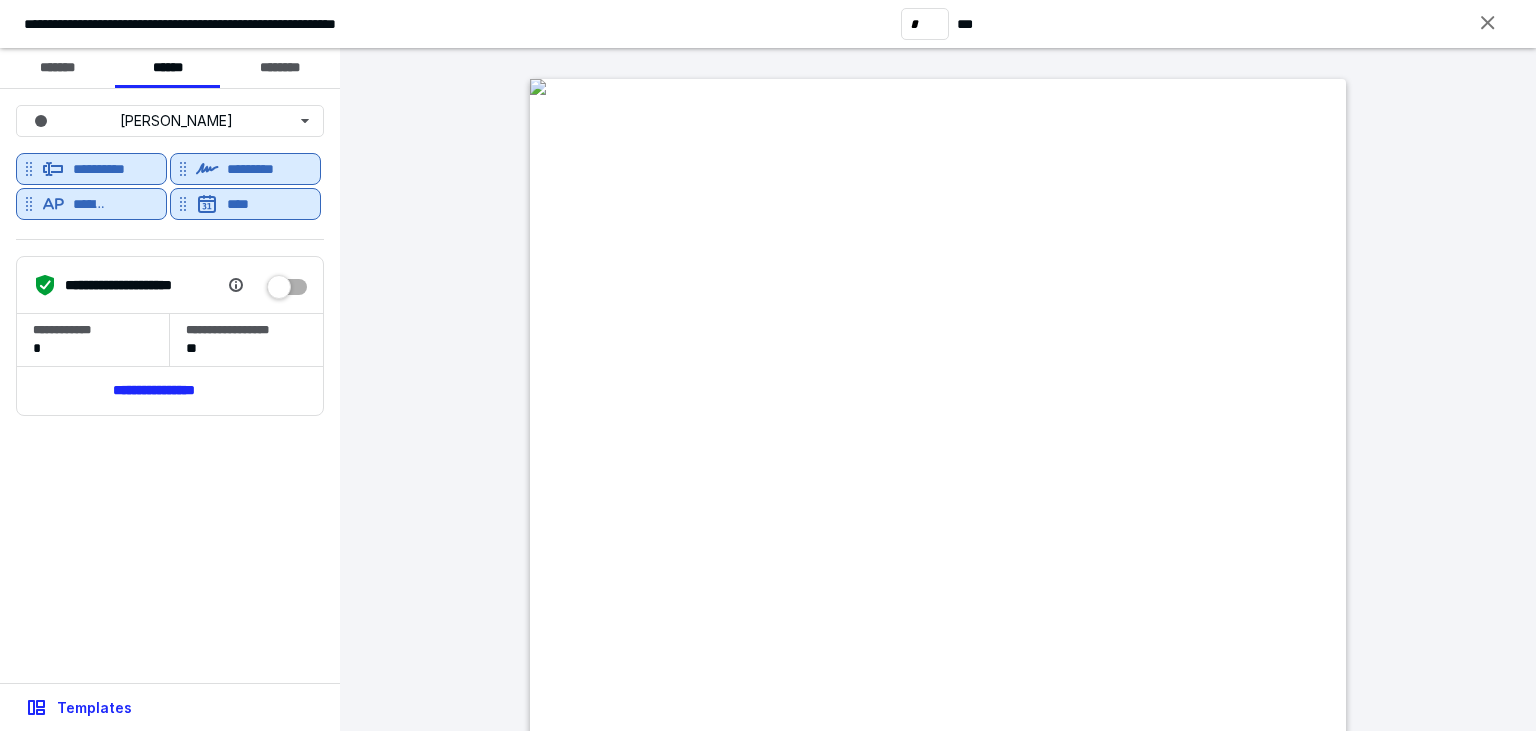 scroll, scrollTop: 5664, scrollLeft: 0, axis: vertical 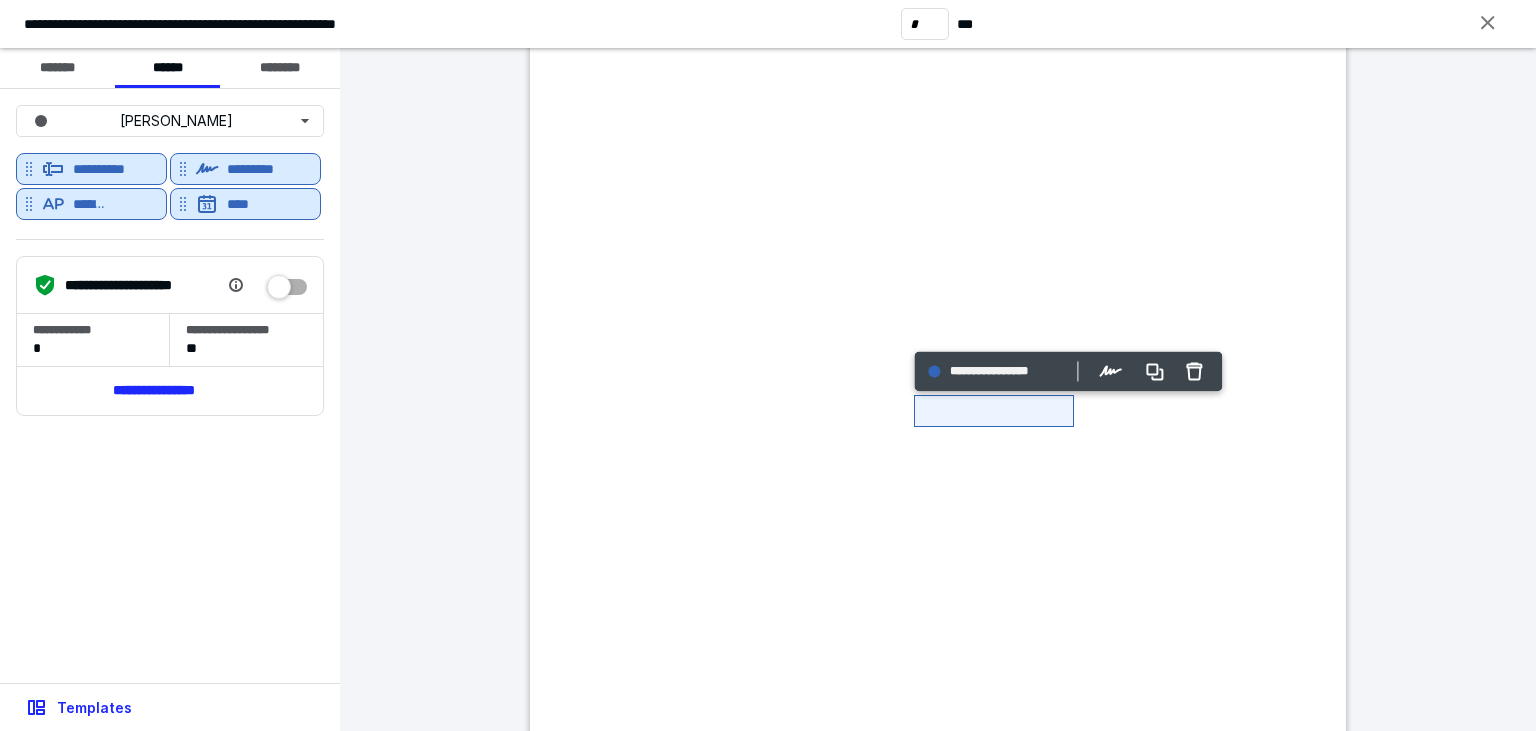 click at bounding box center [538, 8] 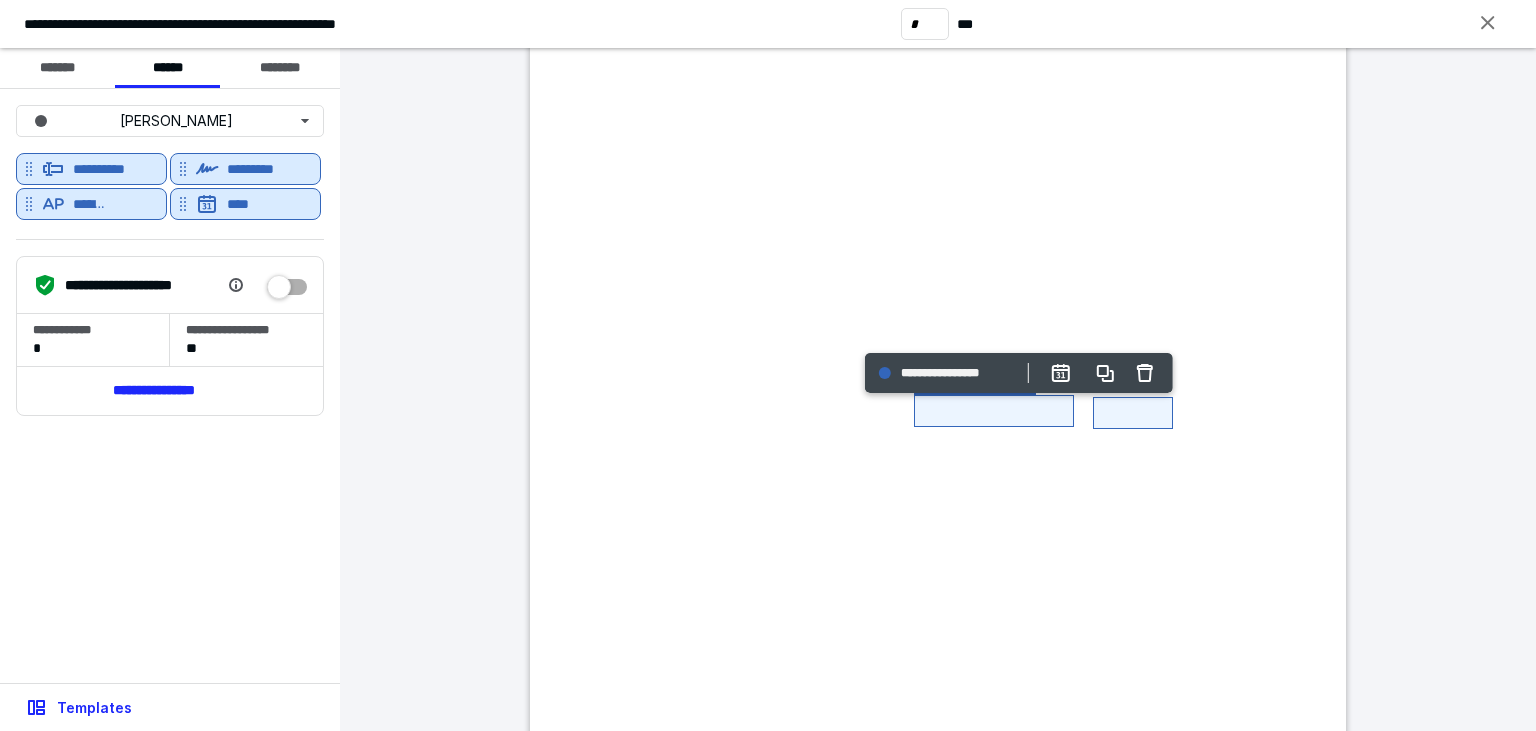 click at bounding box center [538, 8] 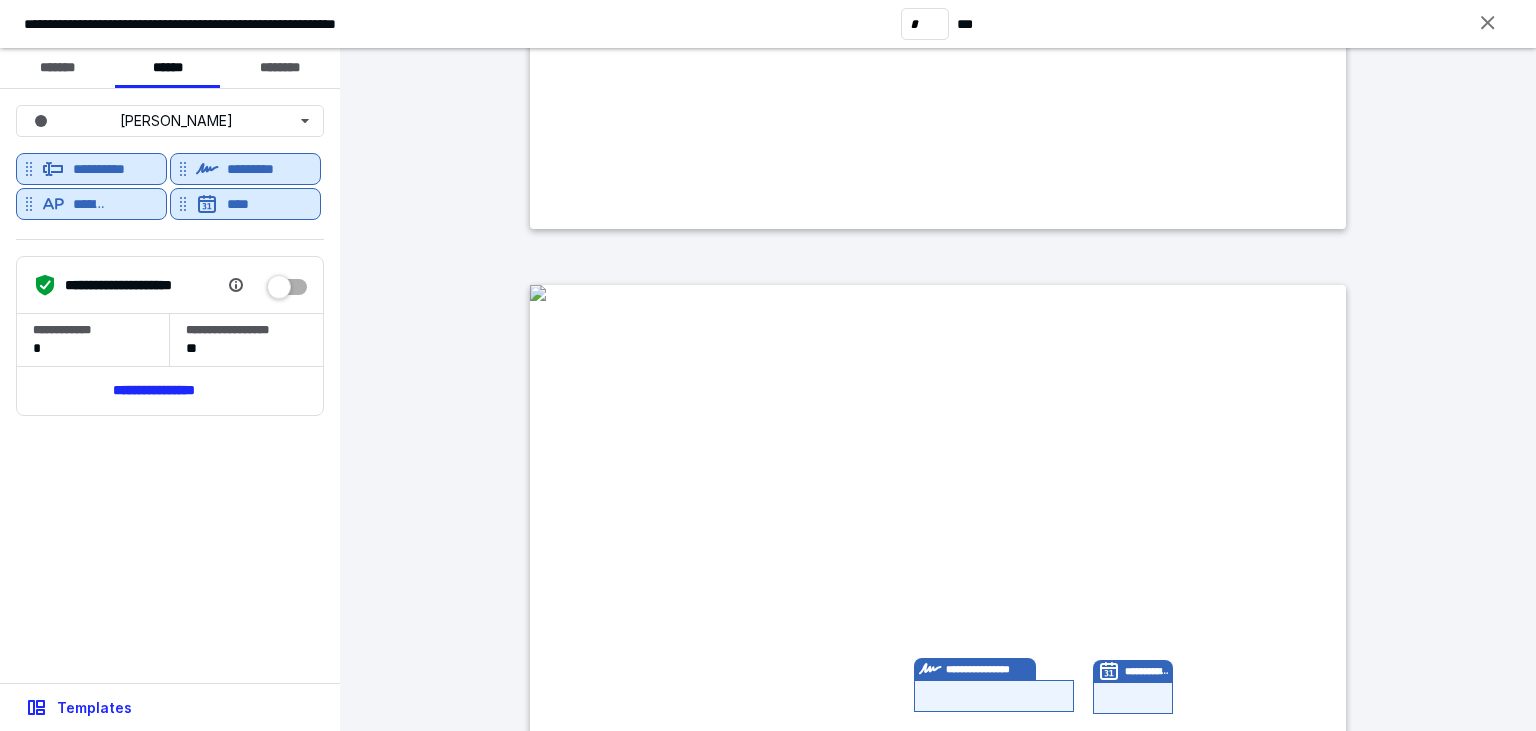 scroll, scrollTop: 5376, scrollLeft: 0, axis: vertical 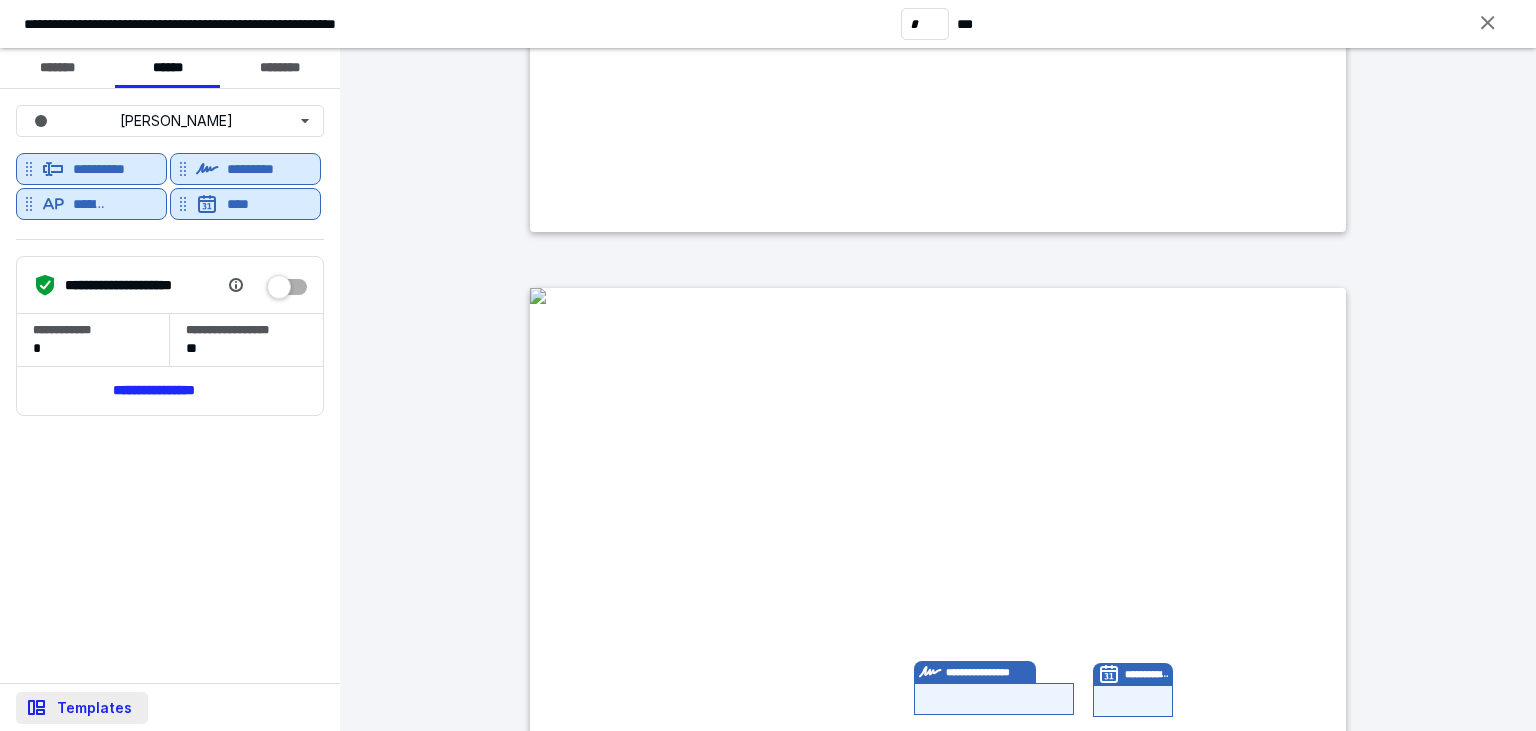 click on "Templates" at bounding box center (82, 708) 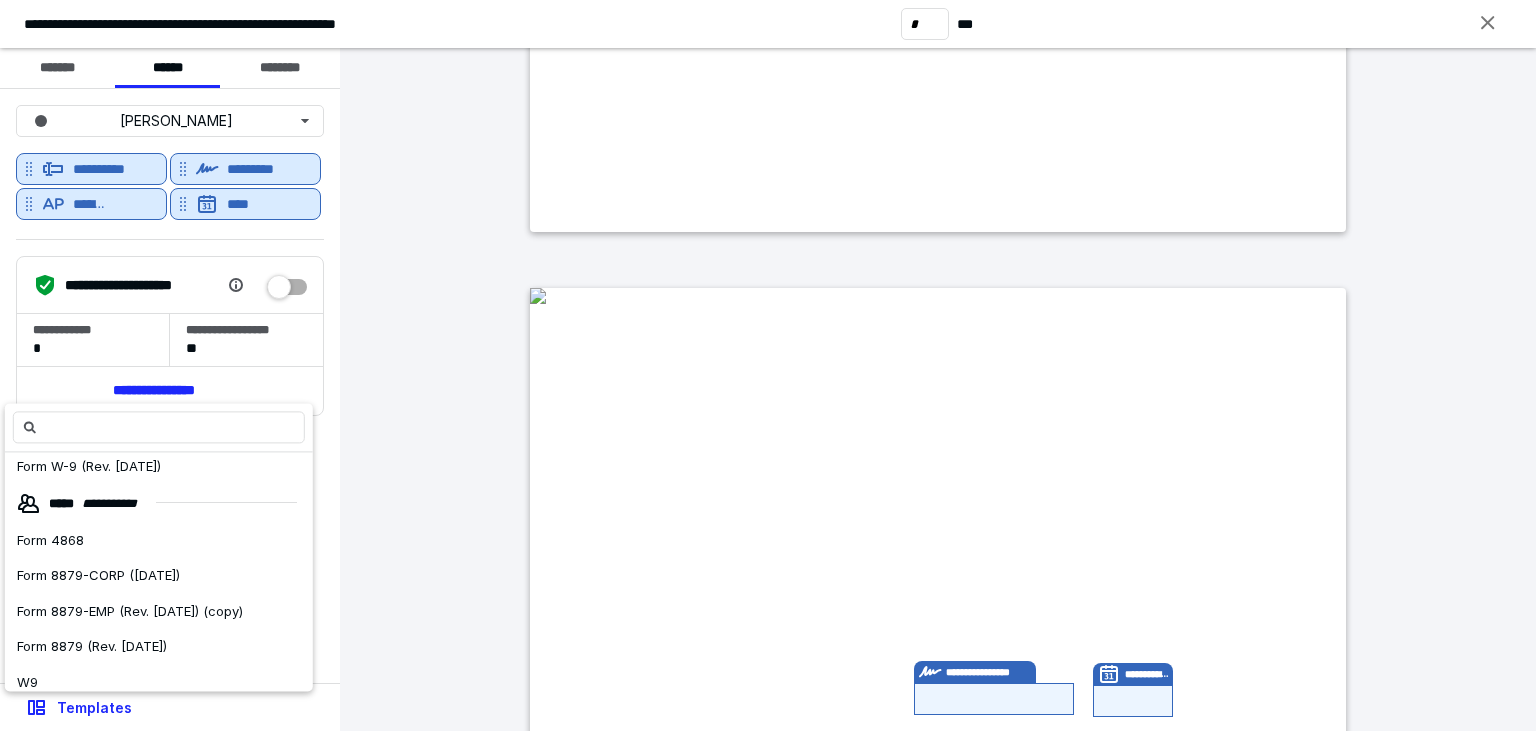 scroll, scrollTop: 423, scrollLeft: 0, axis: vertical 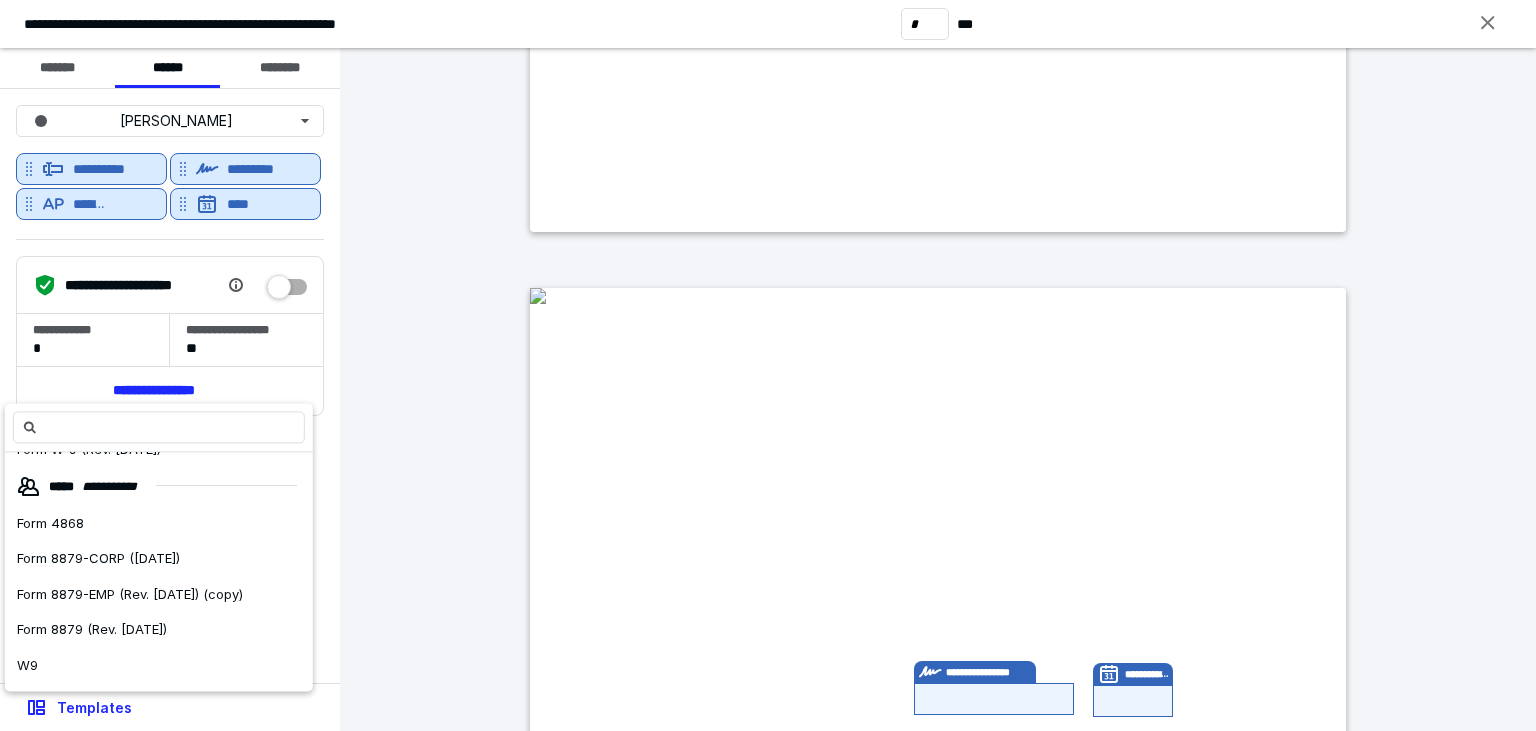 click on "**********" at bounding box center [938, 816] 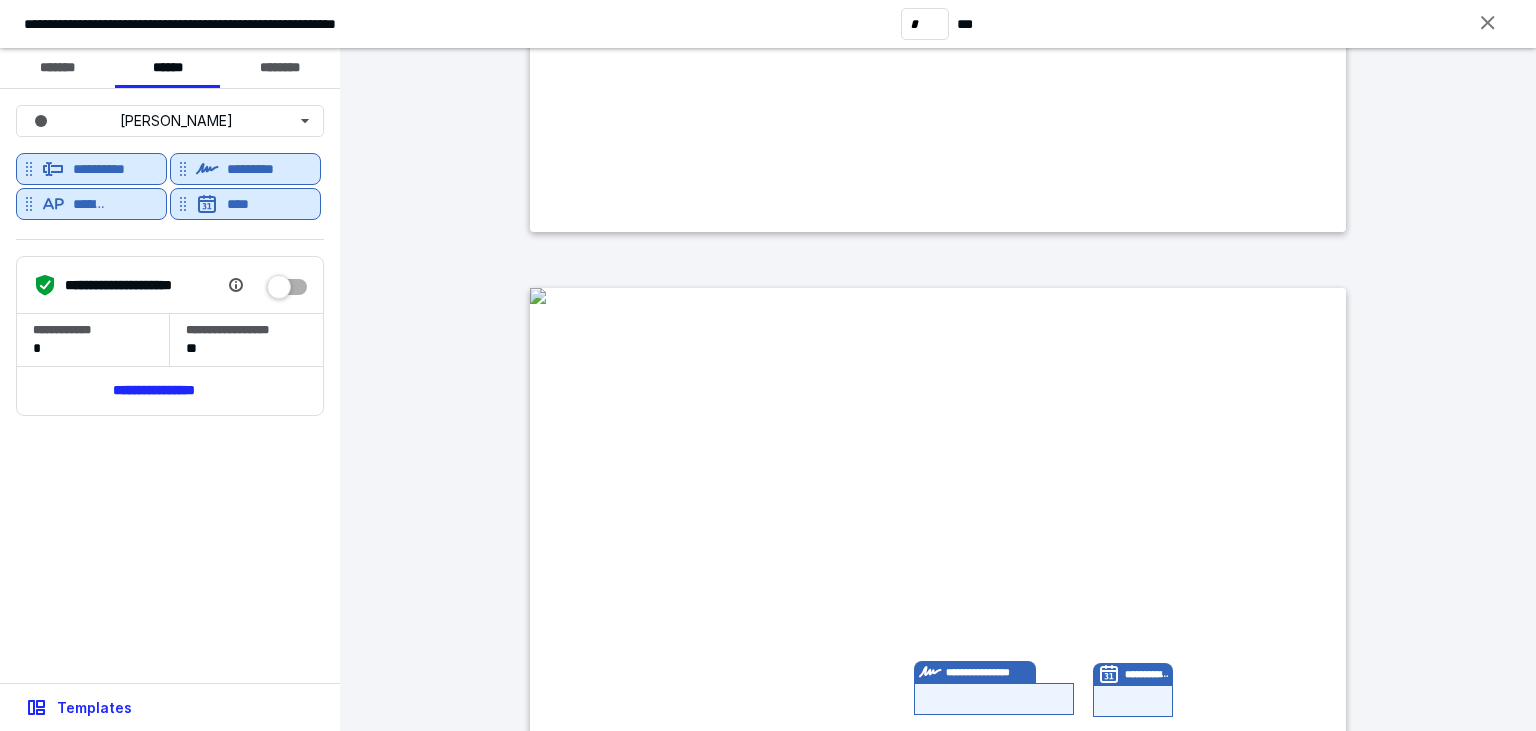 scroll, scrollTop: 423, scrollLeft: 0, axis: vertical 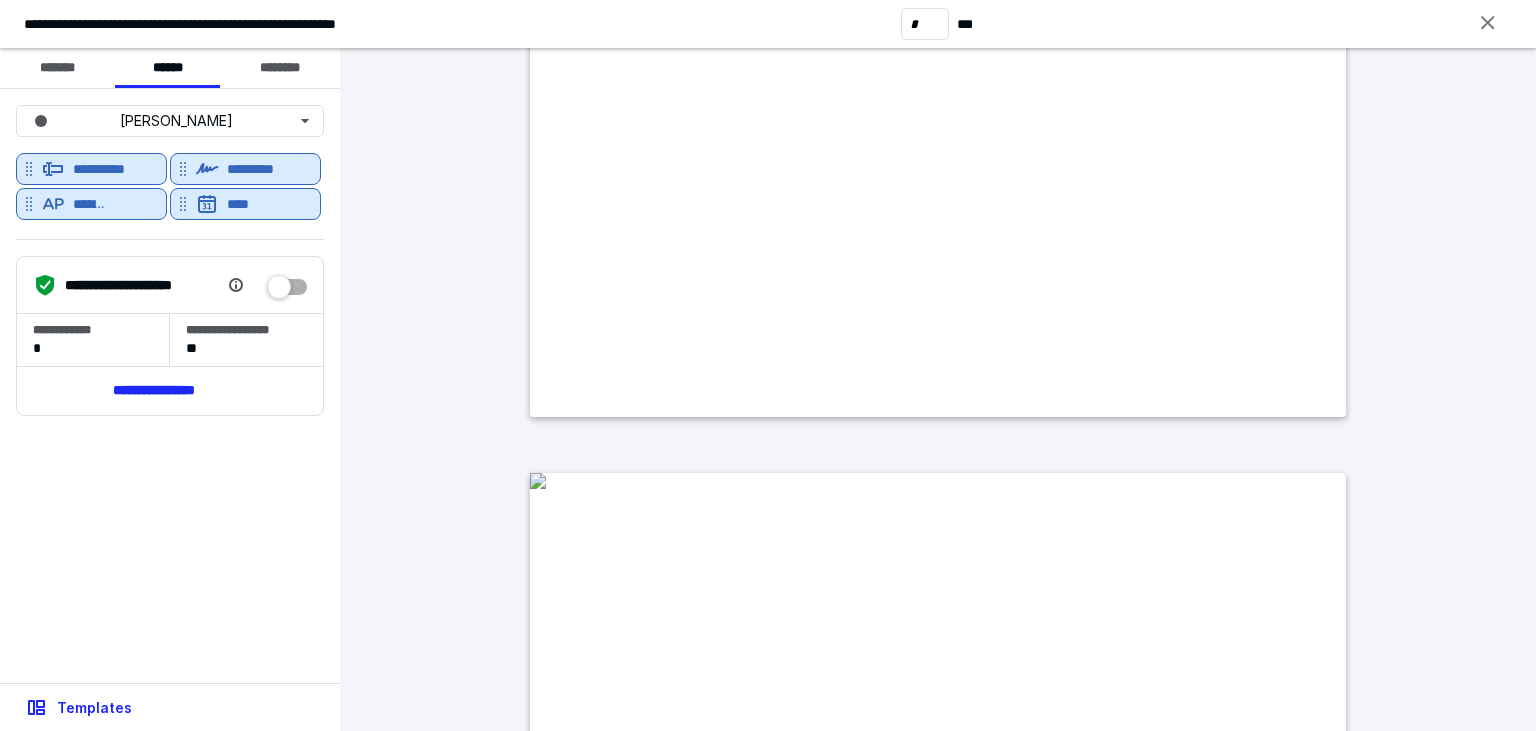 type on "*" 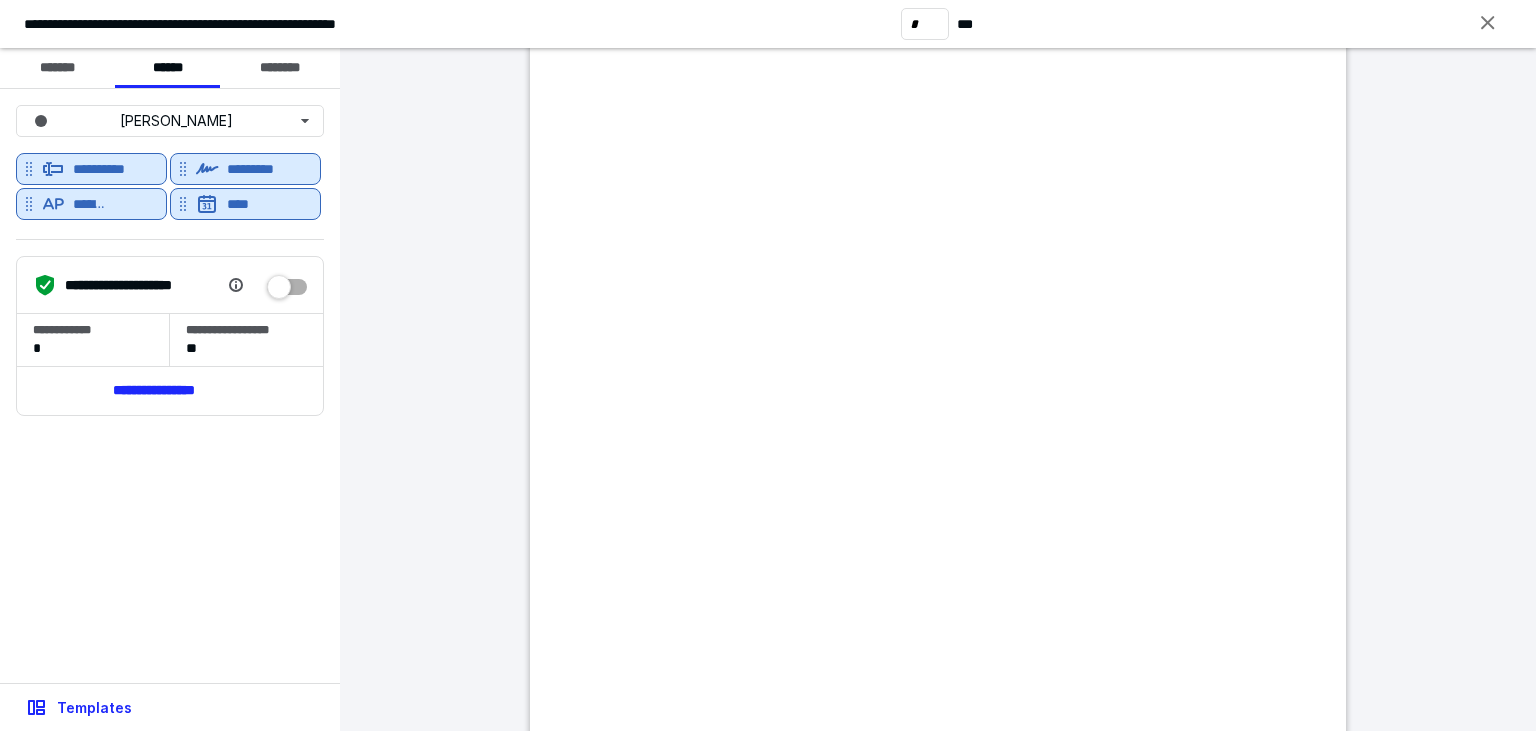 scroll, scrollTop: 4613, scrollLeft: 0, axis: vertical 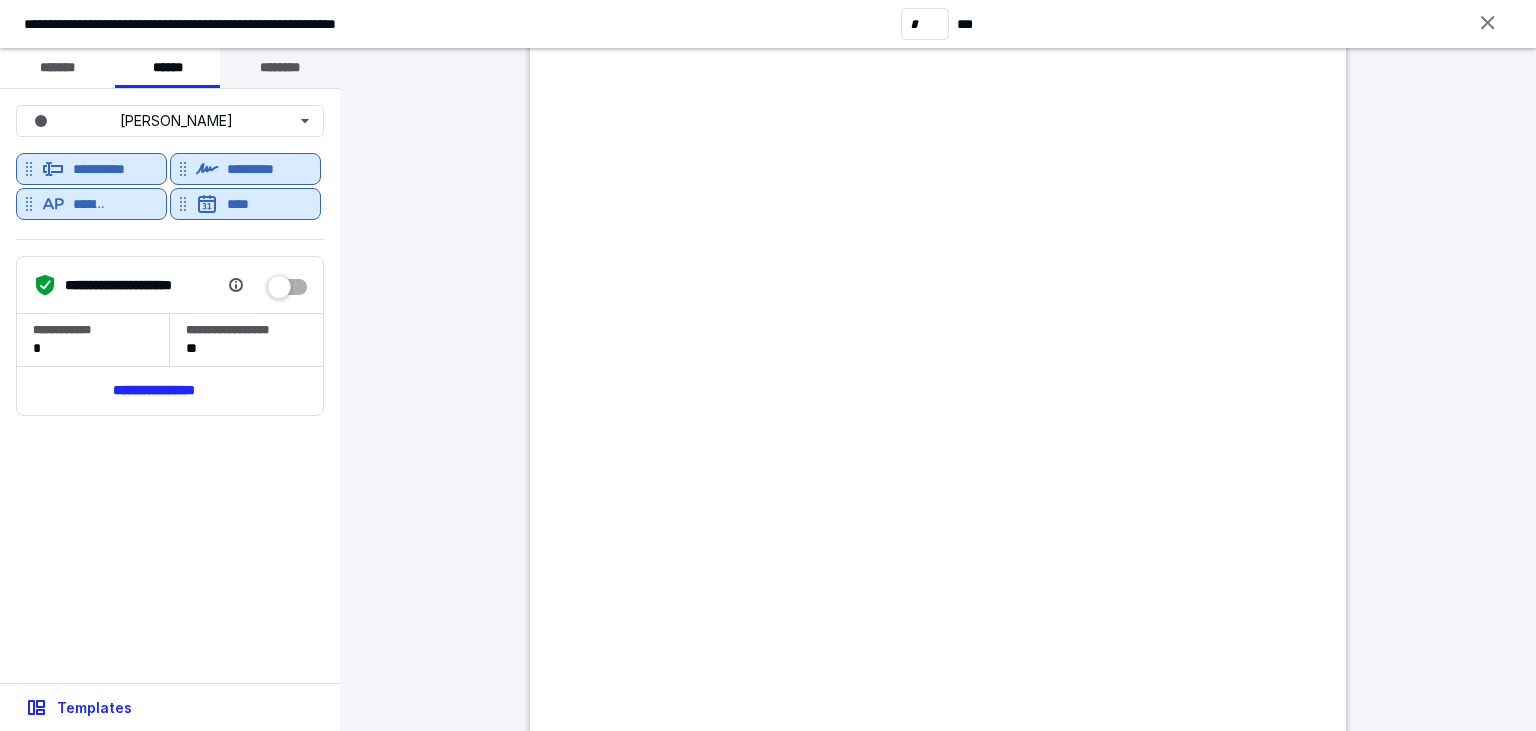 click on "********" at bounding box center [280, 68] 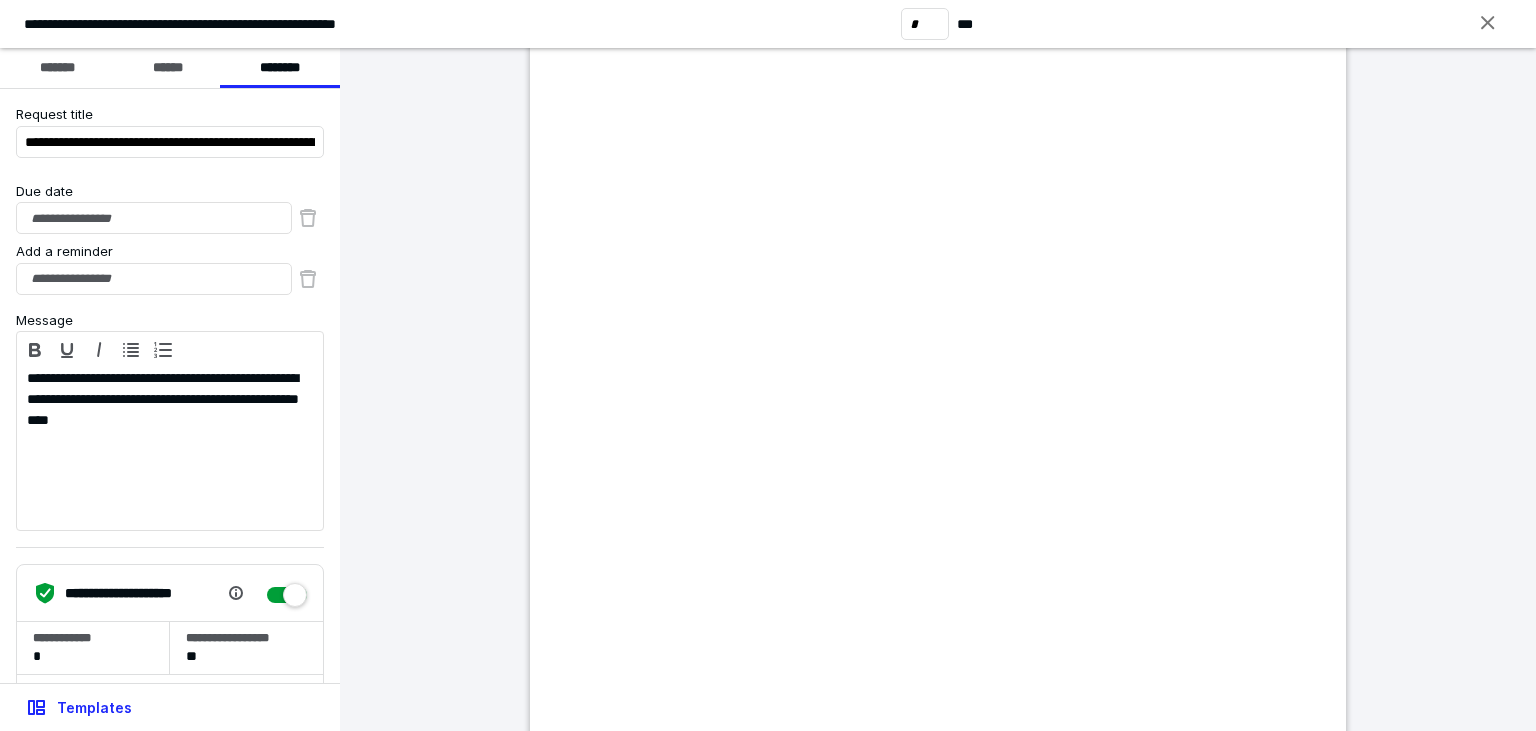 click 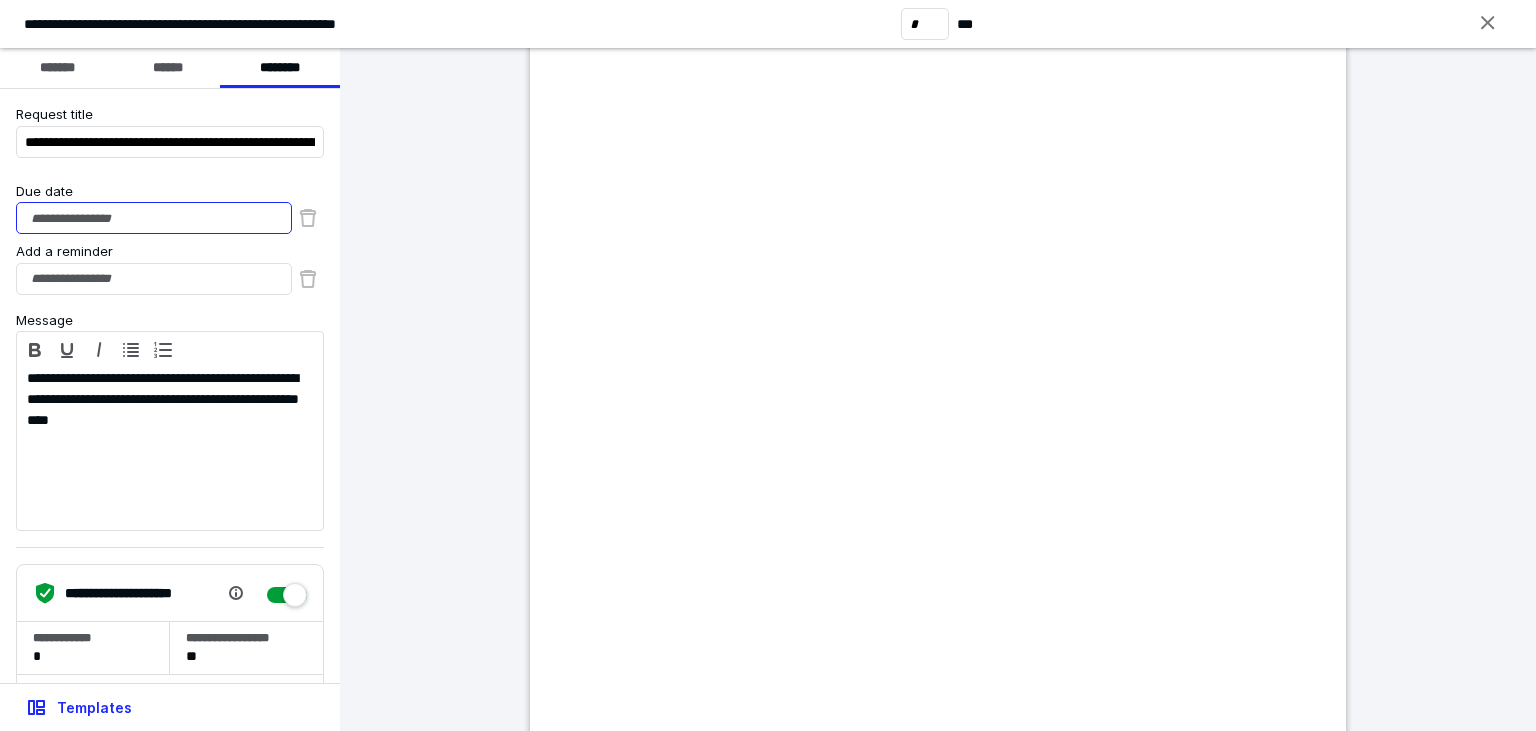 click on "Due date" at bounding box center [154, 218] 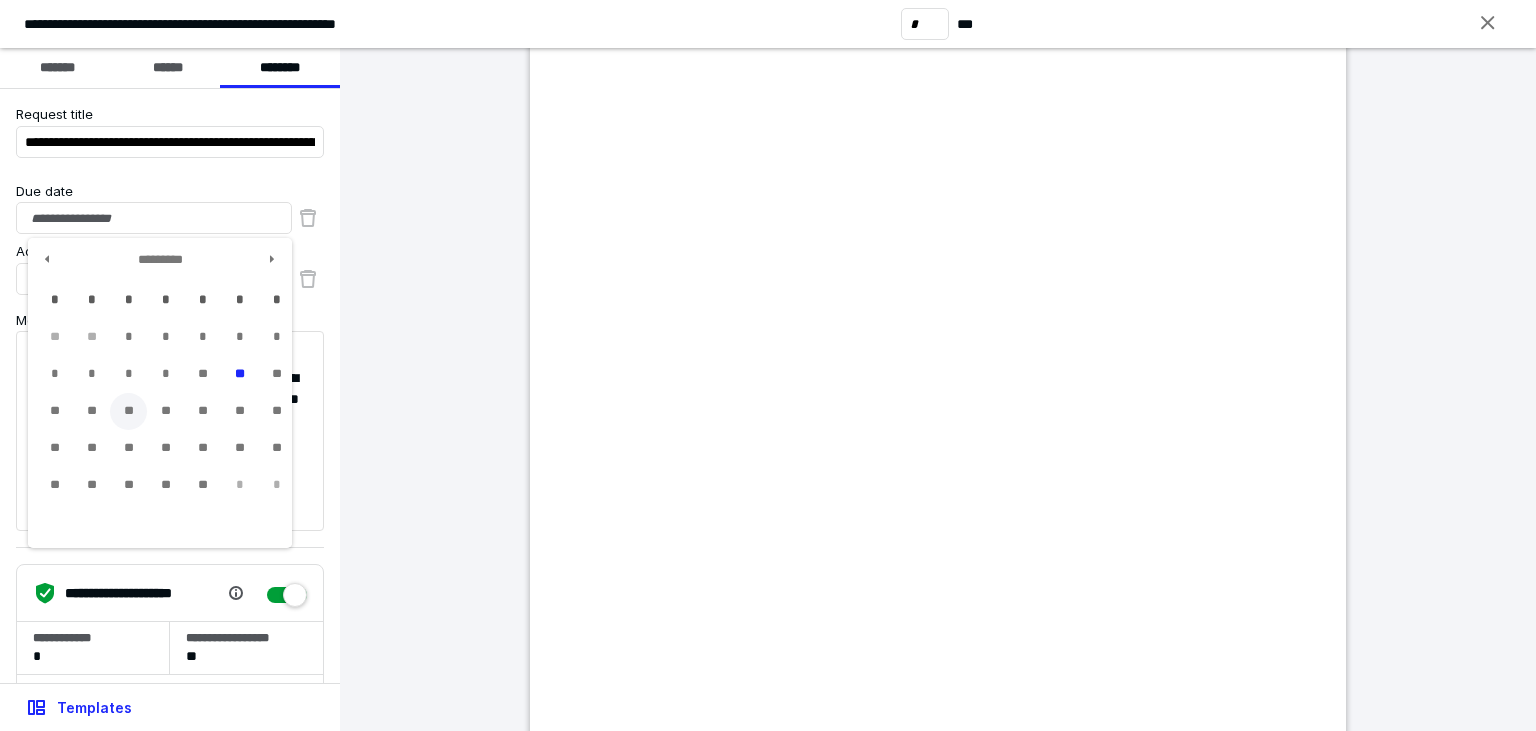click on "**" at bounding box center [128, 411] 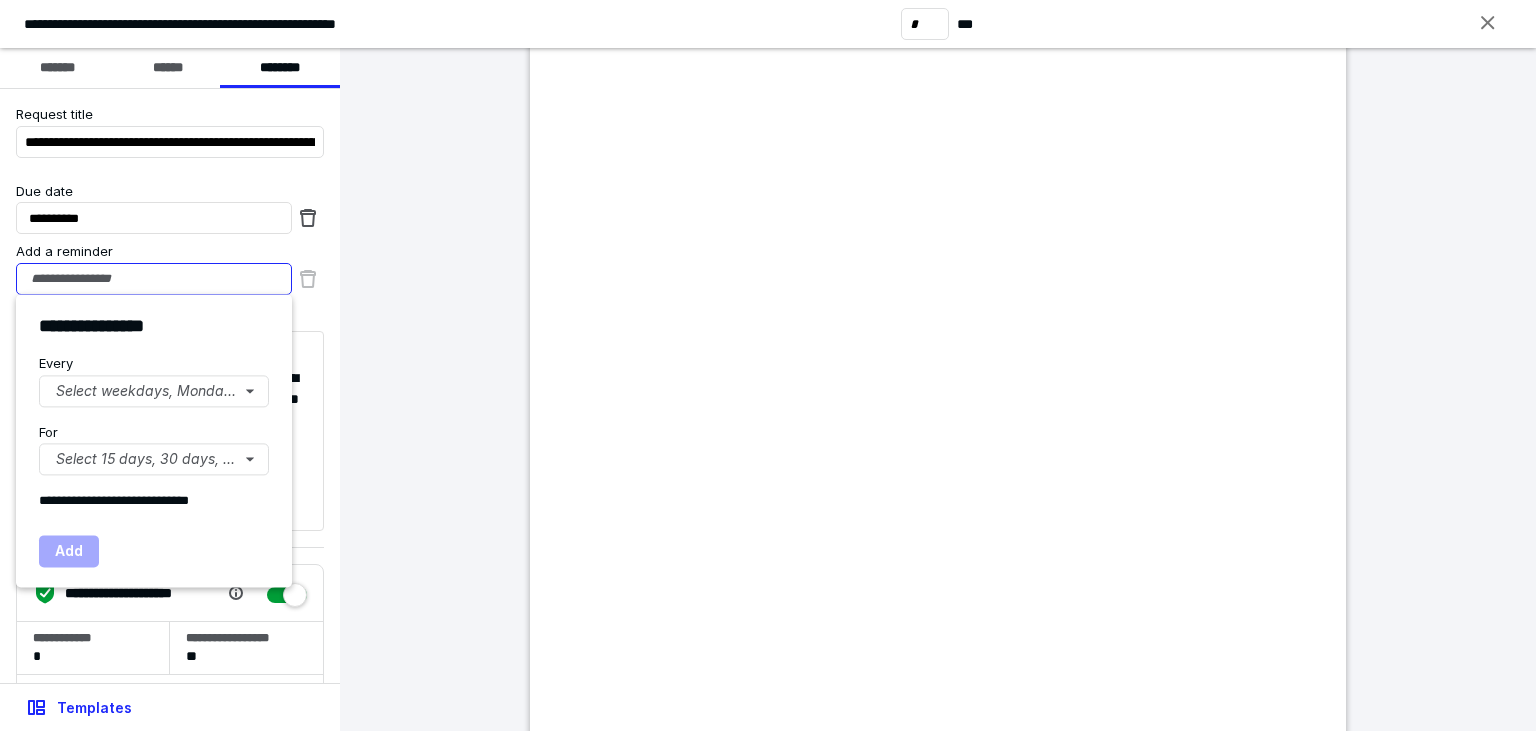 click on "Add a reminder" at bounding box center [154, 279] 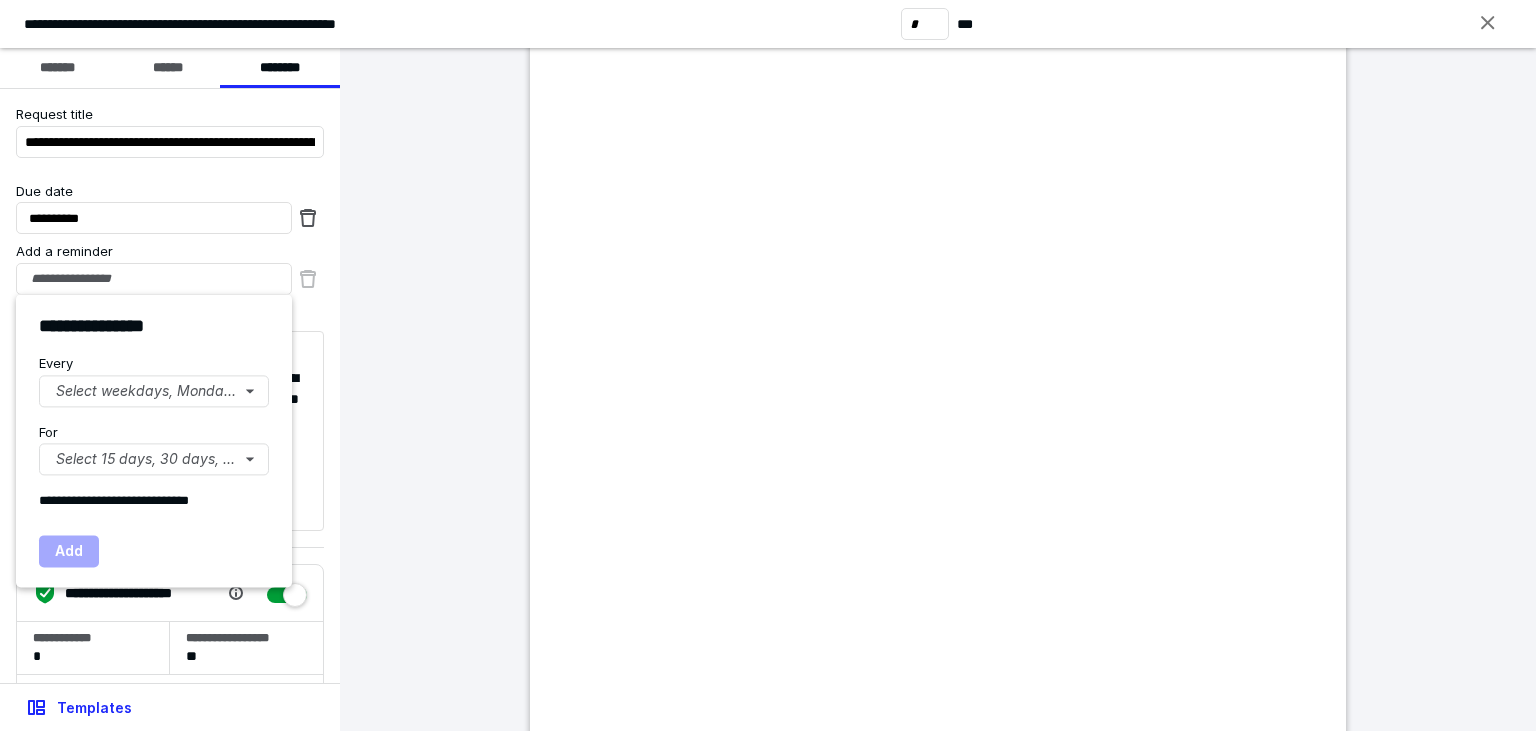 click on "**********" at bounding box center [154, 513] 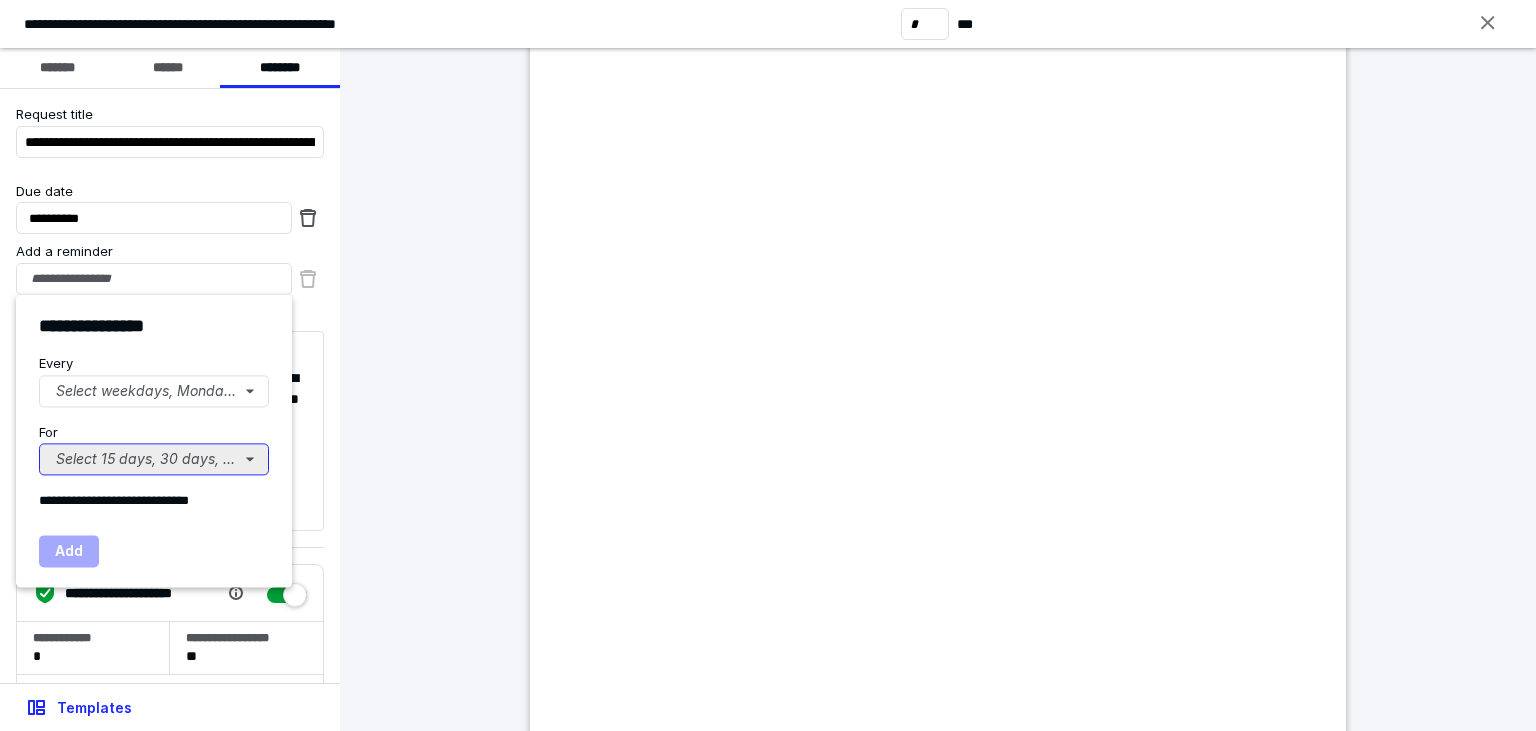click on "Select 15 days, 30 days, or 45 days..." at bounding box center [154, 459] 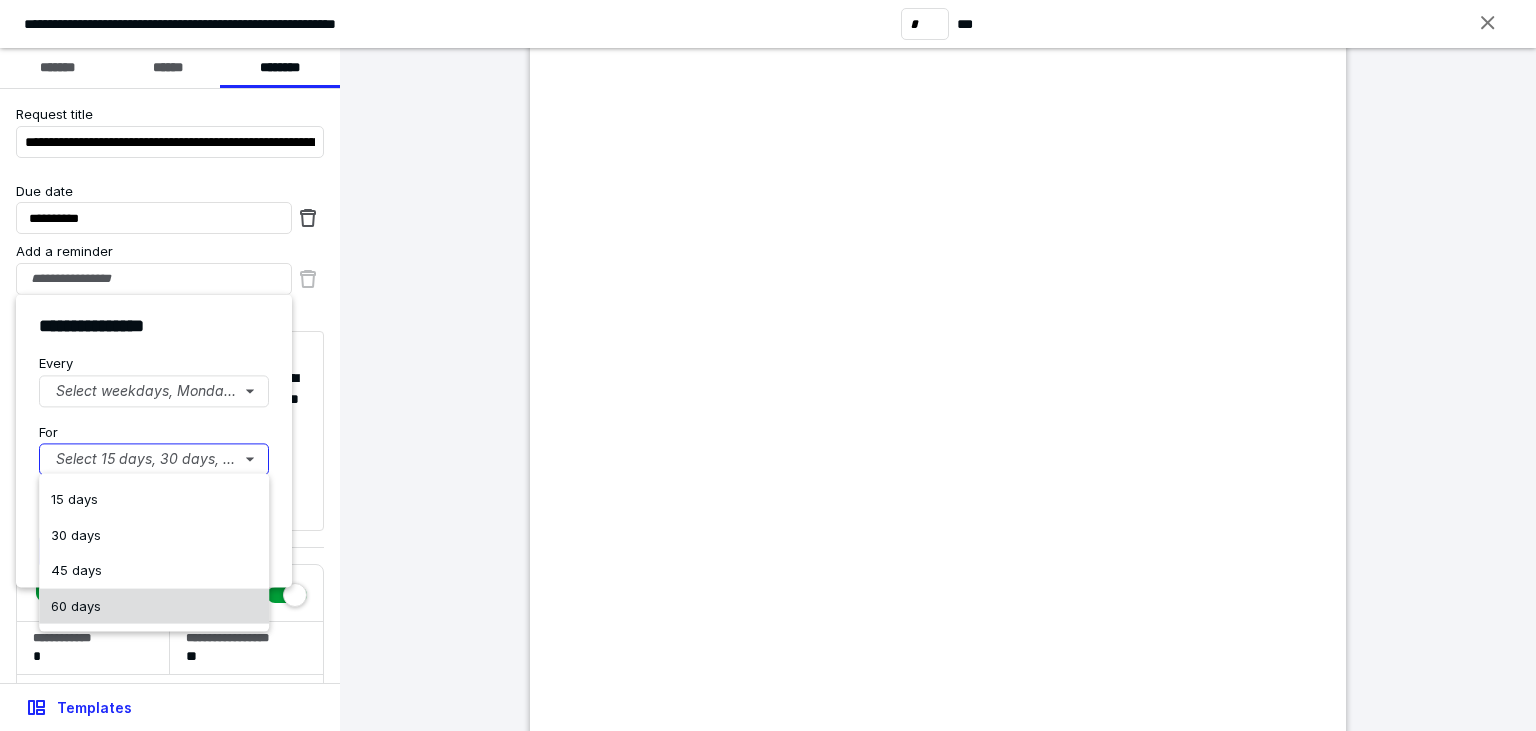 click on "60 days" at bounding box center (154, 606) 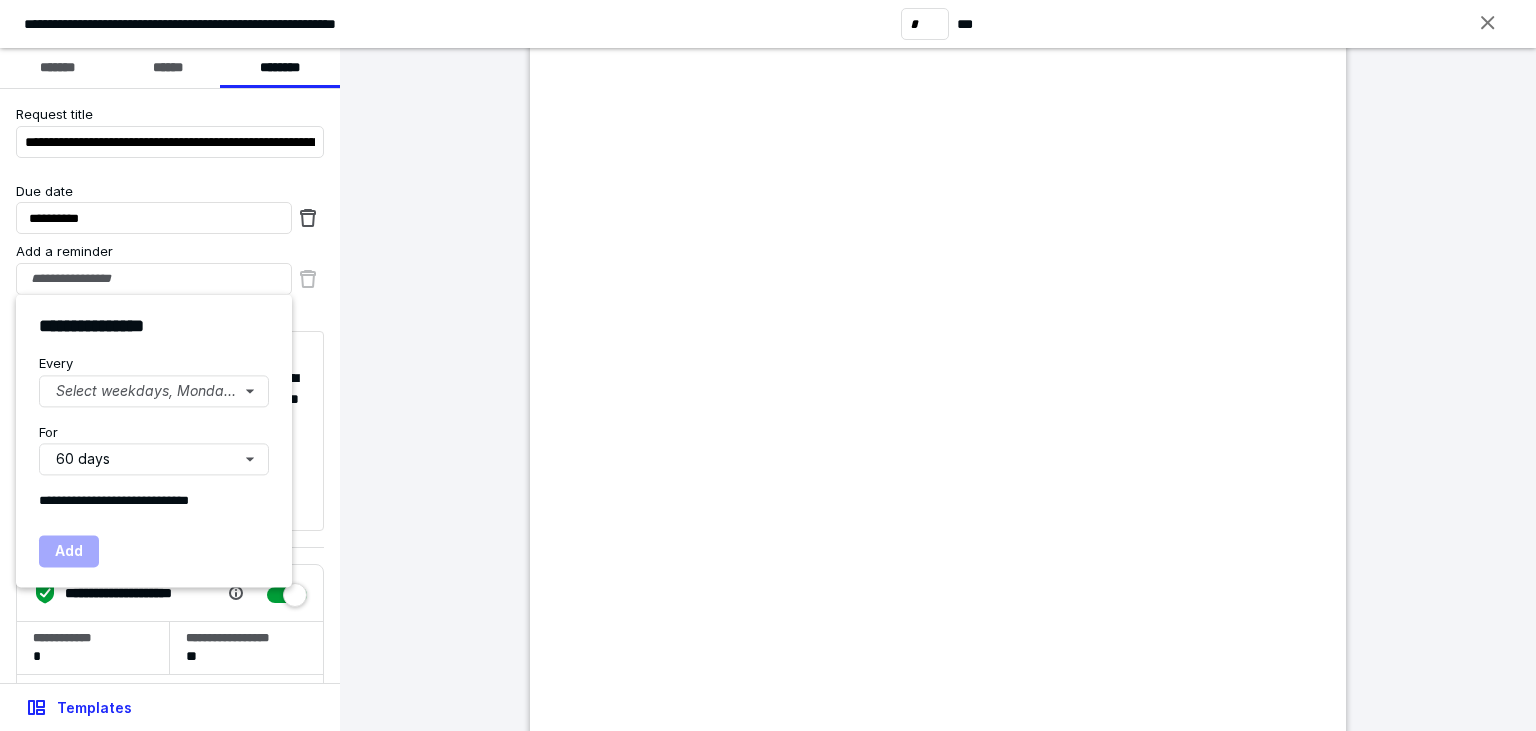 click on "Add" at bounding box center (69, 551) 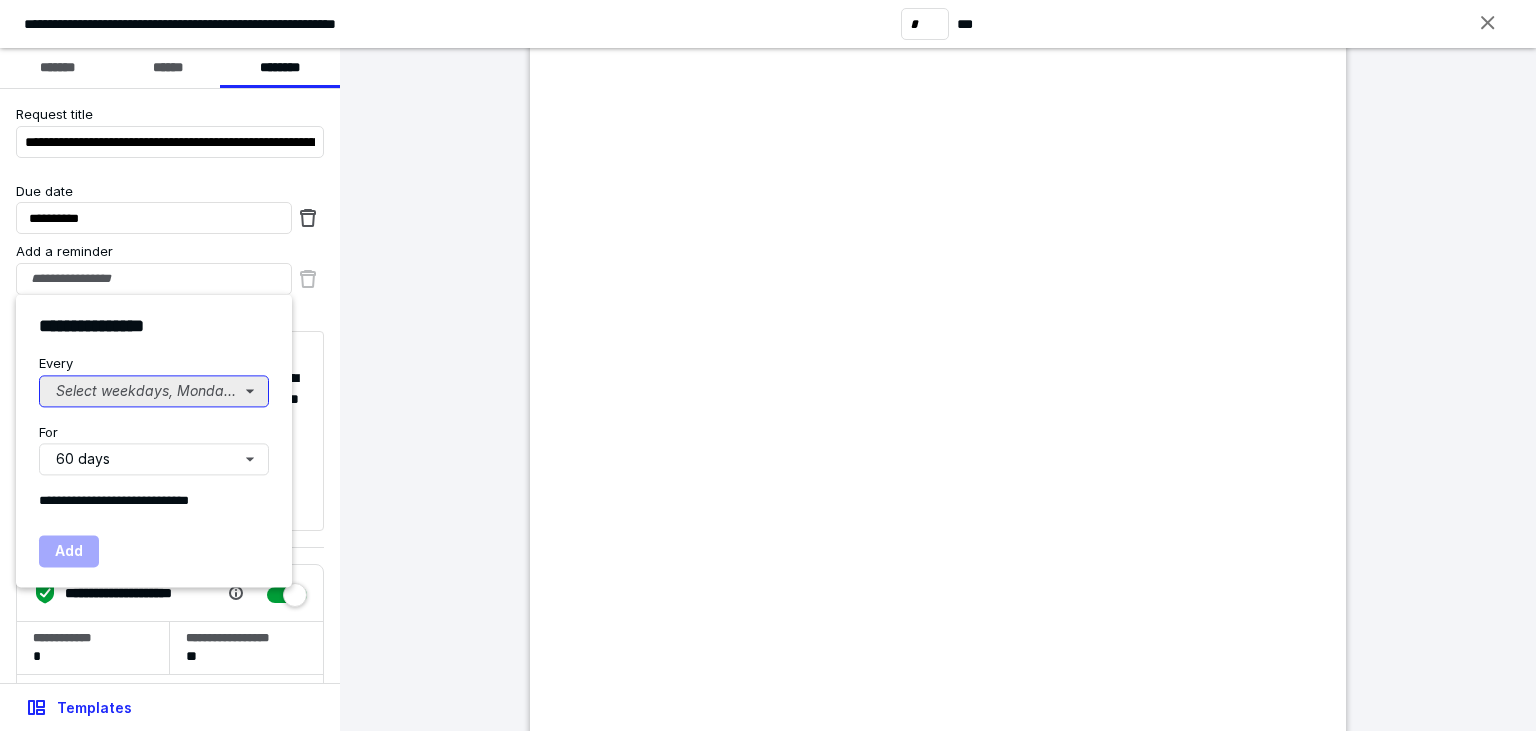 click on "Select weekdays, Mondays, or Tues..." at bounding box center (154, 391) 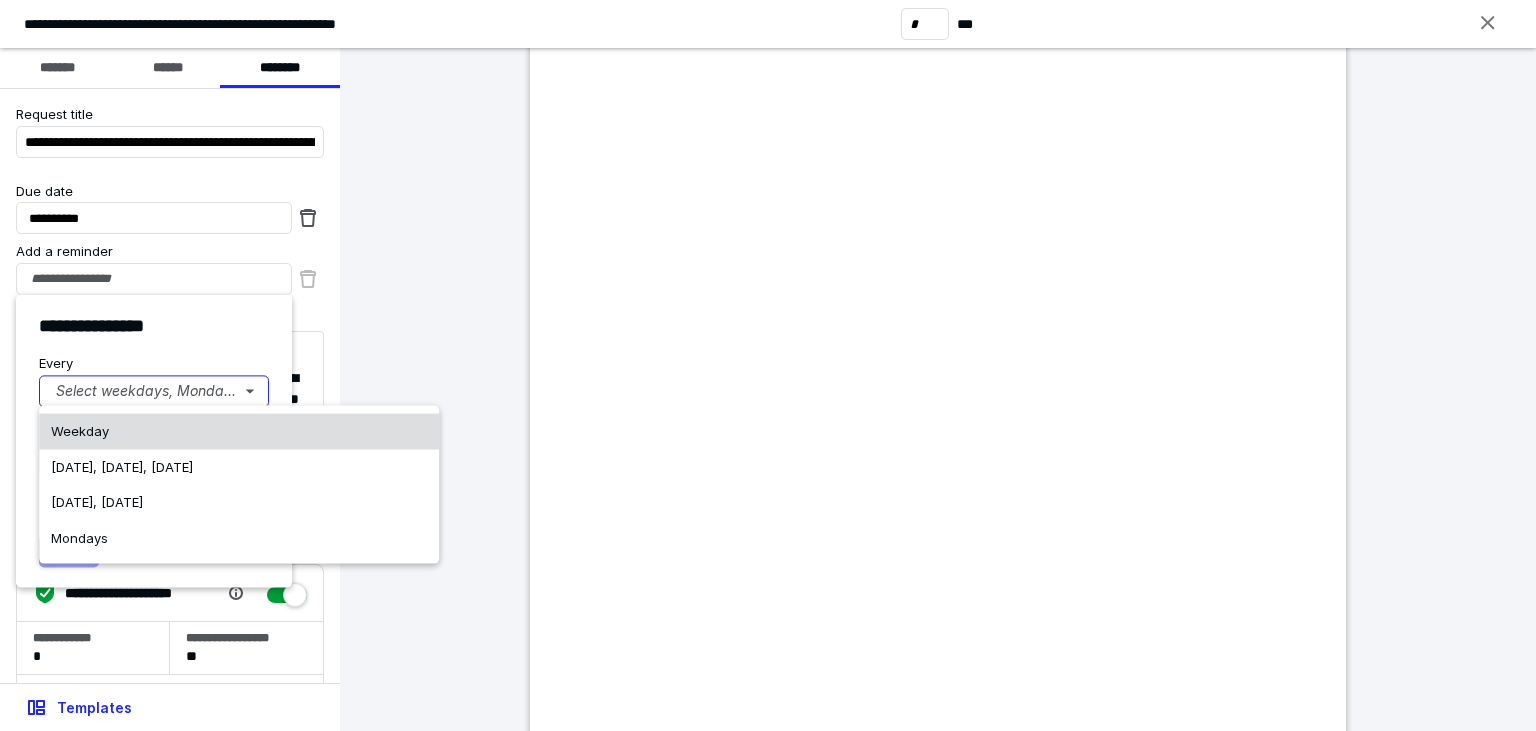 click on "Weekday" at bounding box center [239, 432] 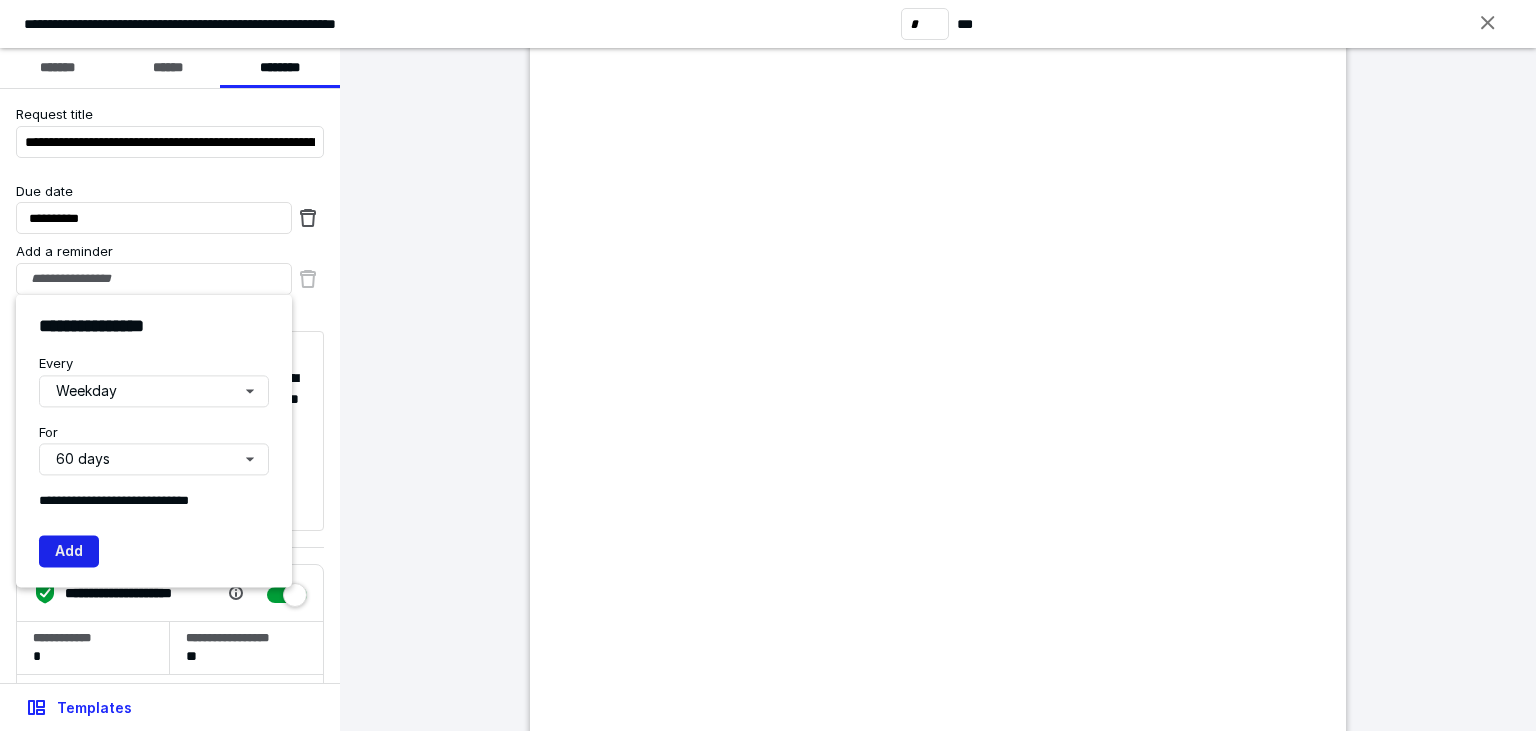 click on "Add" at bounding box center (69, 551) 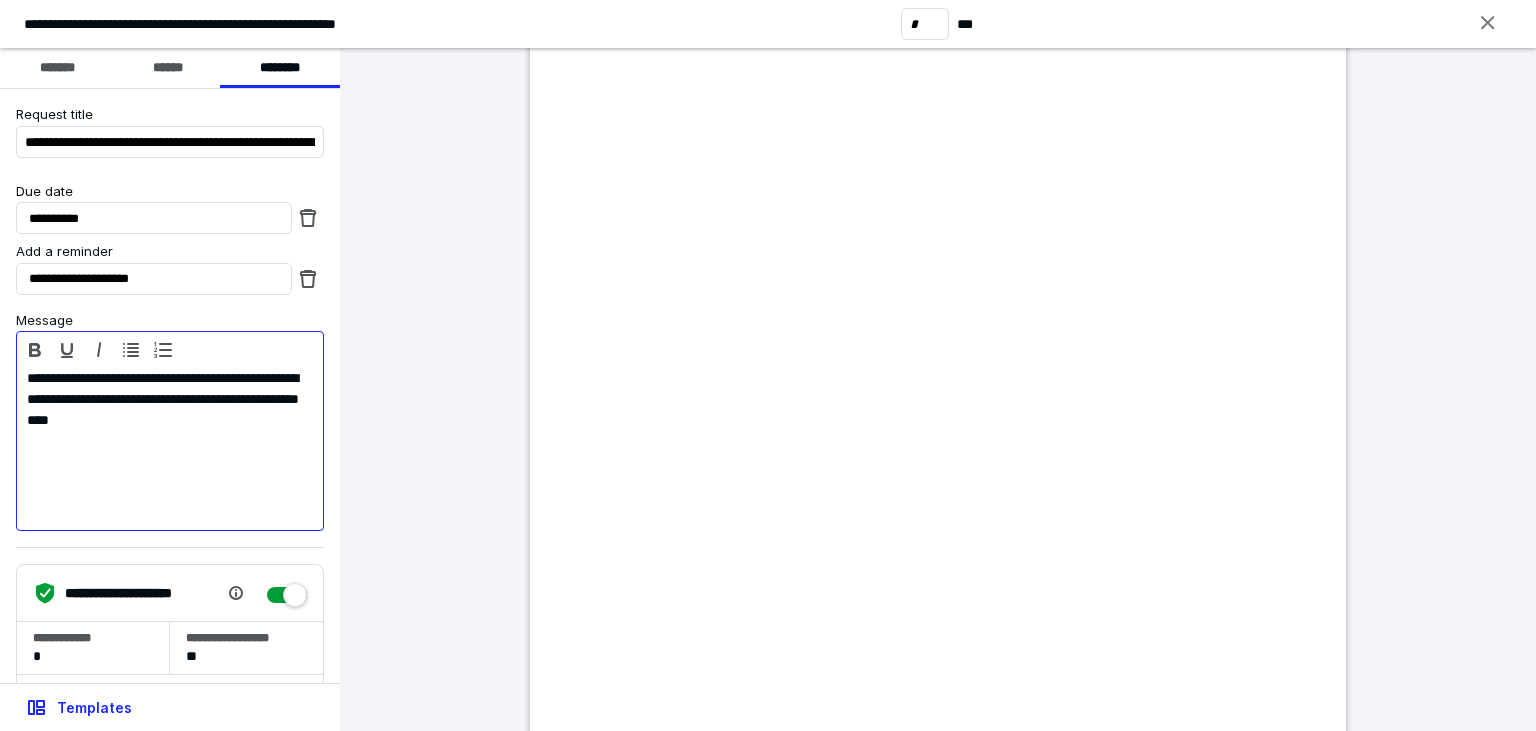 click on "**********" at bounding box center [170, 446] 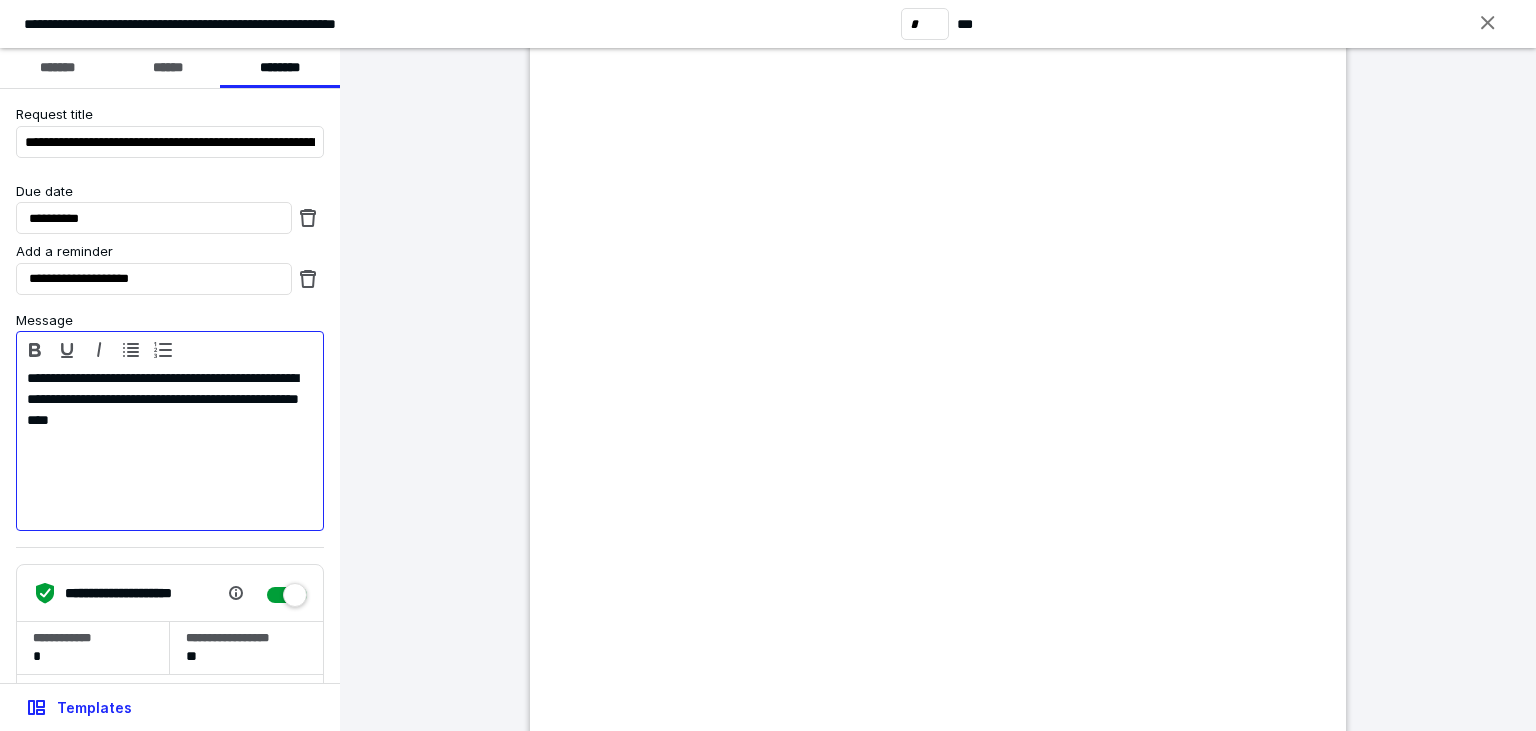 type 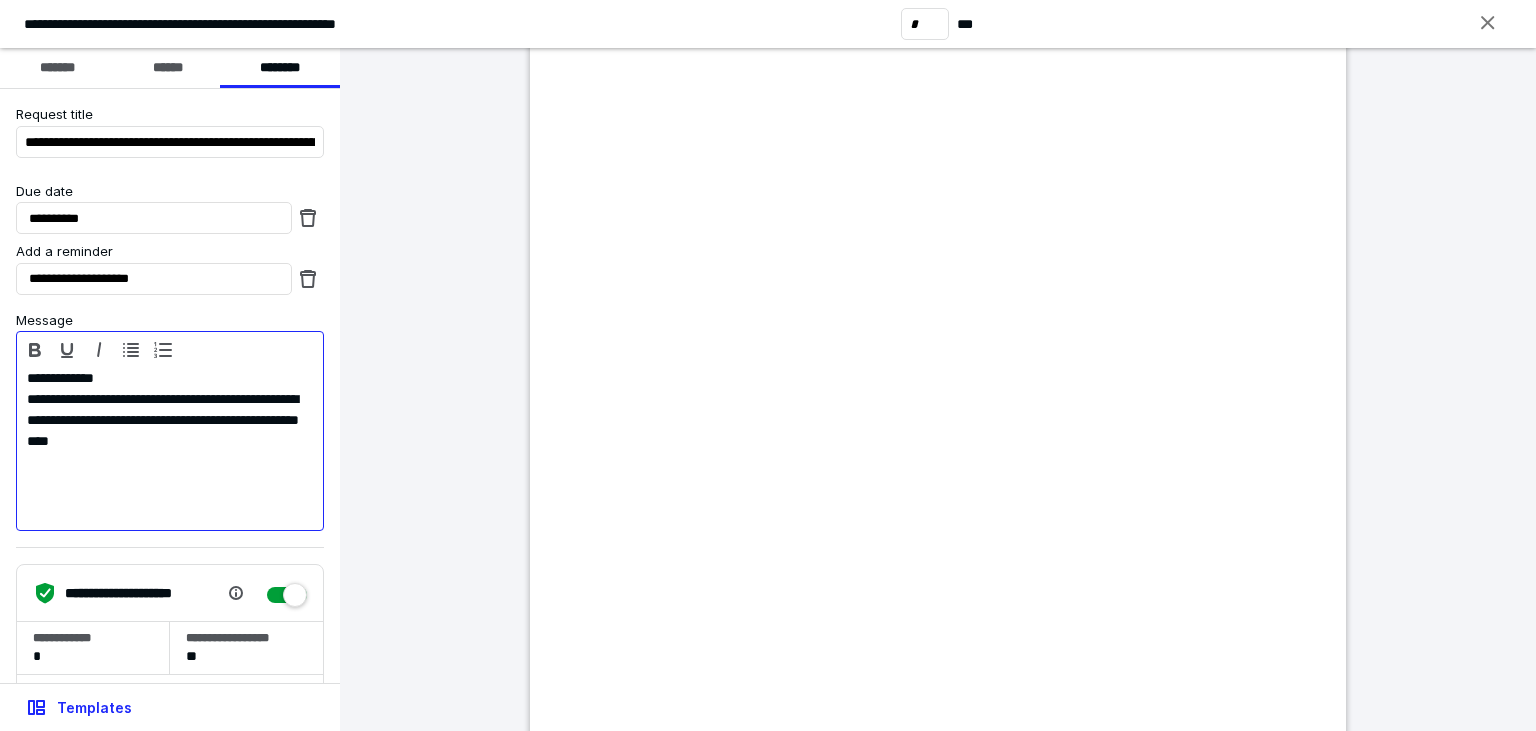 scroll, scrollTop: 96, scrollLeft: 0, axis: vertical 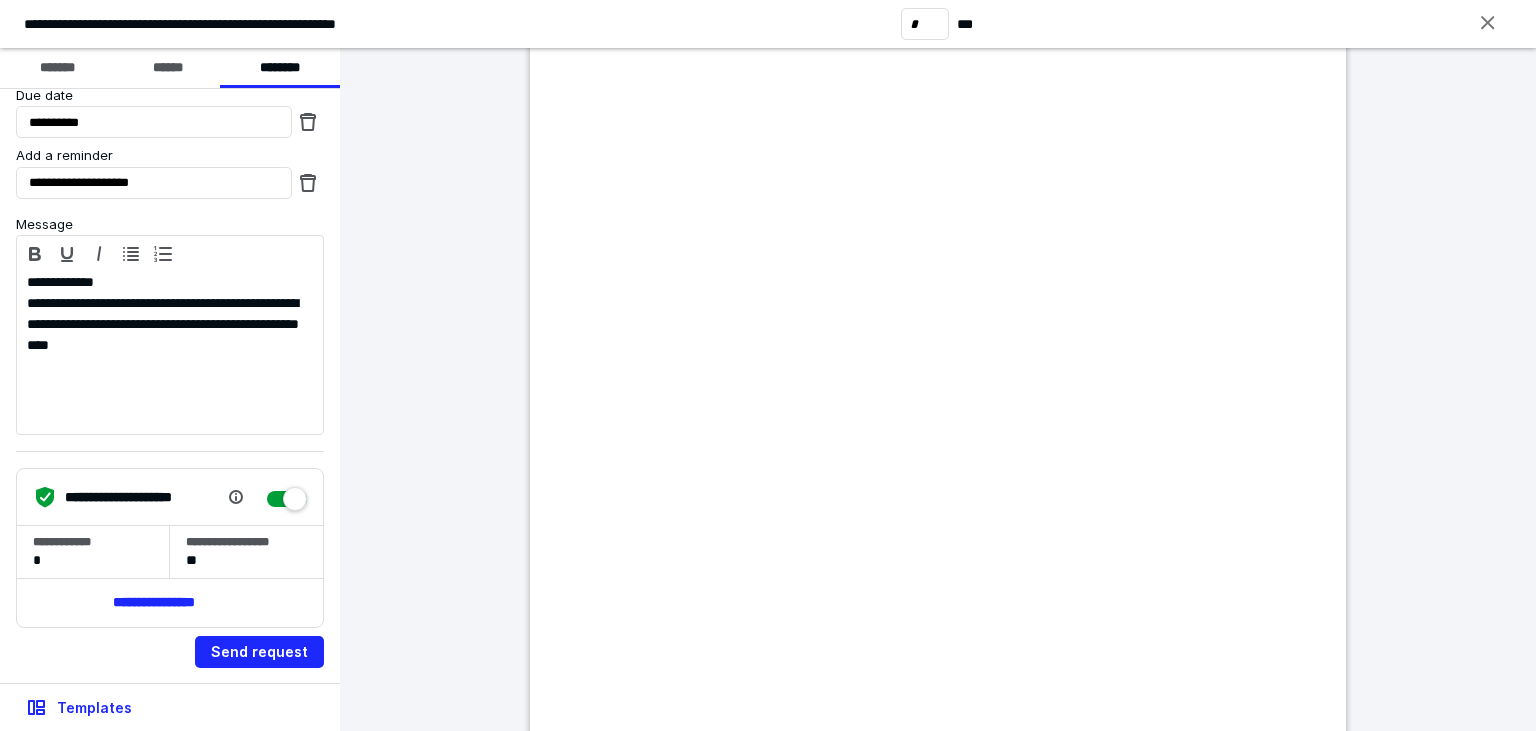 click on "**********" at bounding box center (170, 350) 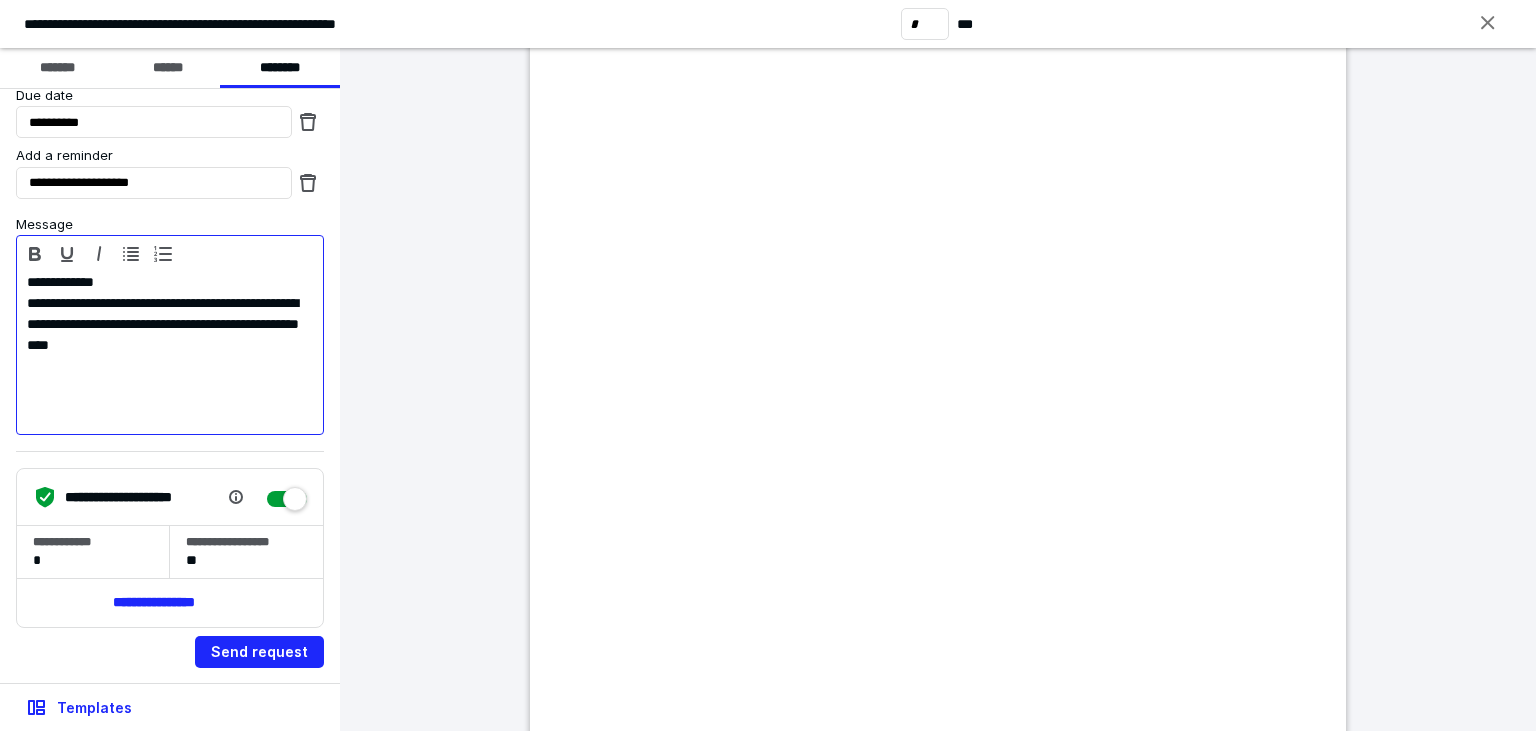 click on "**********" at bounding box center (170, 324) 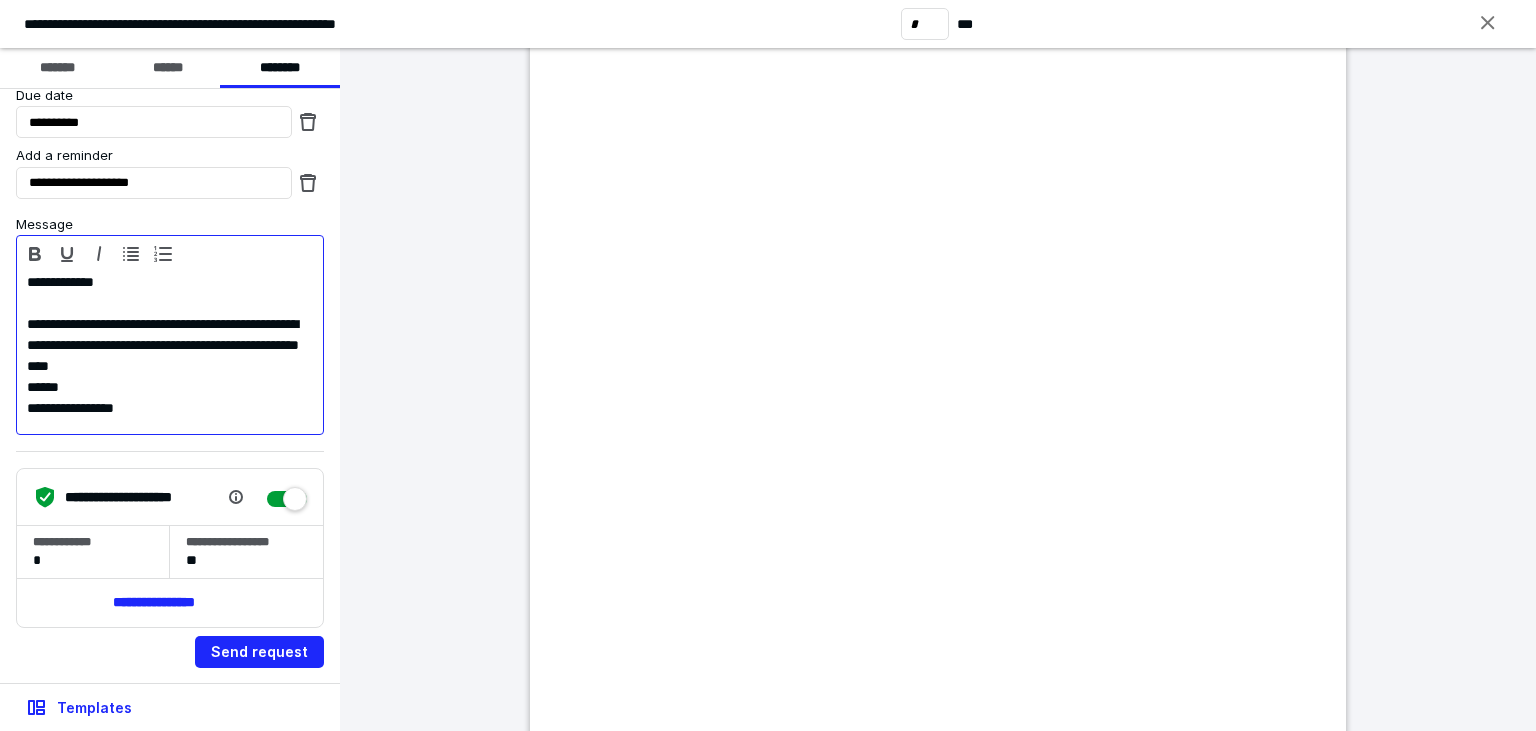 scroll, scrollTop: 12, scrollLeft: 0, axis: vertical 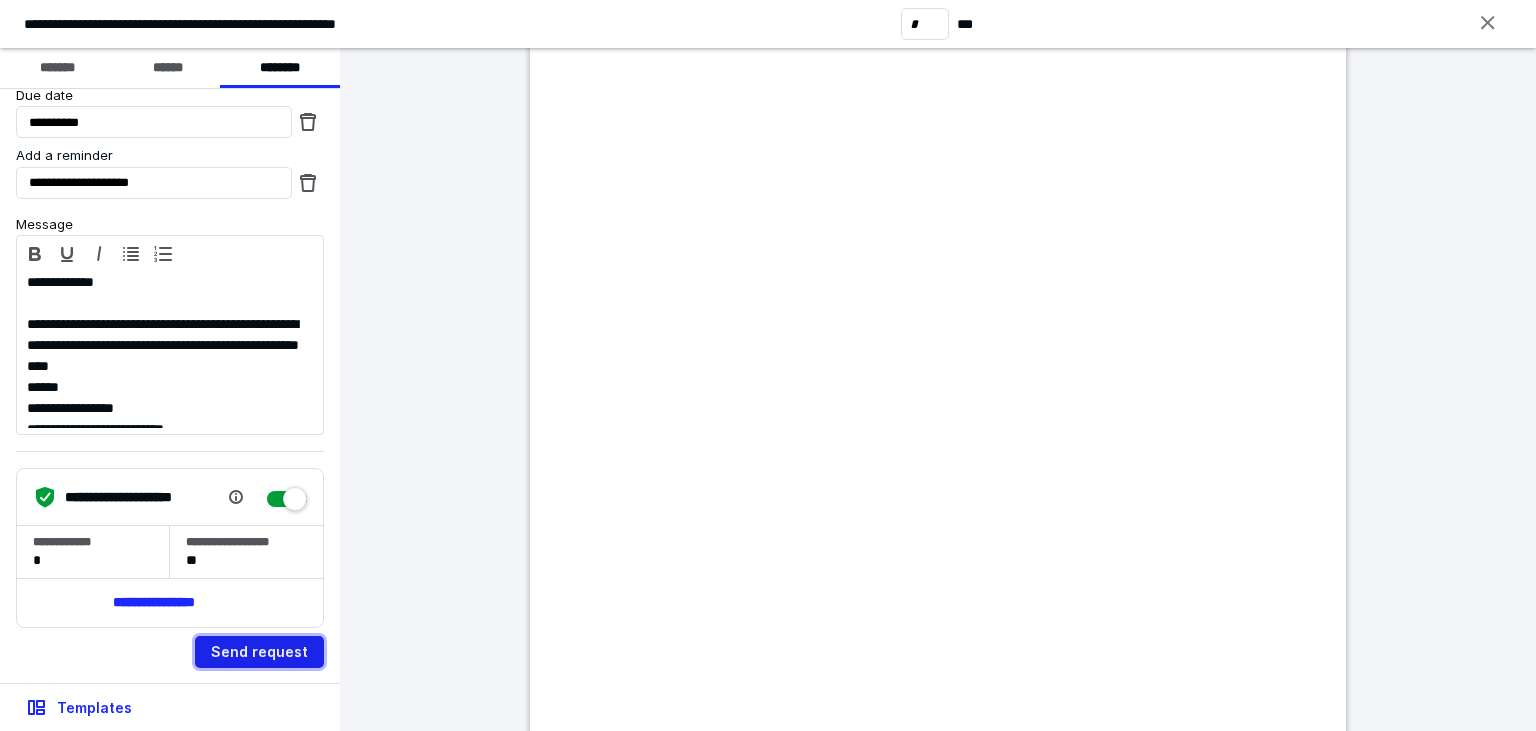 click on "Send request" at bounding box center [259, 652] 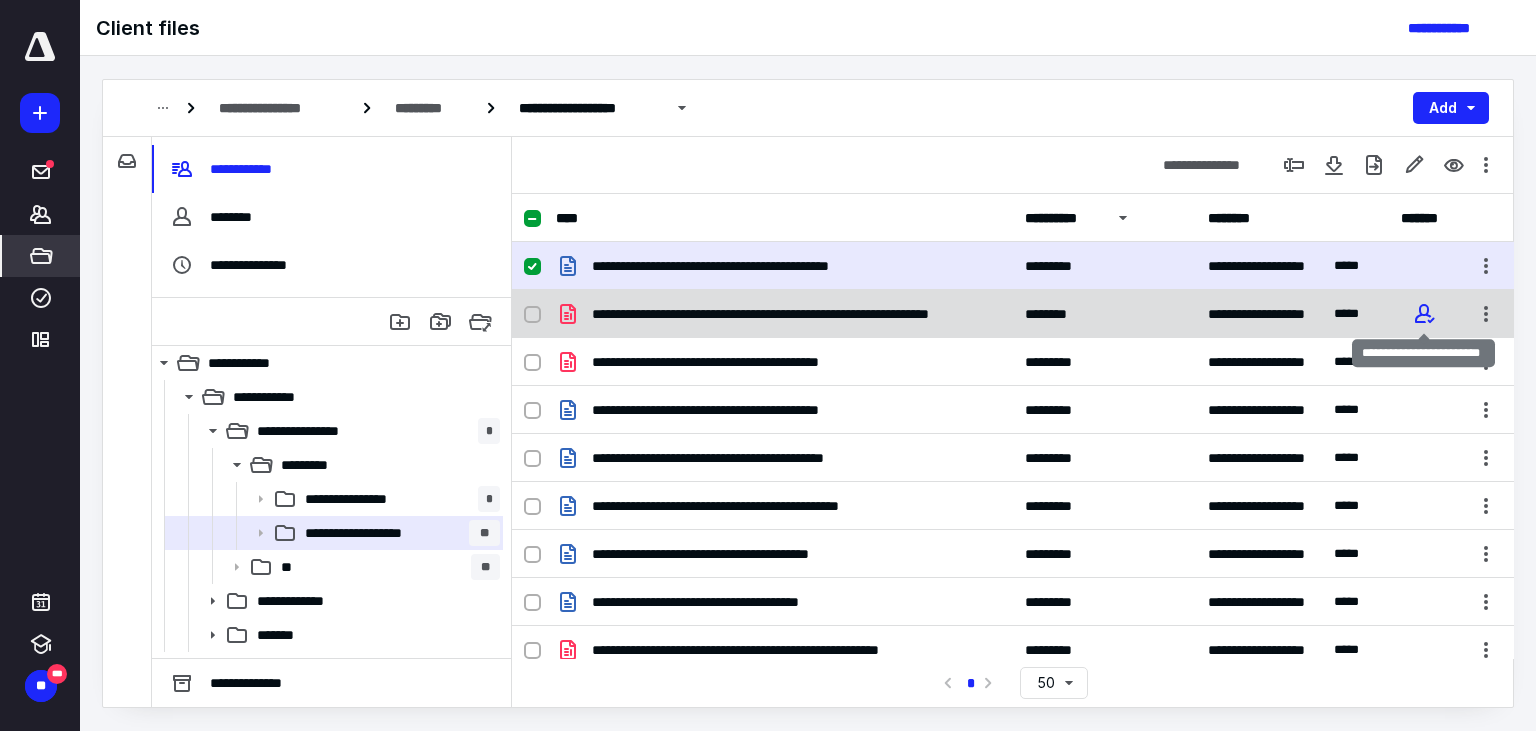 click 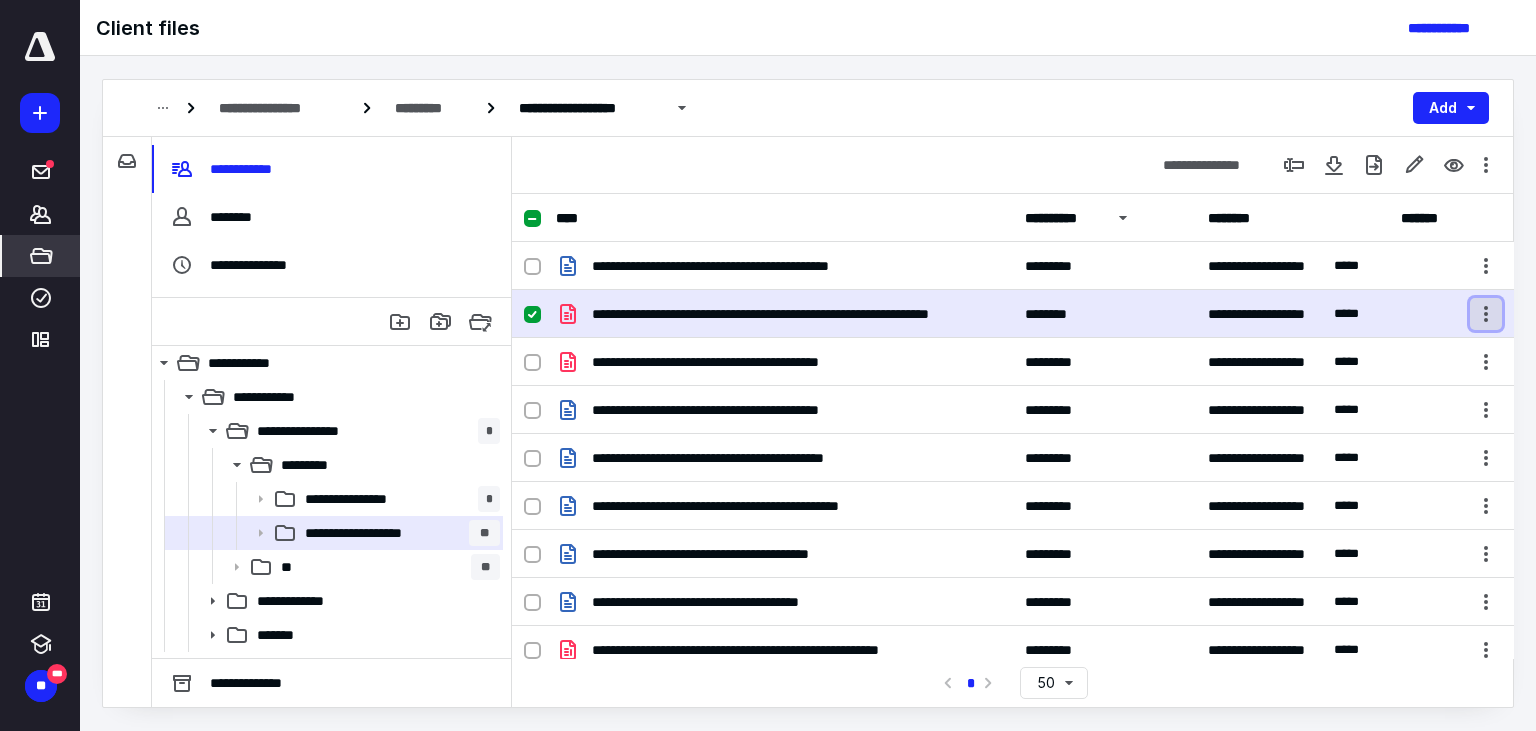 click at bounding box center [1486, 314] 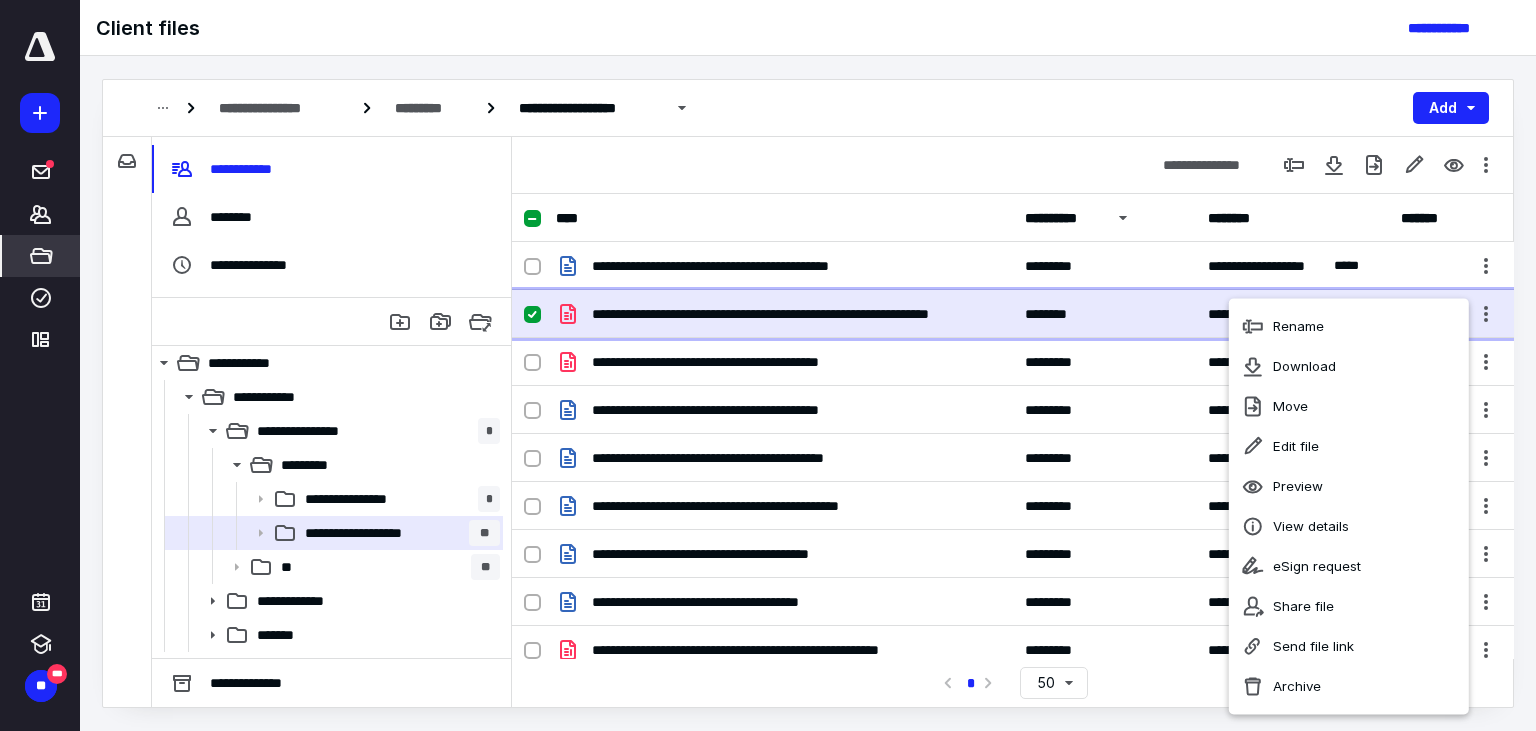 click on "**********" at bounding box center (796, 314) 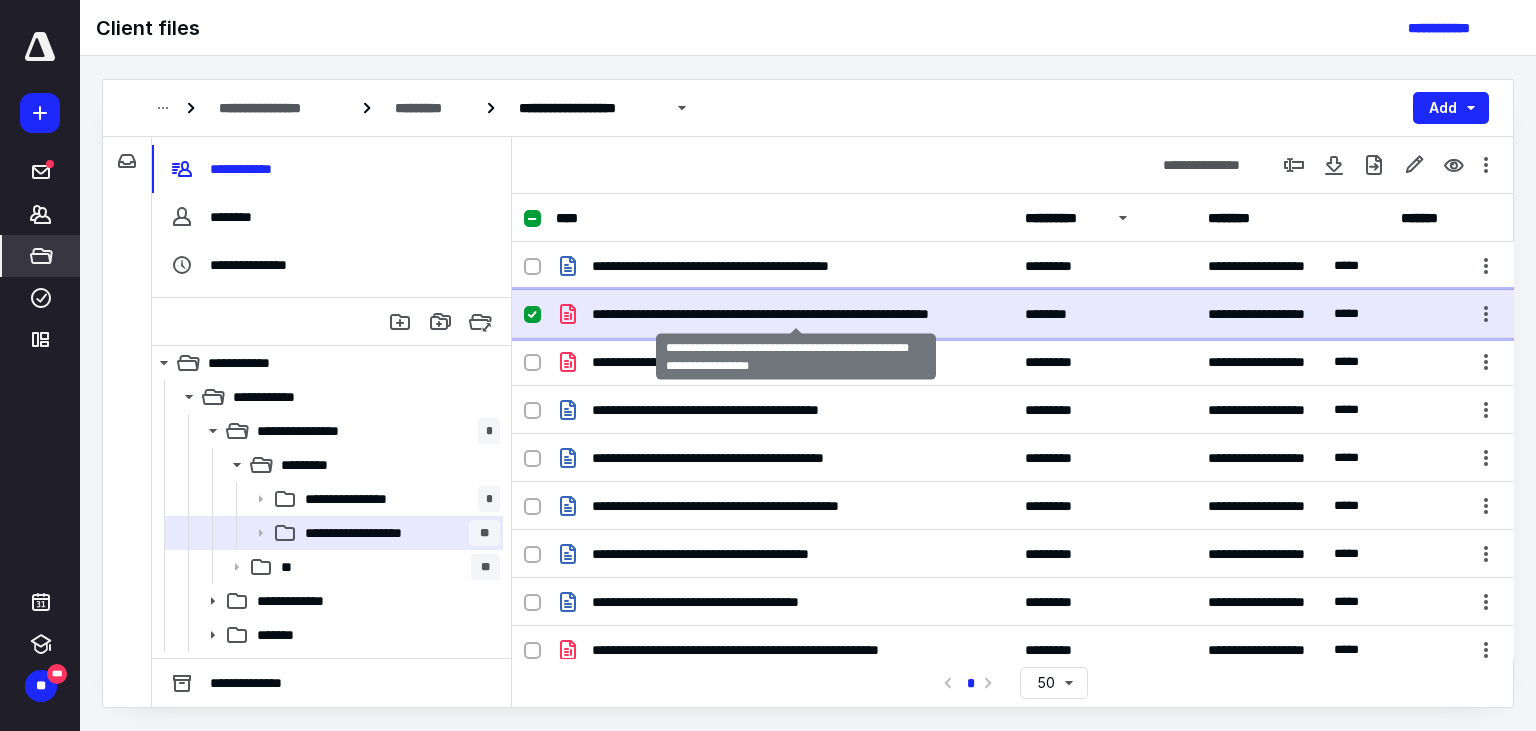 click on "**********" at bounding box center (796, 314) 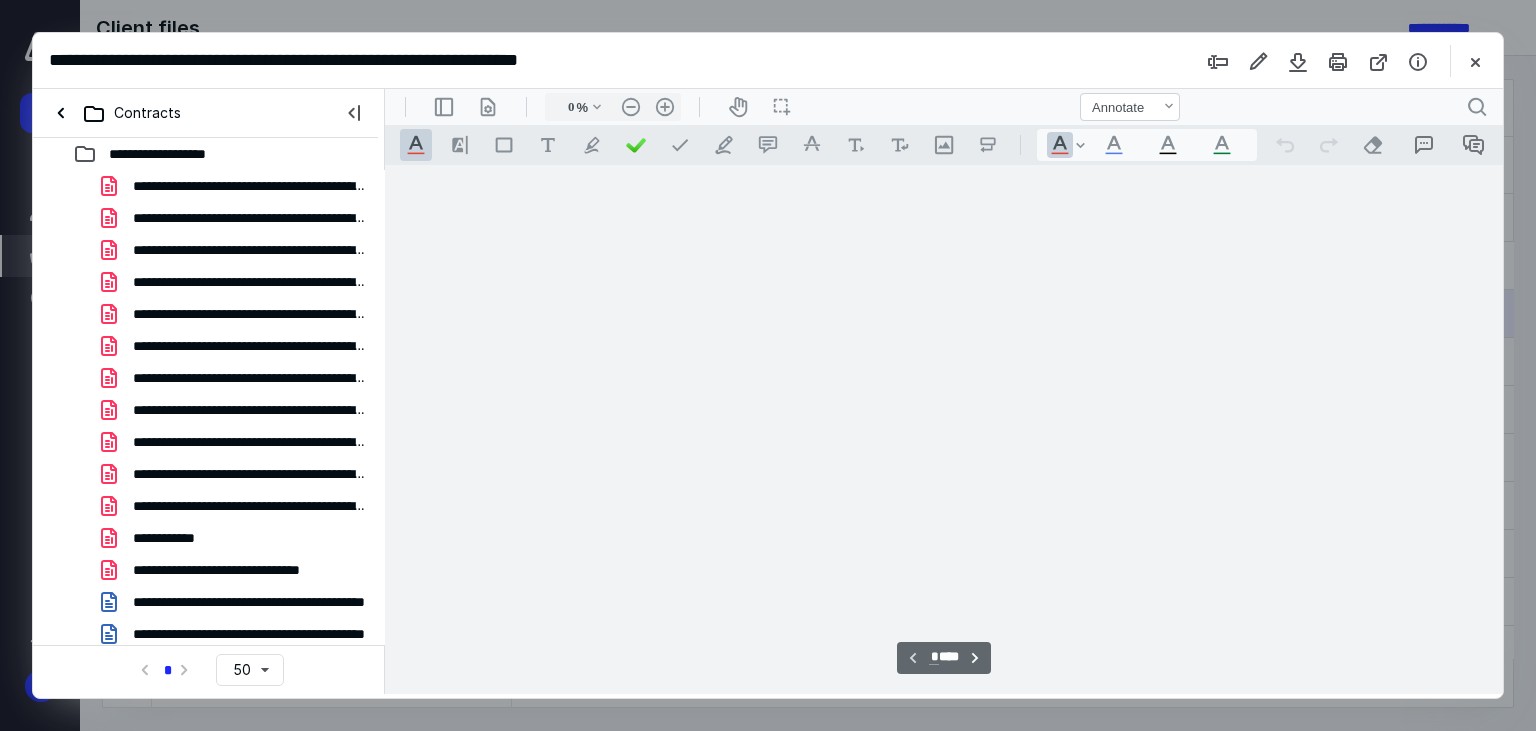 type on "67" 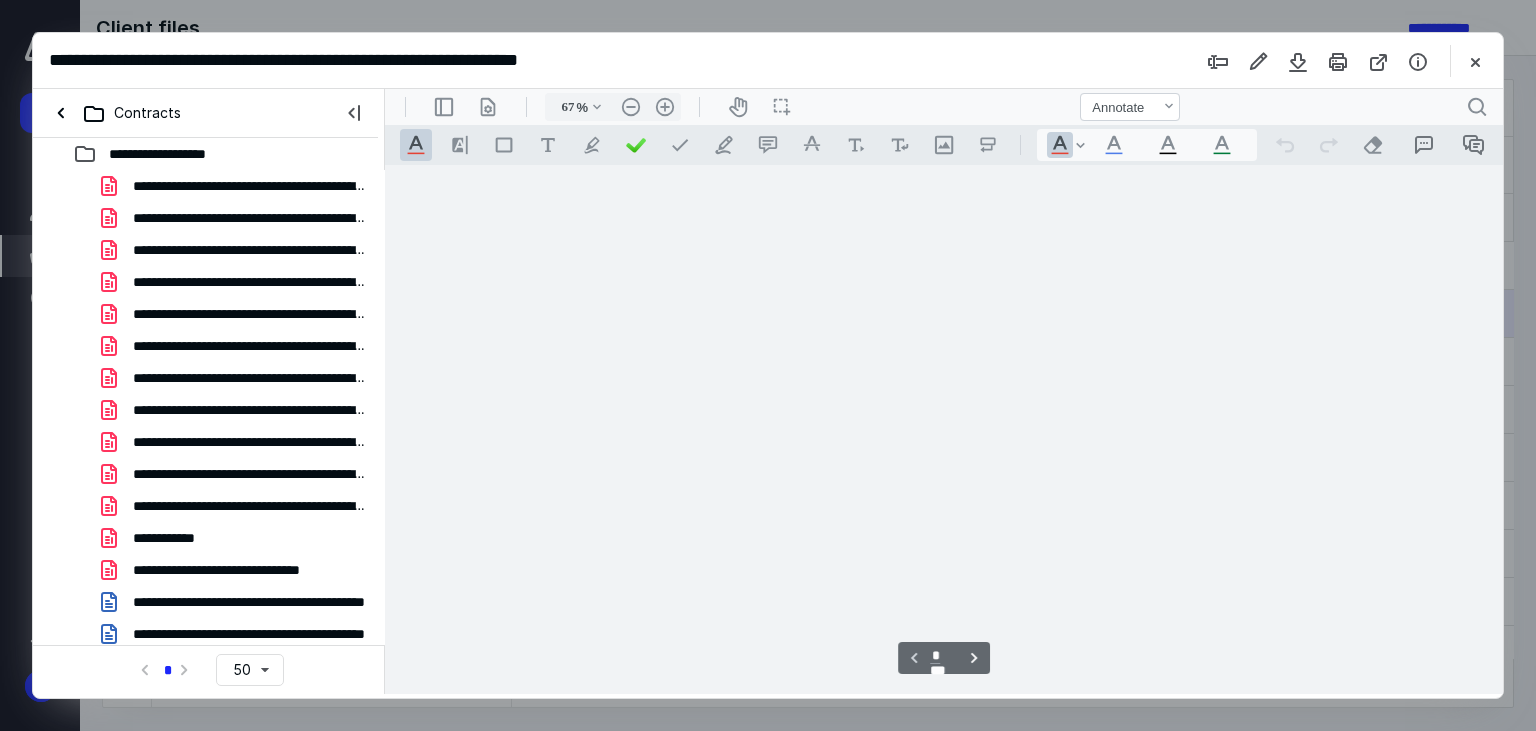 scroll, scrollTop: 0, scrollLeft: 0, axis: both 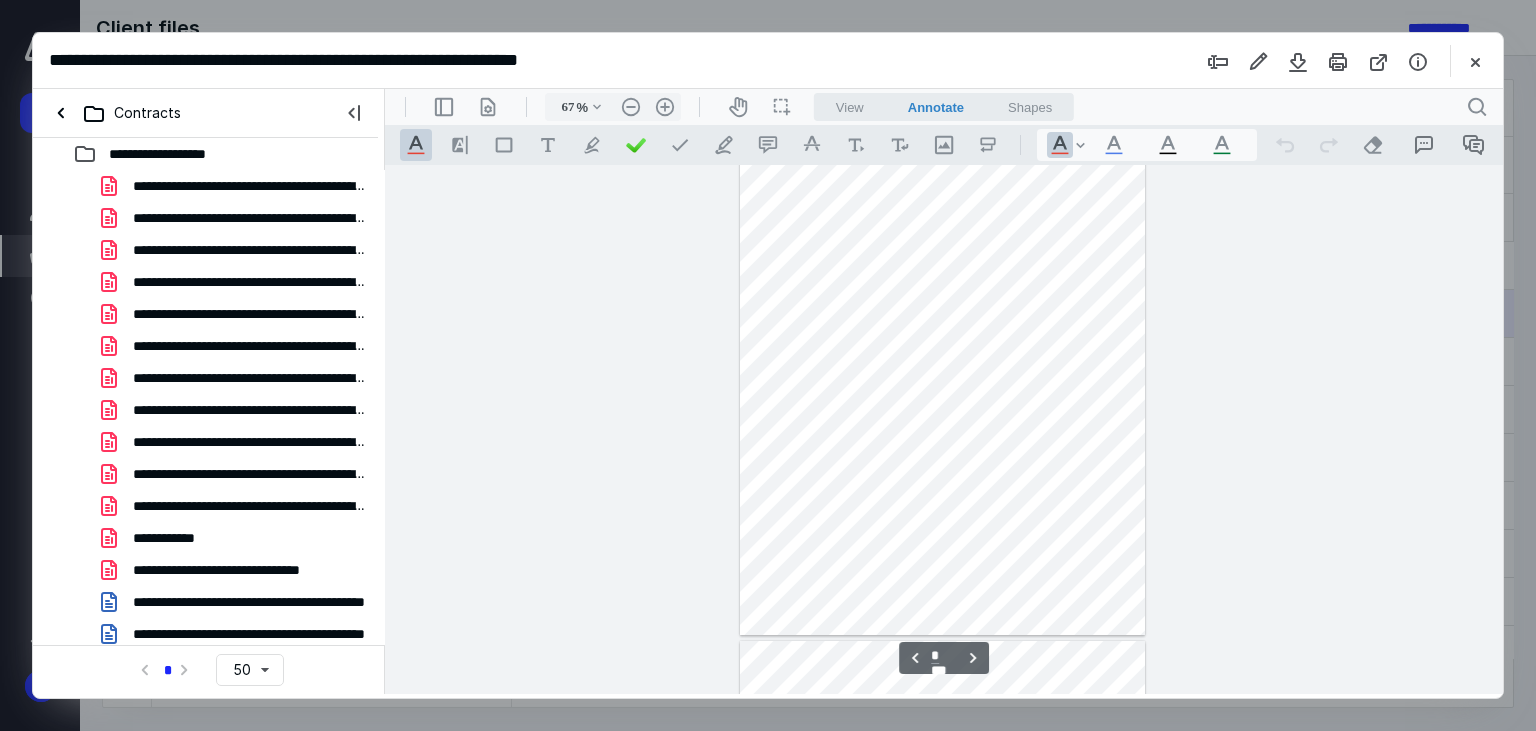 type on "*" 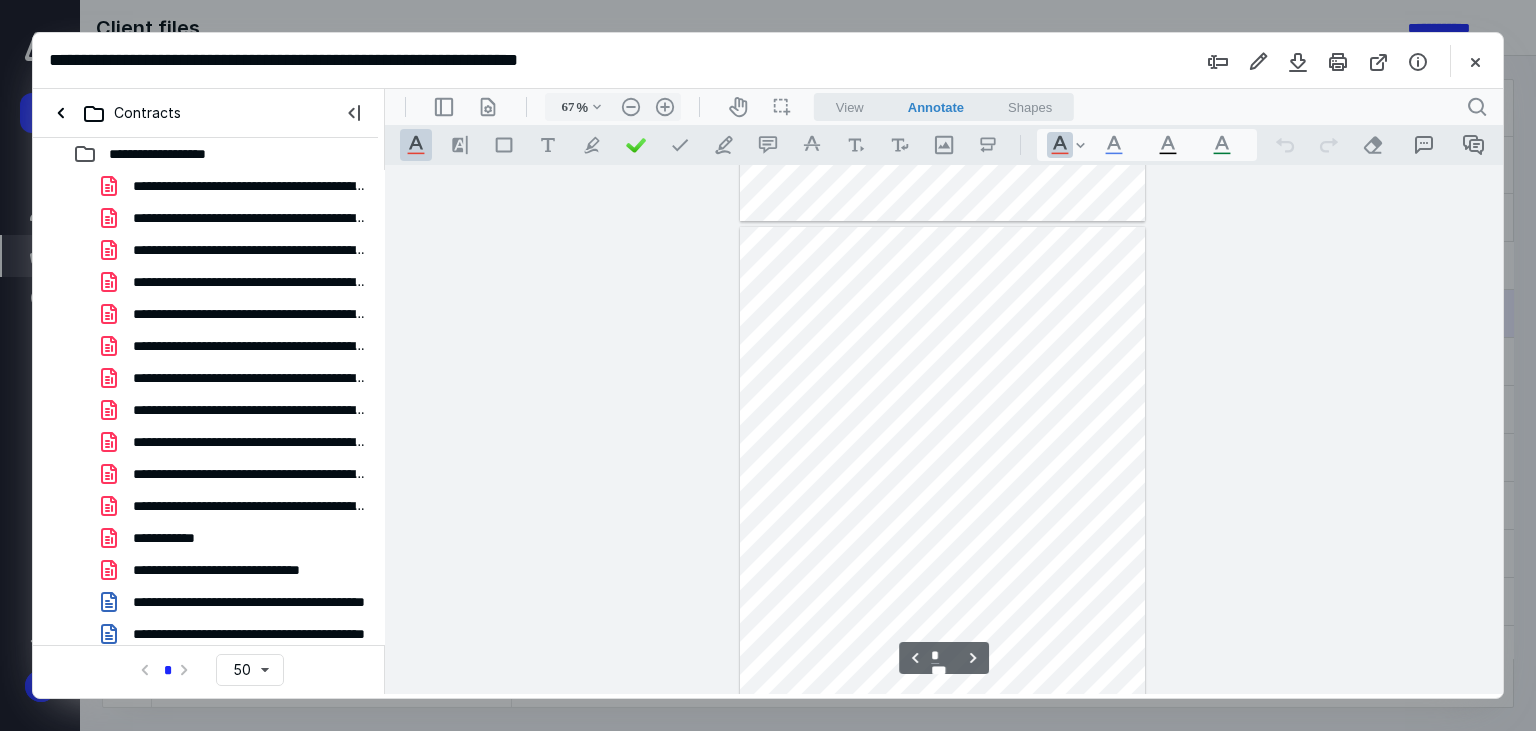 scroll, scrollTop: 2542, scrollLeft: 0, axis: vertical 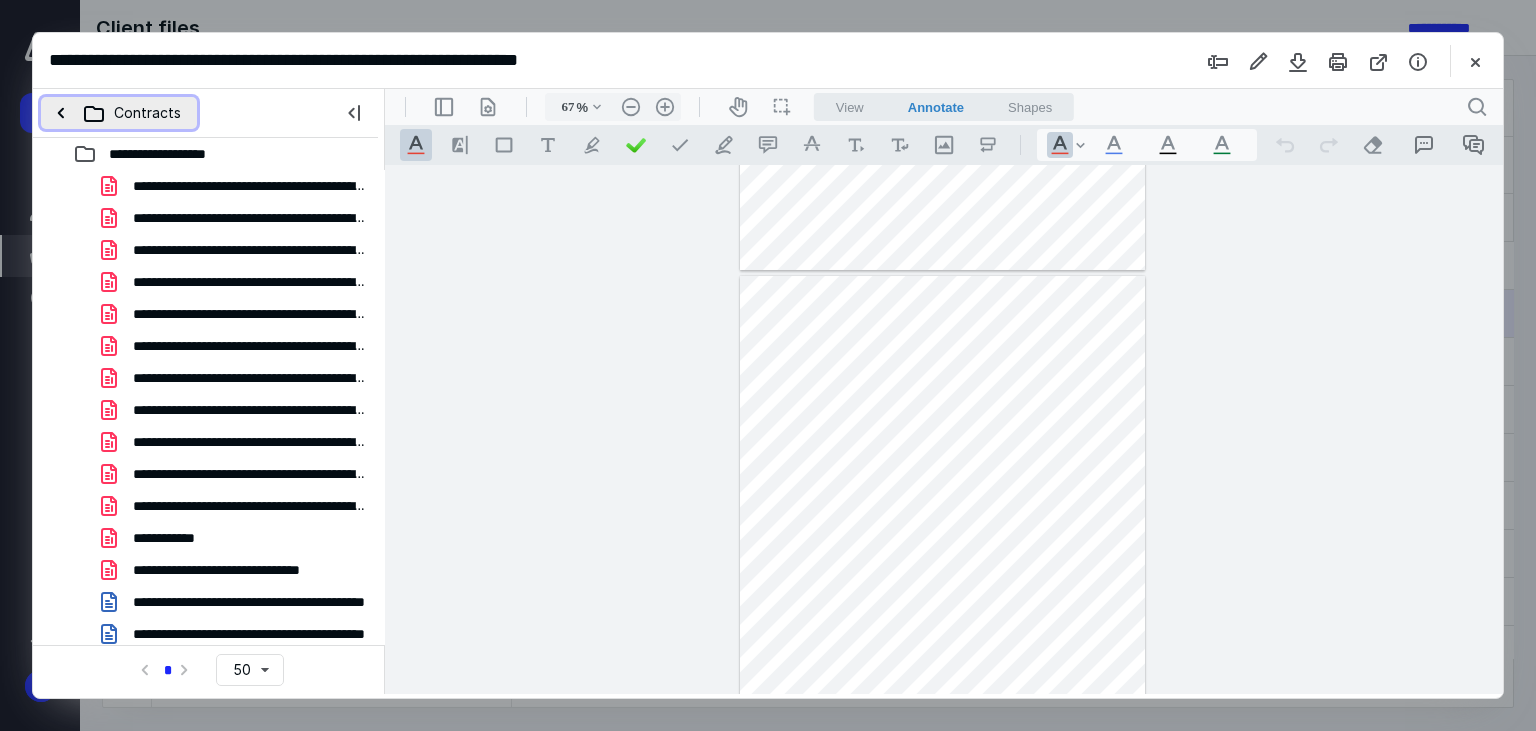 click on "Contracts" at bounding box center (119, 113) 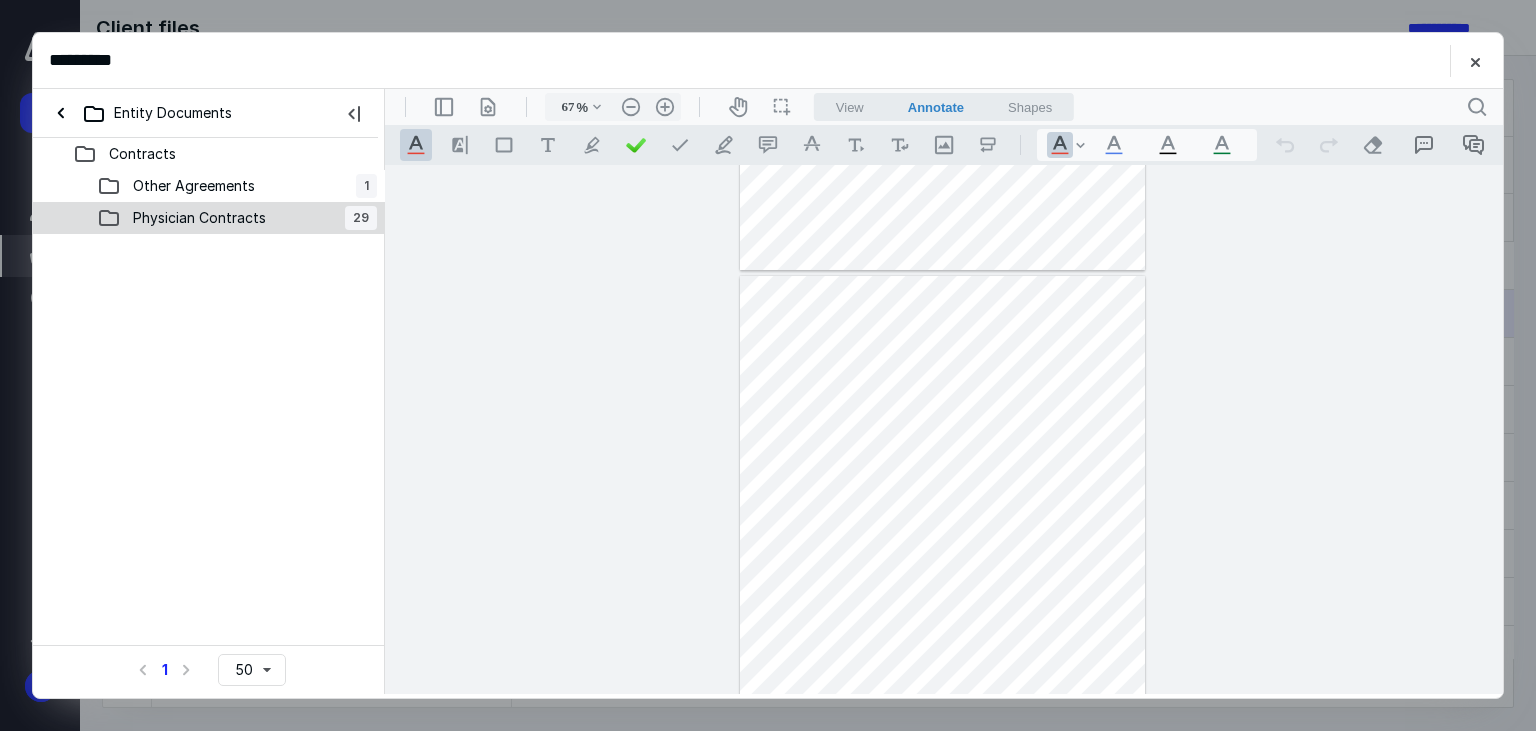 click on "Physician Contracts" at bounding box center [199, 218] 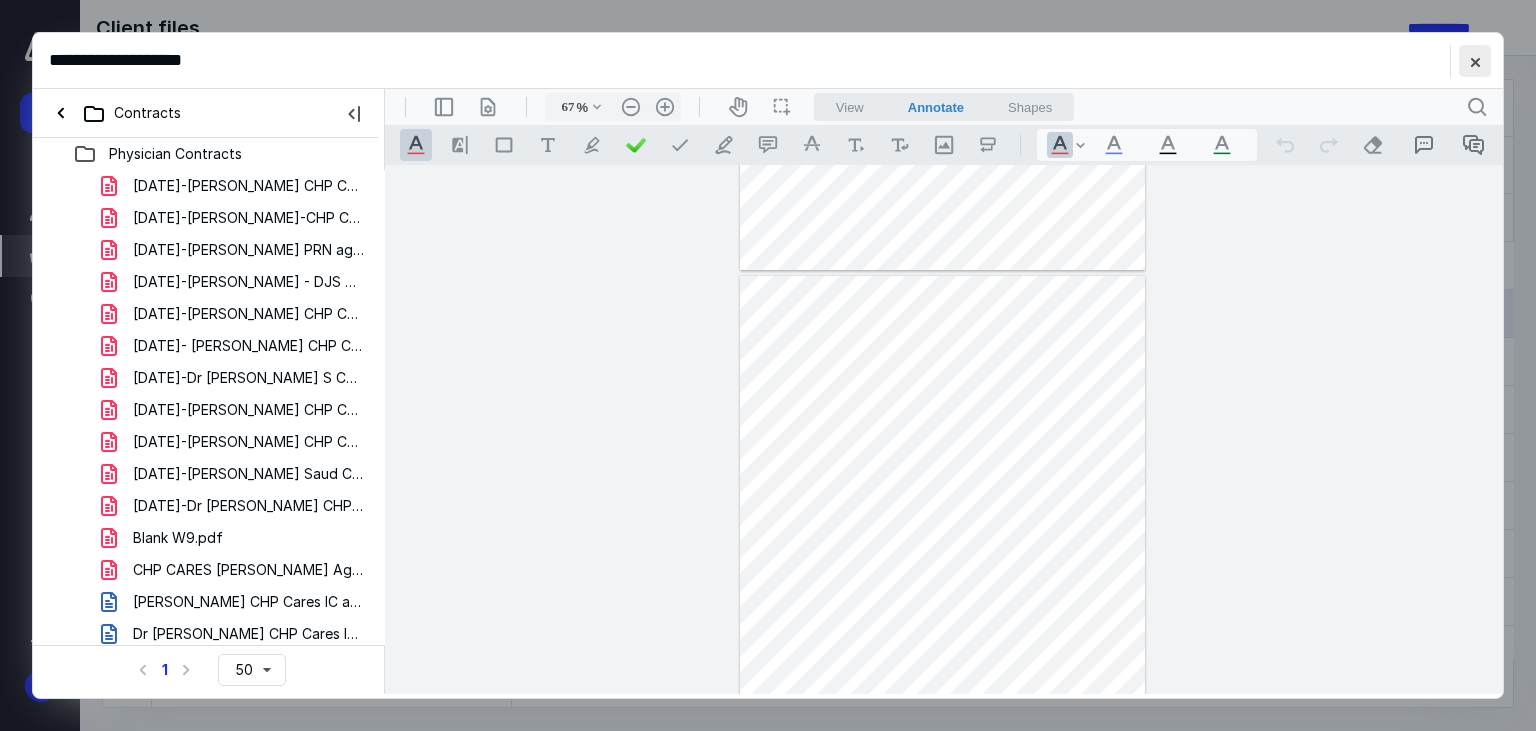click at bounding box center (1475, 61) 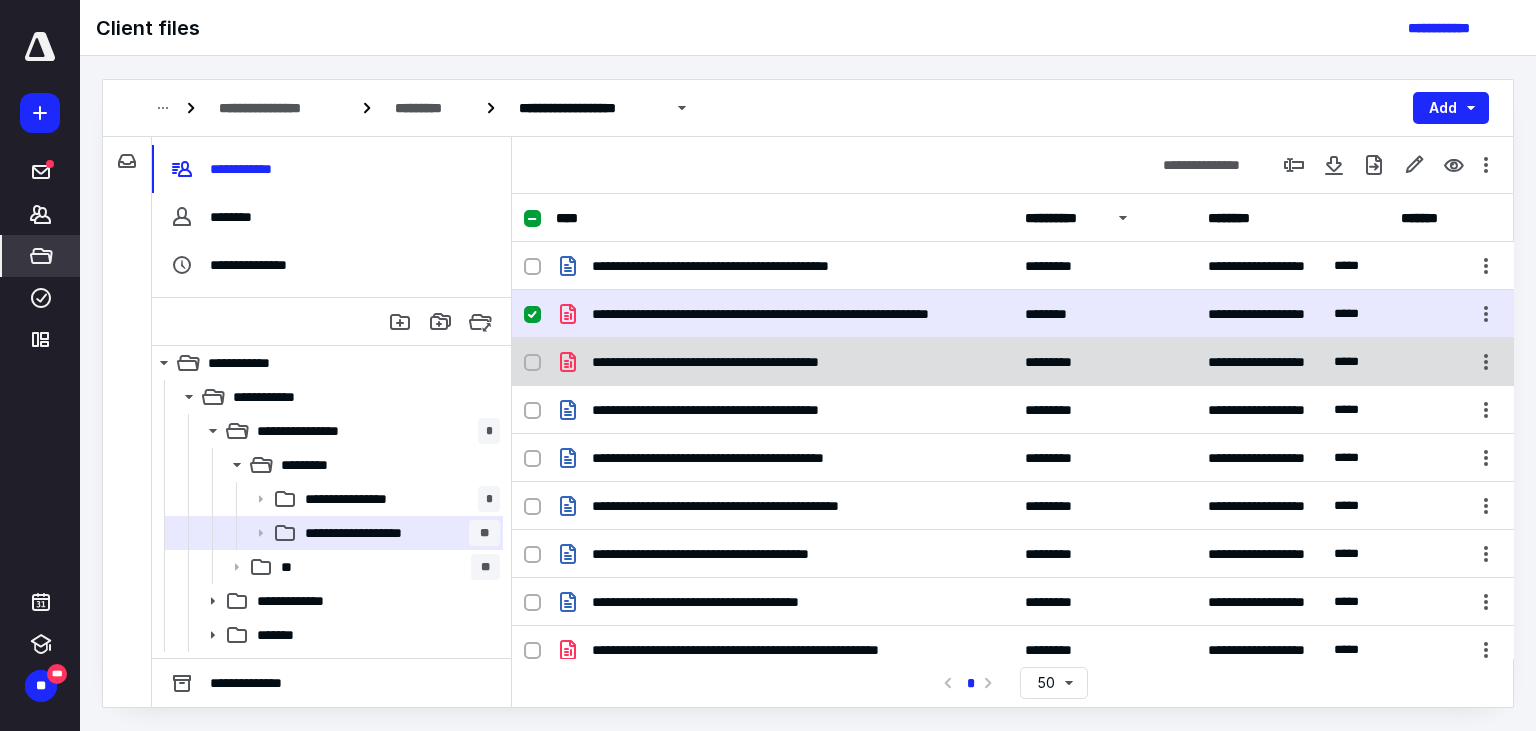 click on "**********" at bounding box center [755, 362] 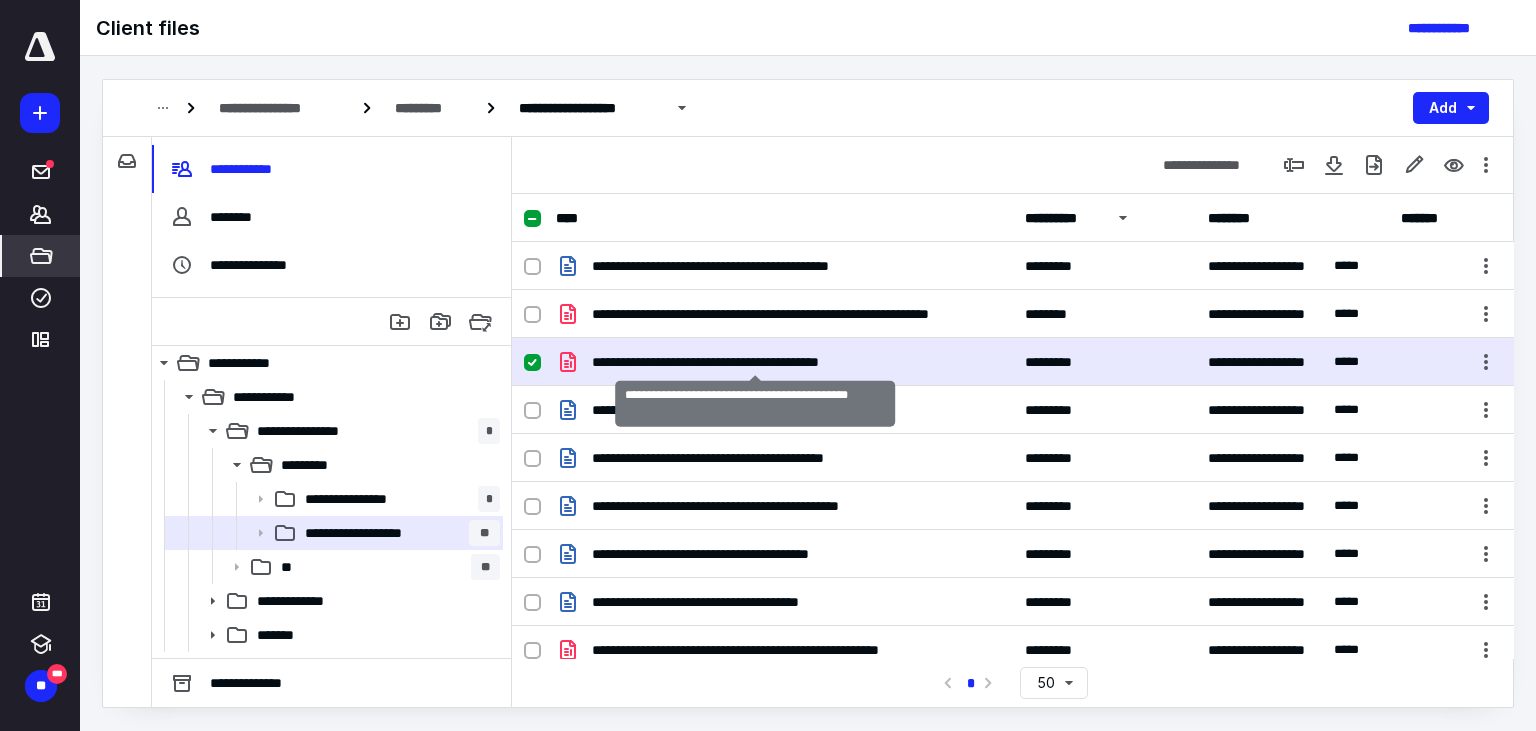 checkbox on "false" 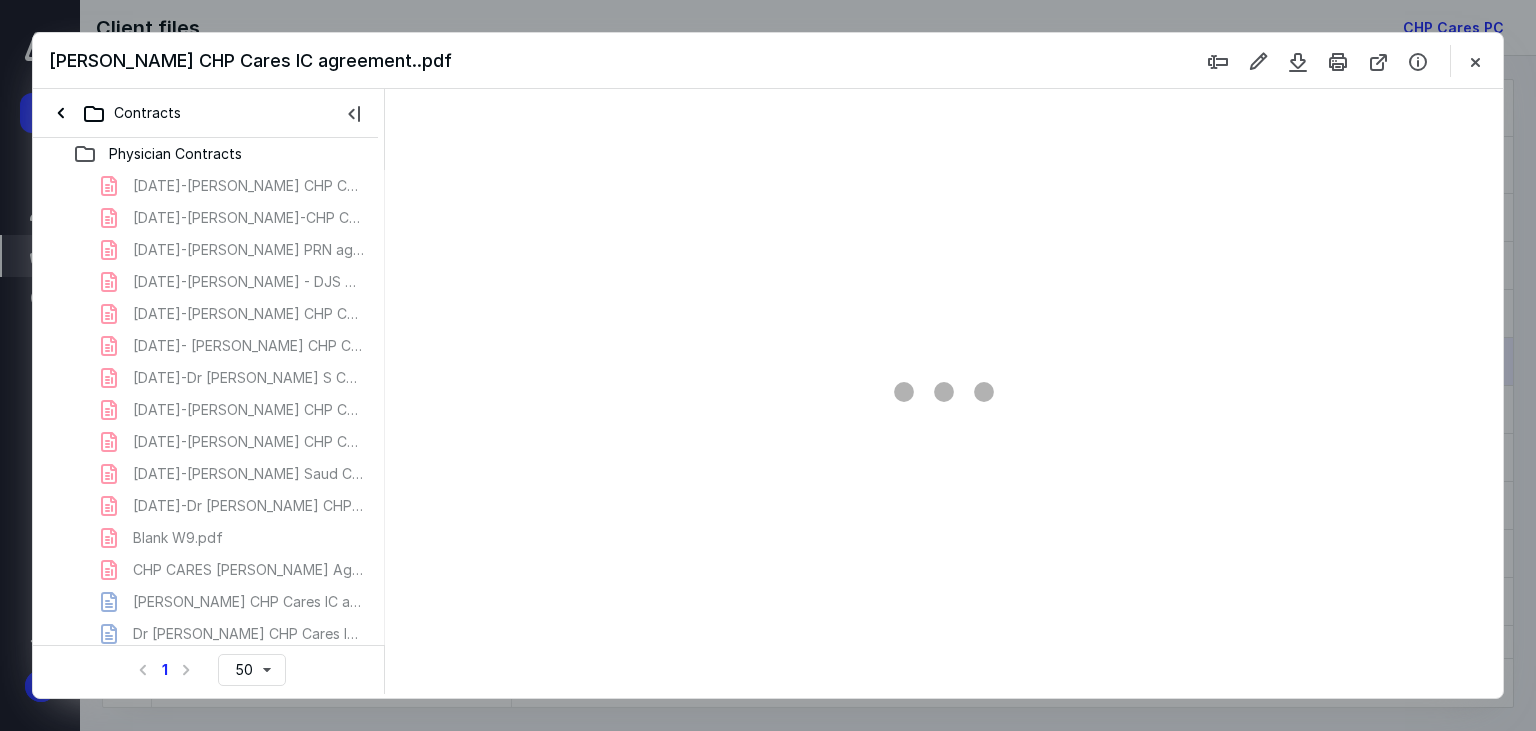 type on "67" 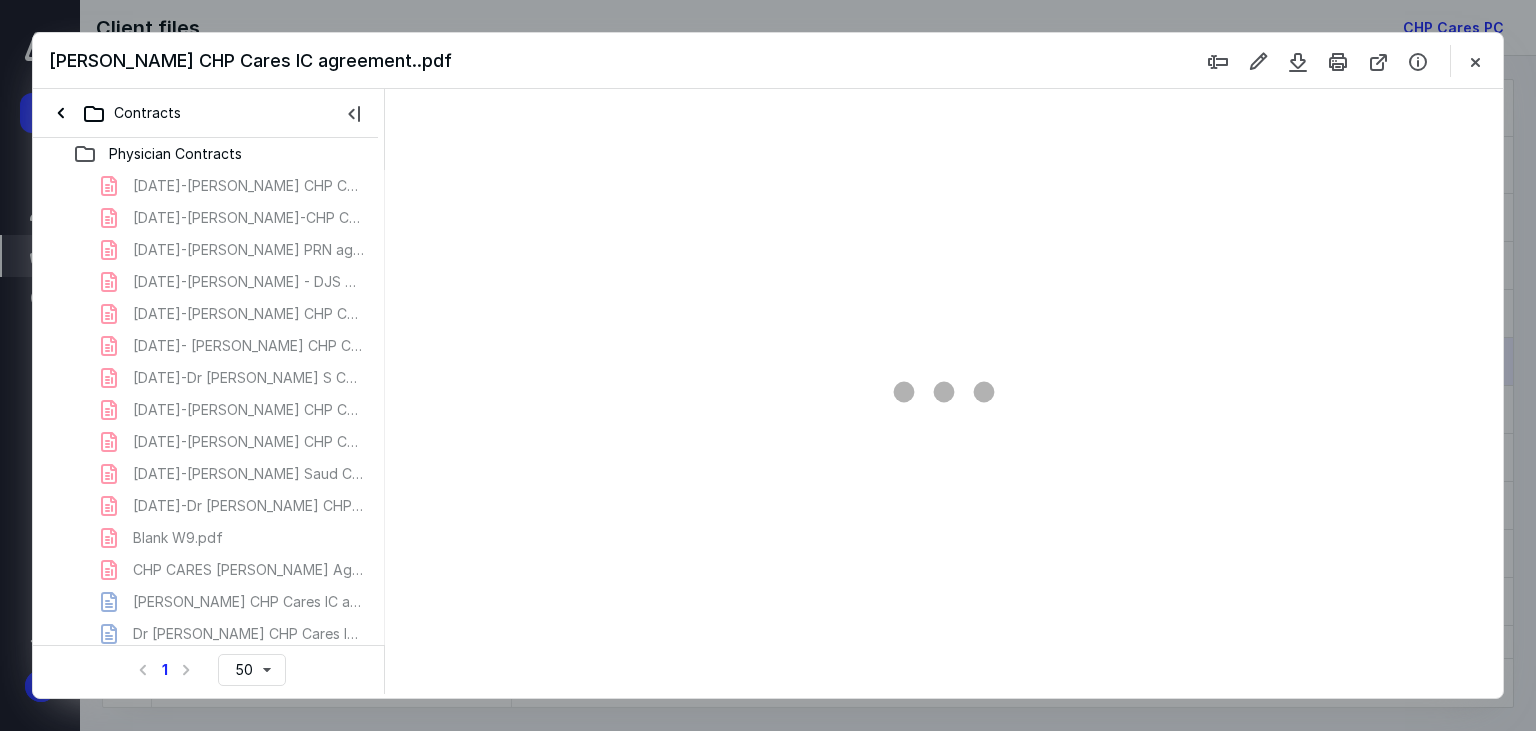 scroll, scrollTop: 0, scrollLeft: 0, axis: both 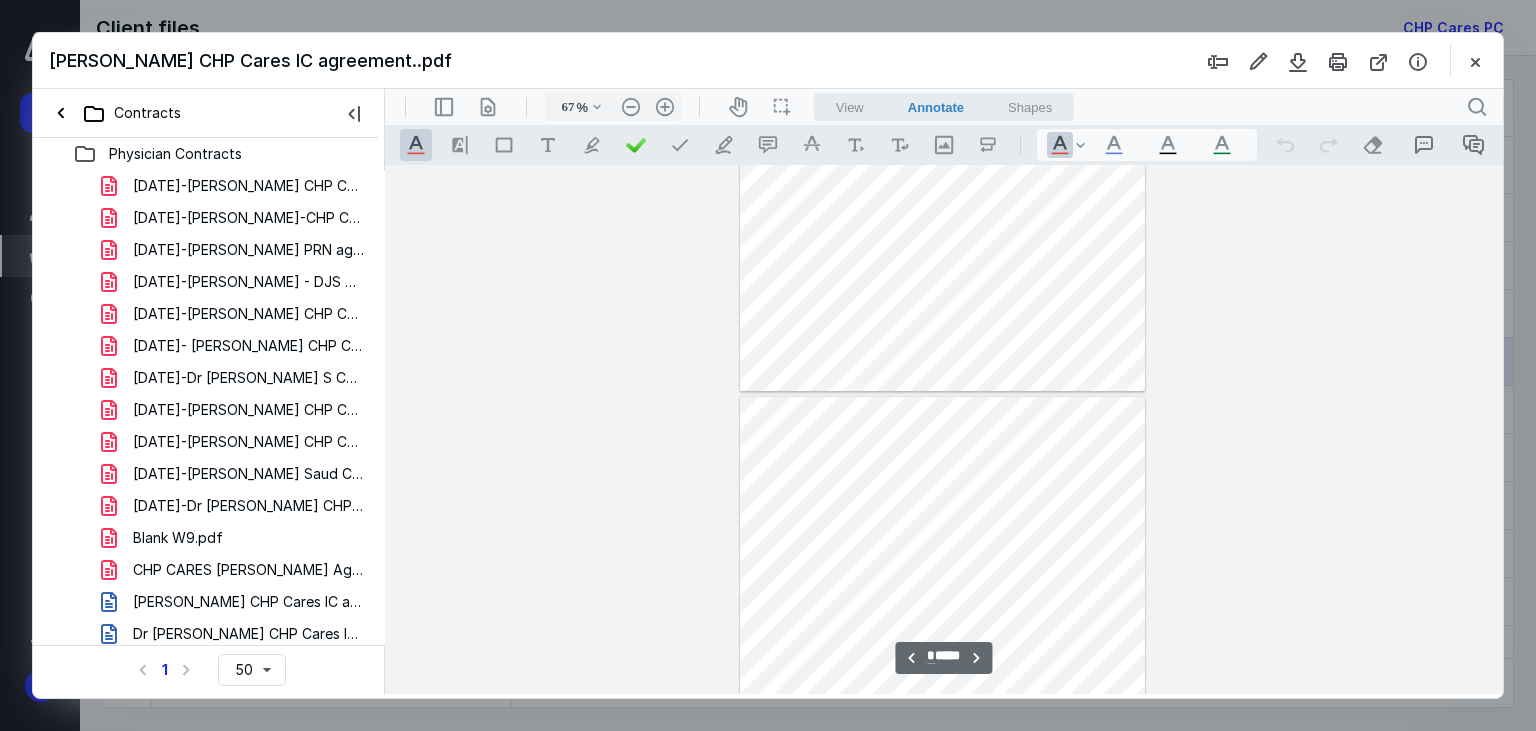 type on "*" 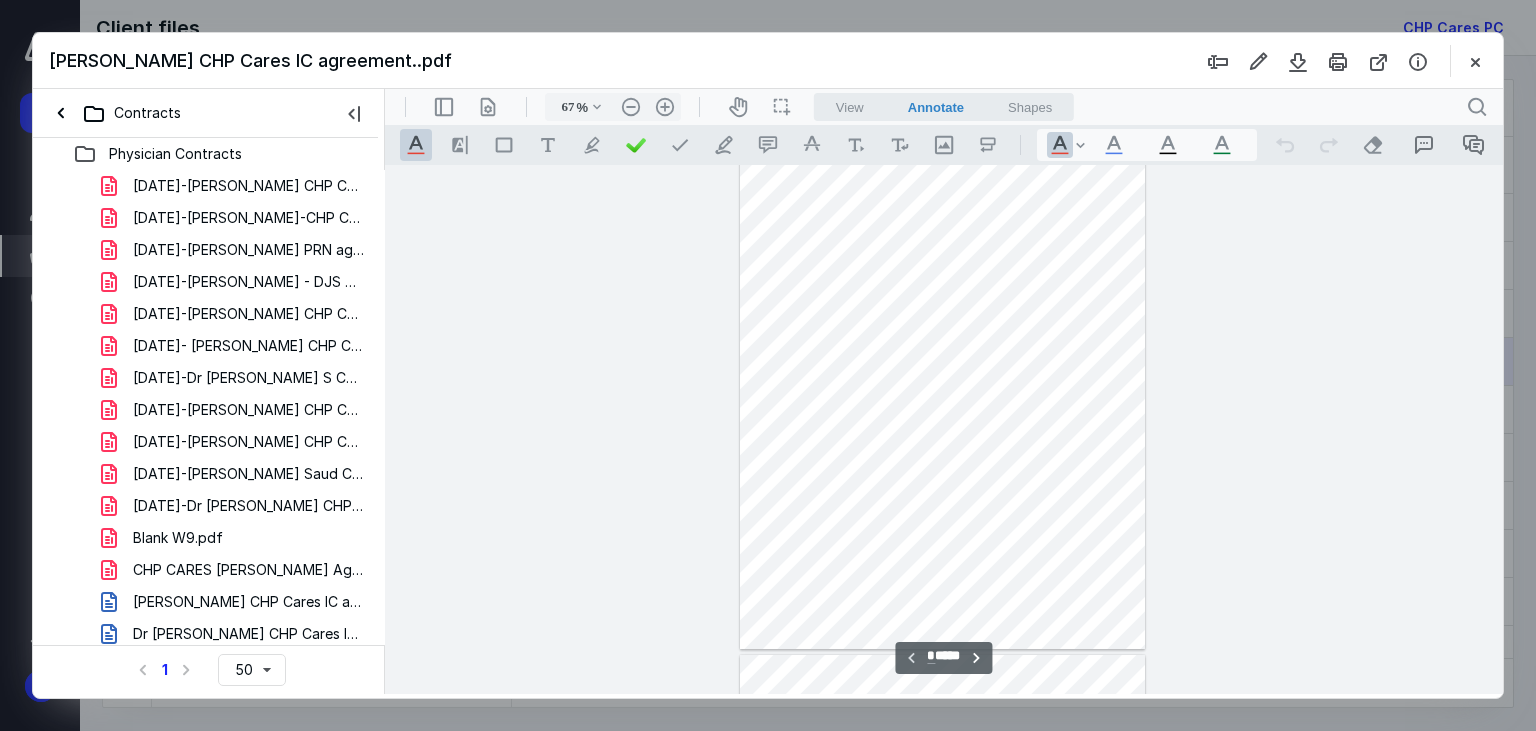 scroll, scrollTop: 0, scrollLeft: 0, axis: both 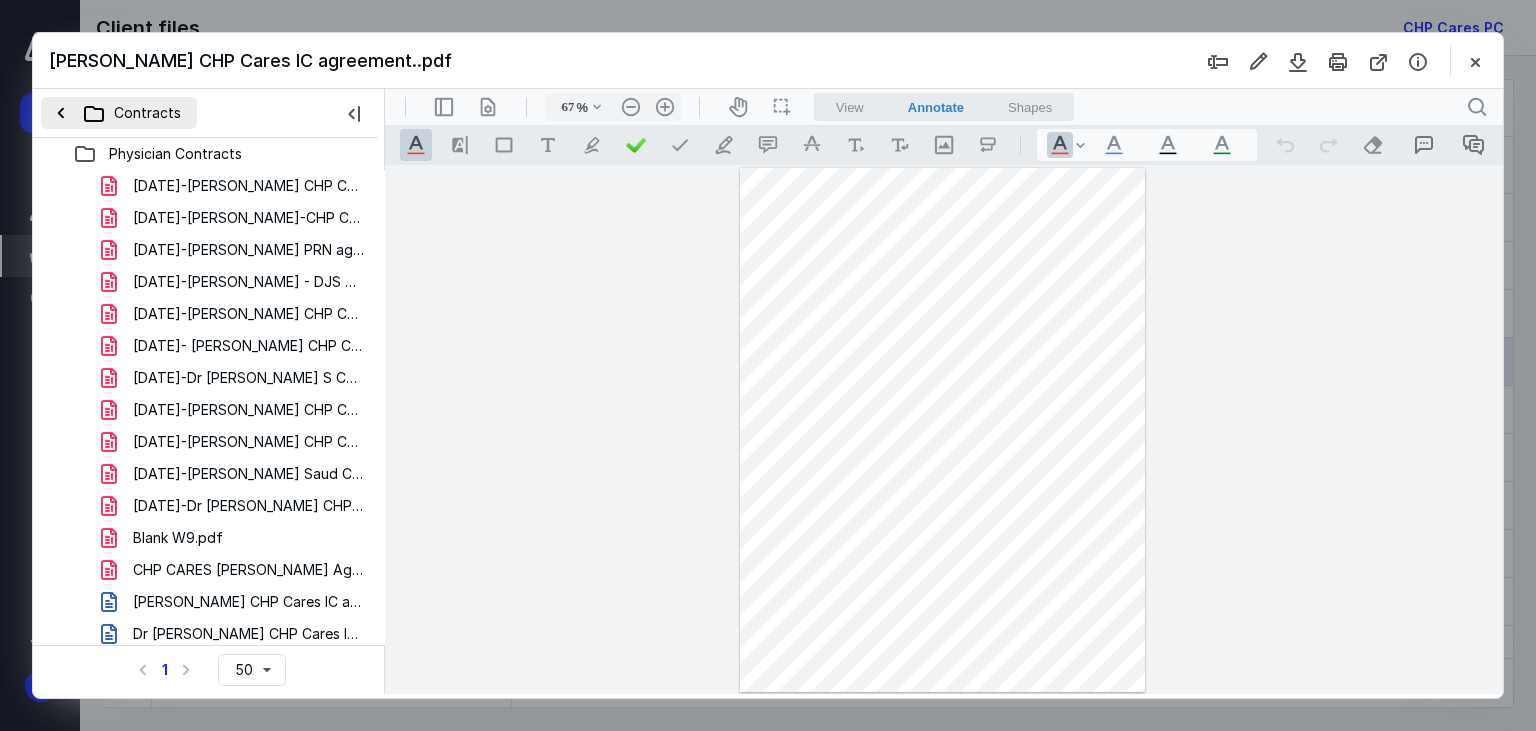 click on "Contracts" at bounding box center [119, 113] 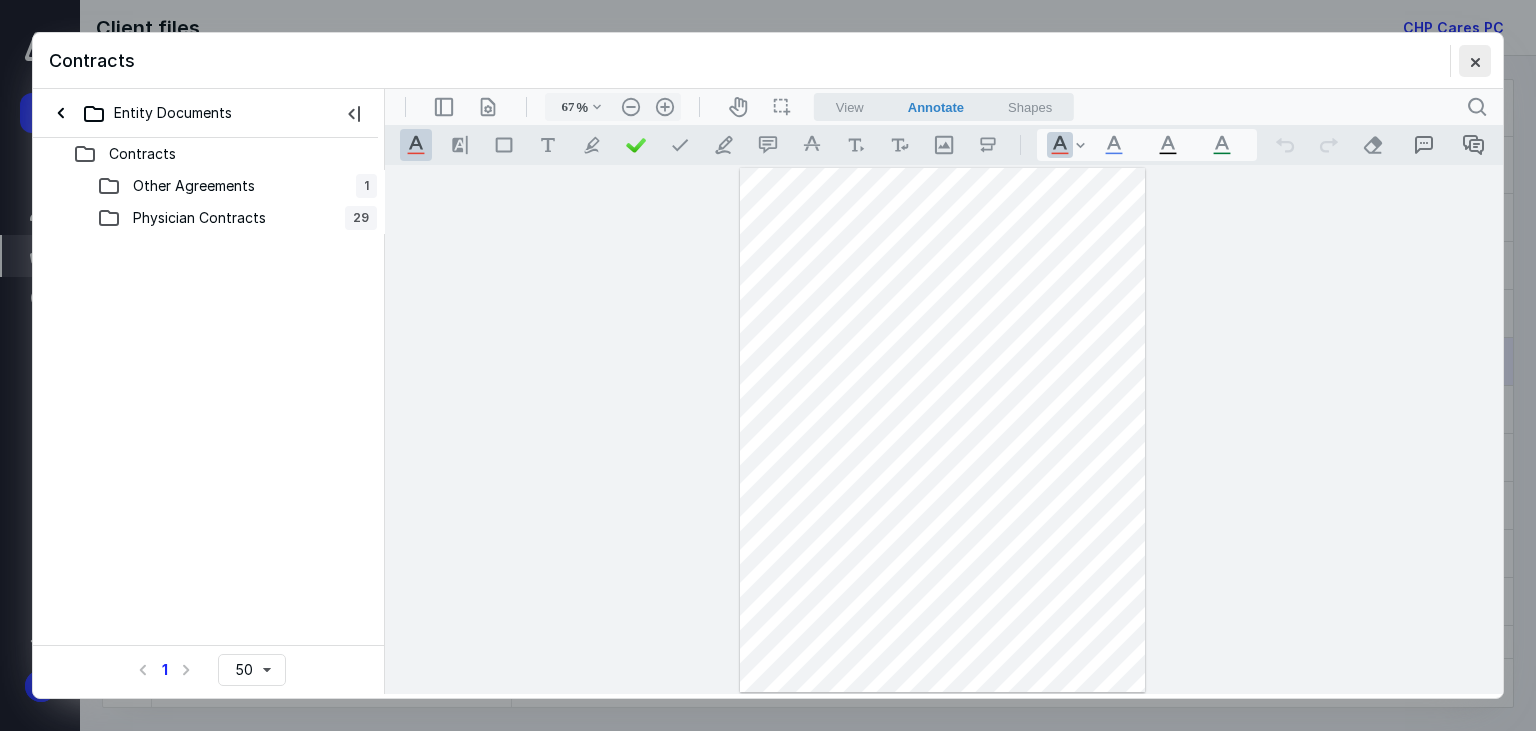click at bounding box center [1475, 61] 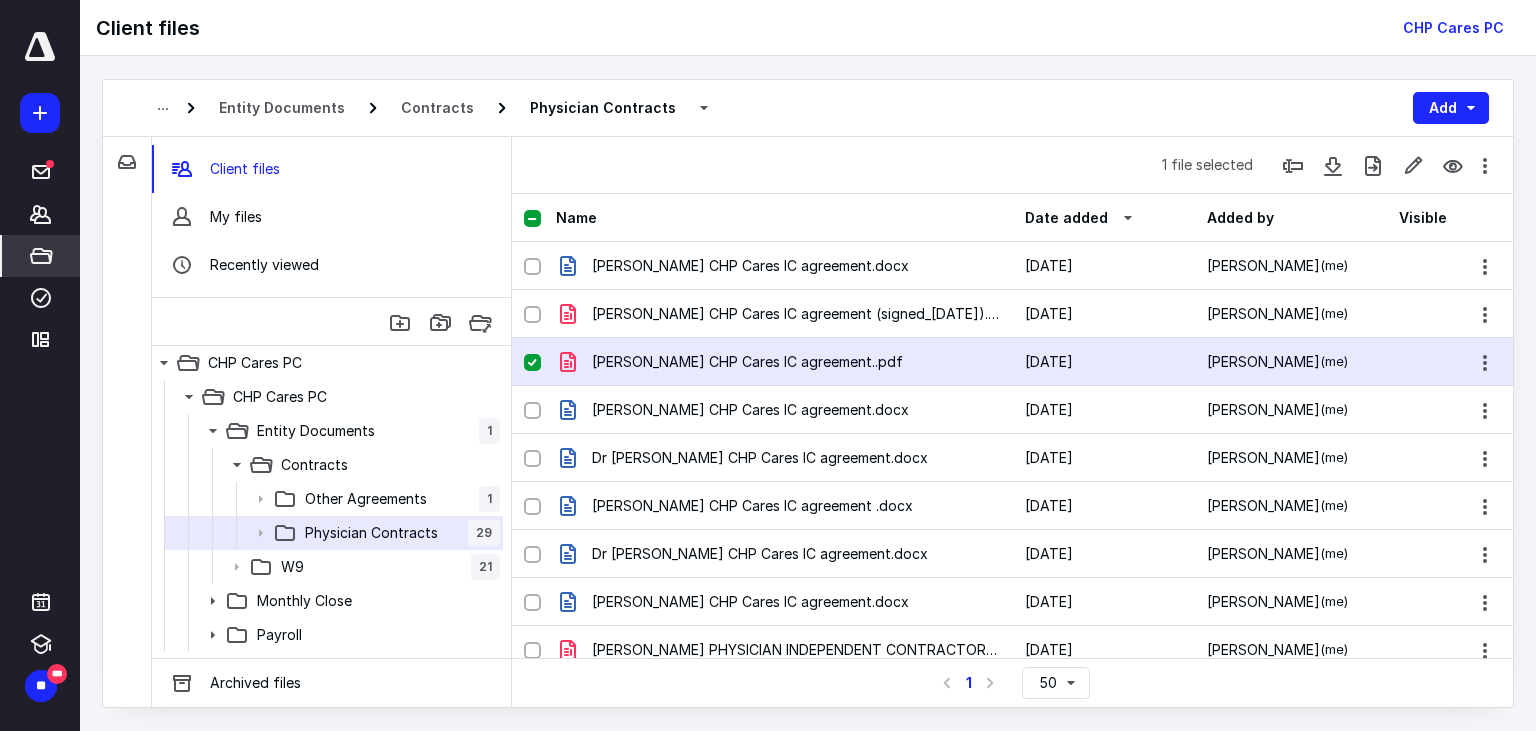 click on "[PERSON_NAME] CHP Cares IC agreement..pdf" at bounding box center [747, 362] 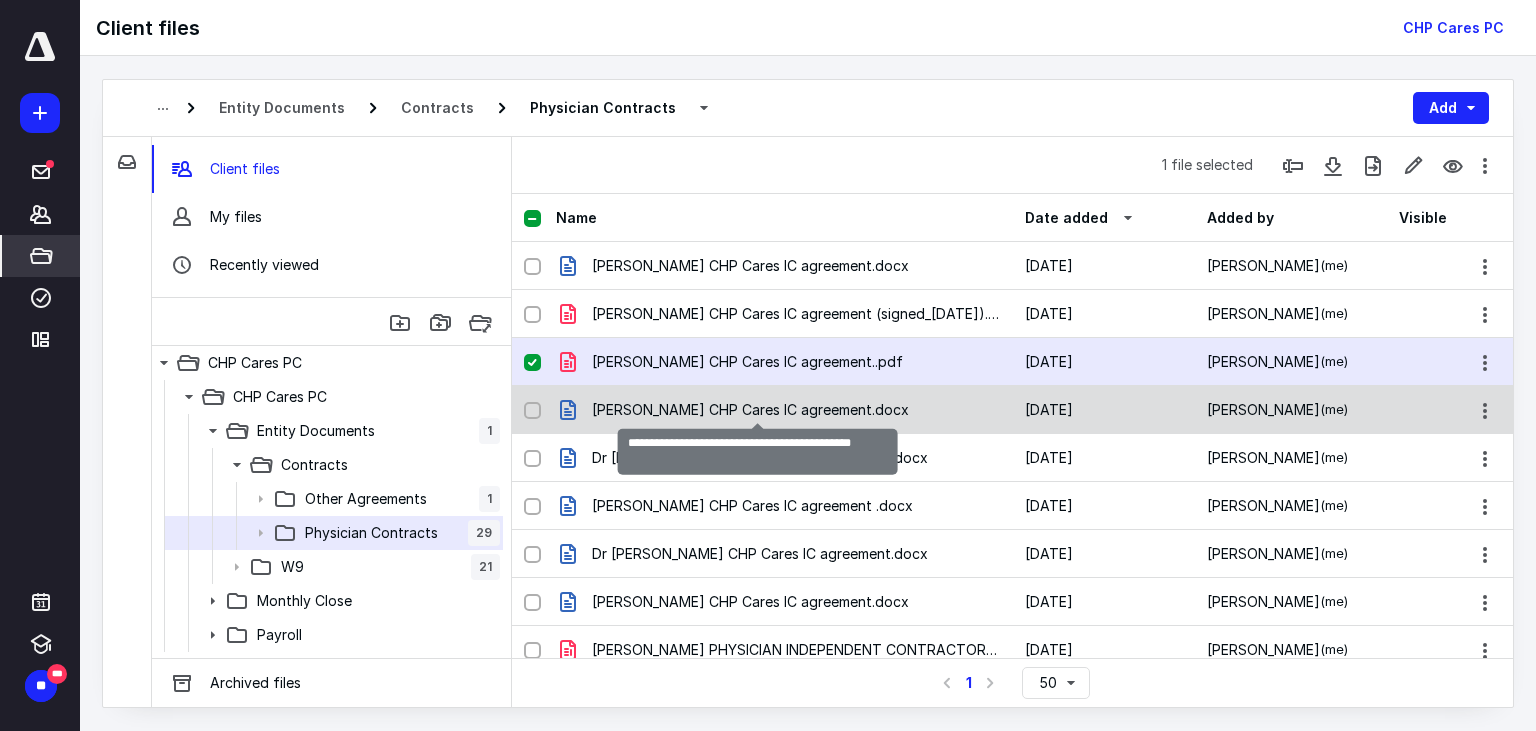click on "[PERSON_NAME] CHP Cares IC agreement.docx" at bounding box center (750, 410) 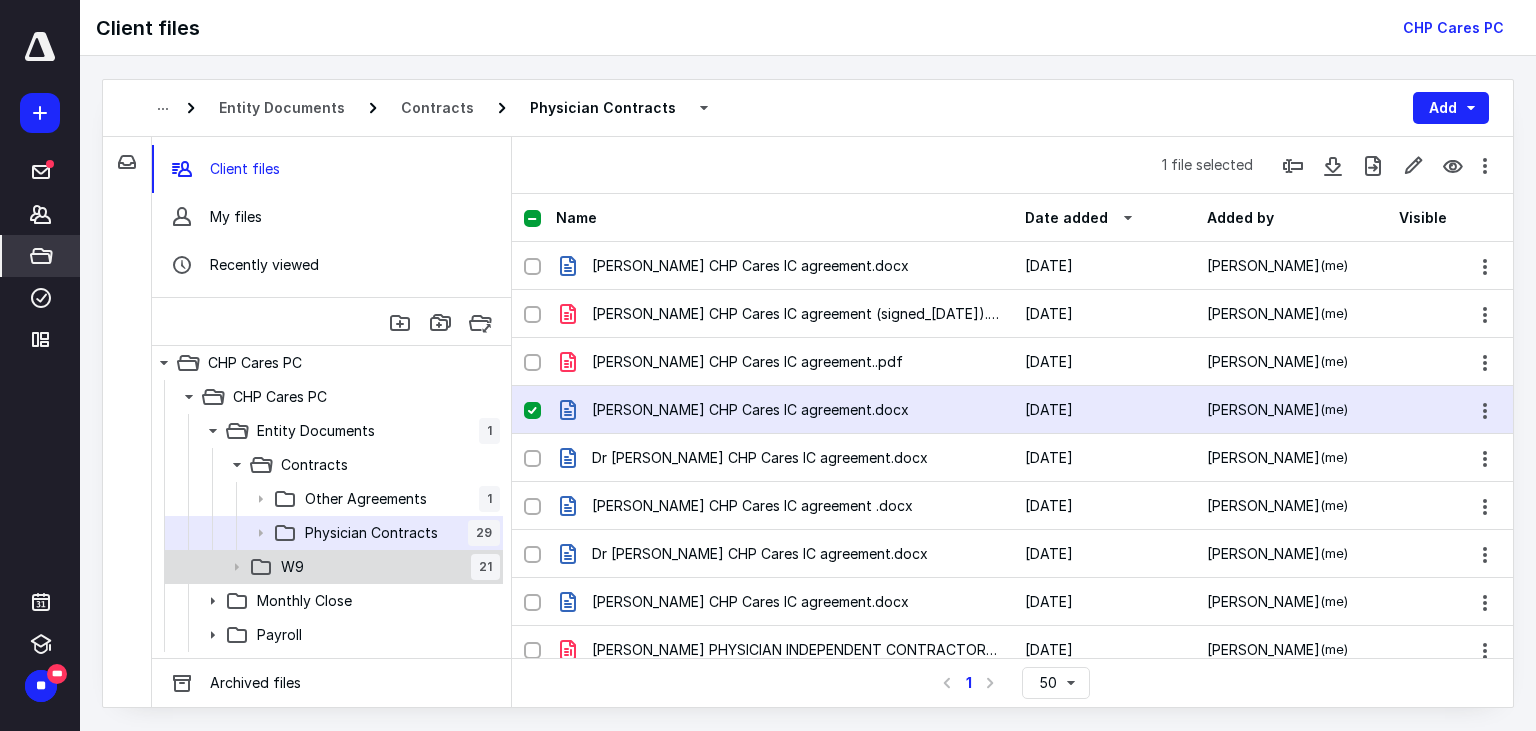 click on "W9 21" at bounding box center (386, 567) 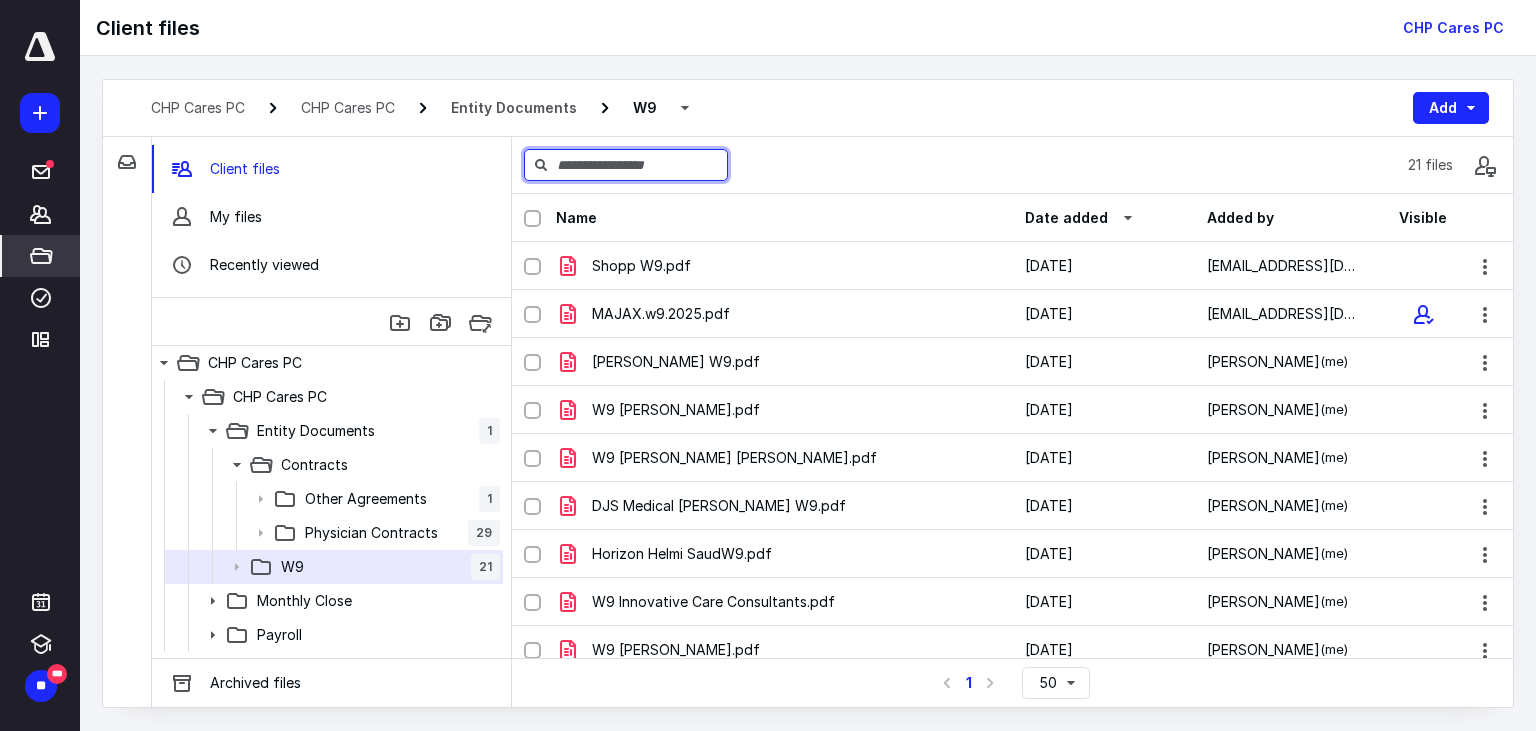 click at bounding box center [626, 165] 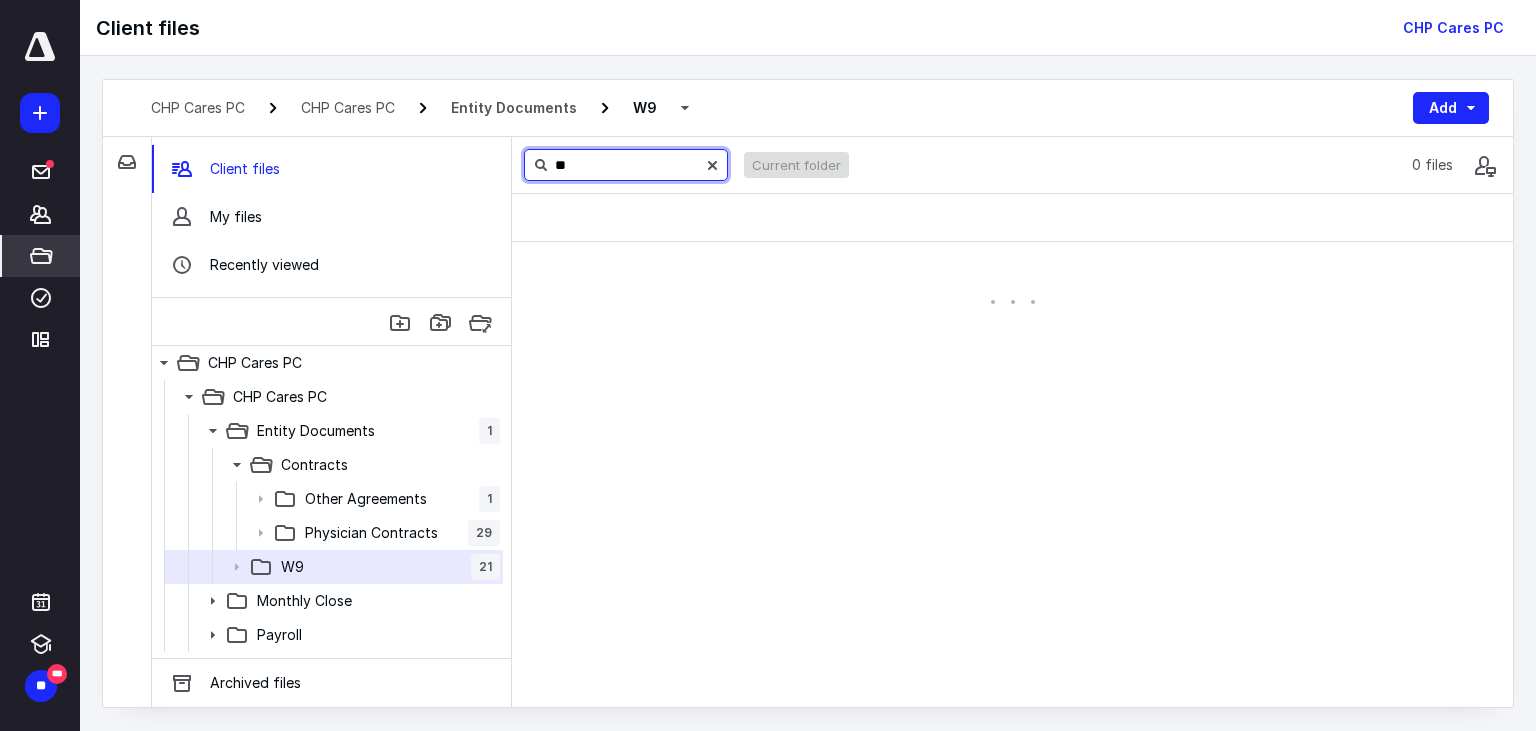 type on "*" 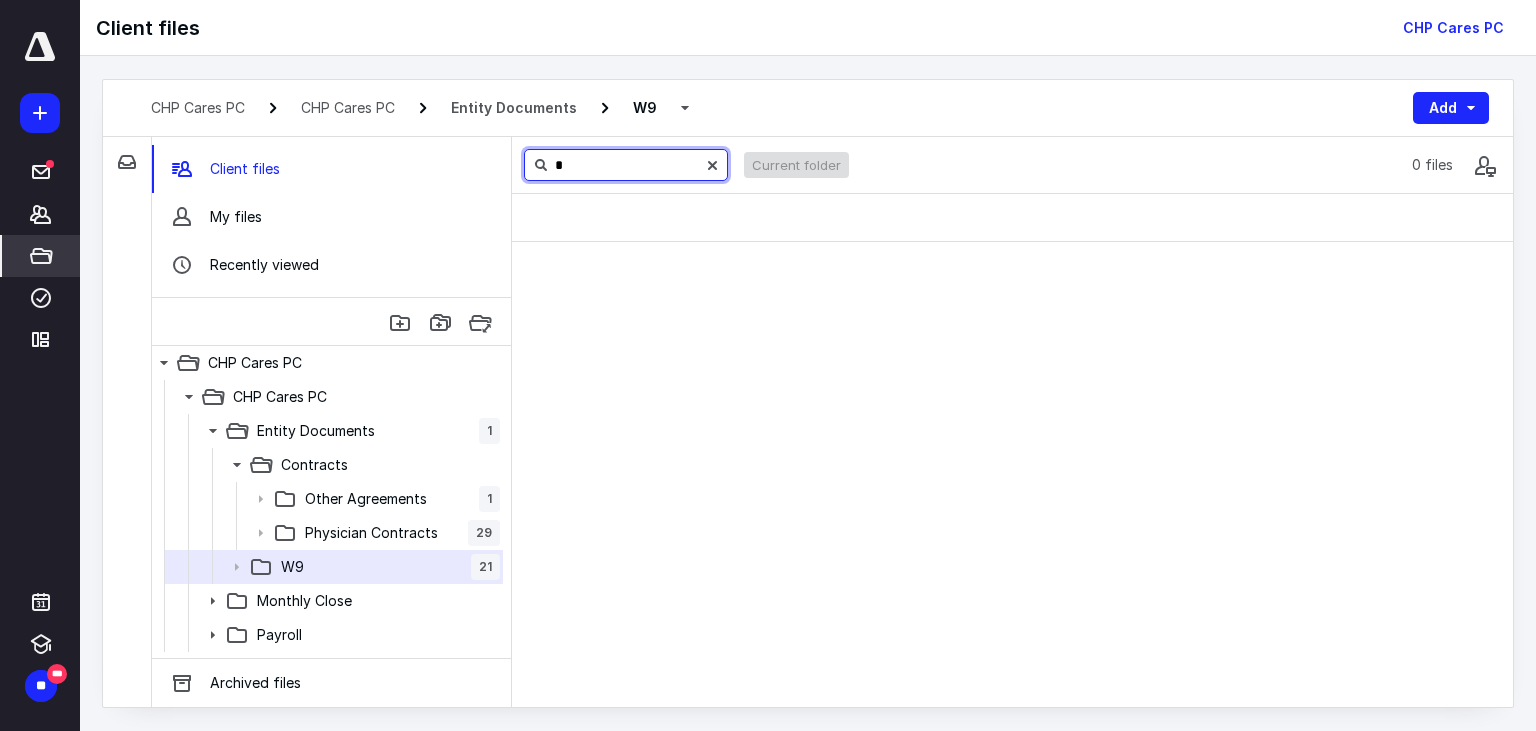 type 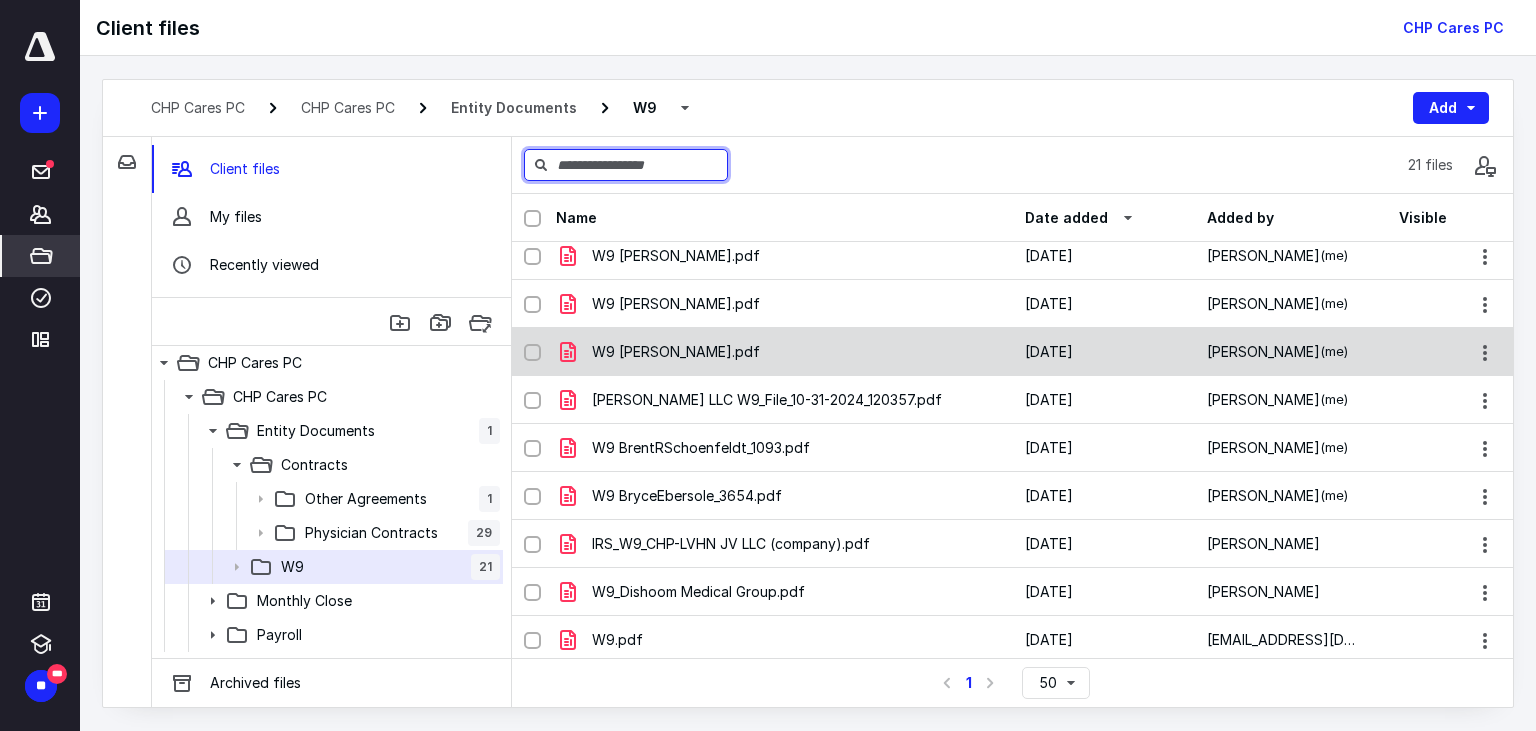 scroll, scrollTop: 587, scrollLeft: 0, axis: vertical 